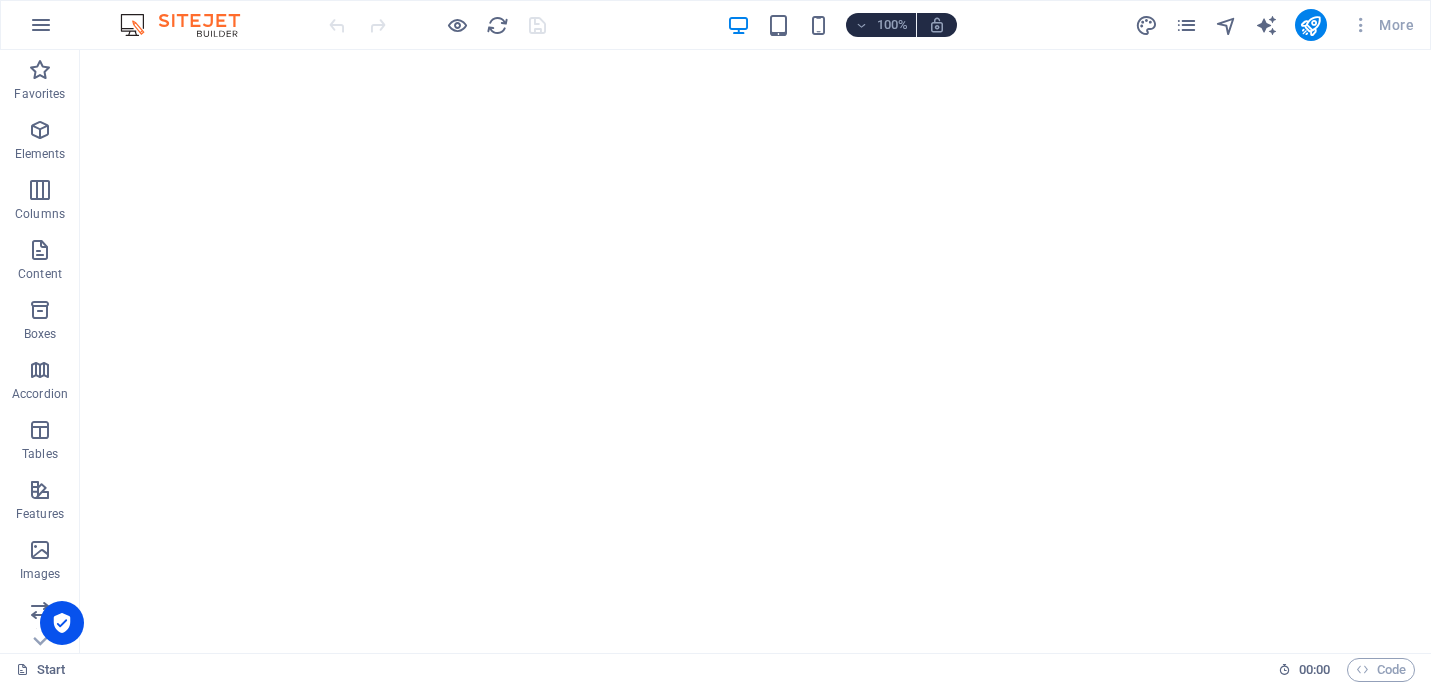 scroll, scrollTop: 0, scrollLeft: 0, axis: both 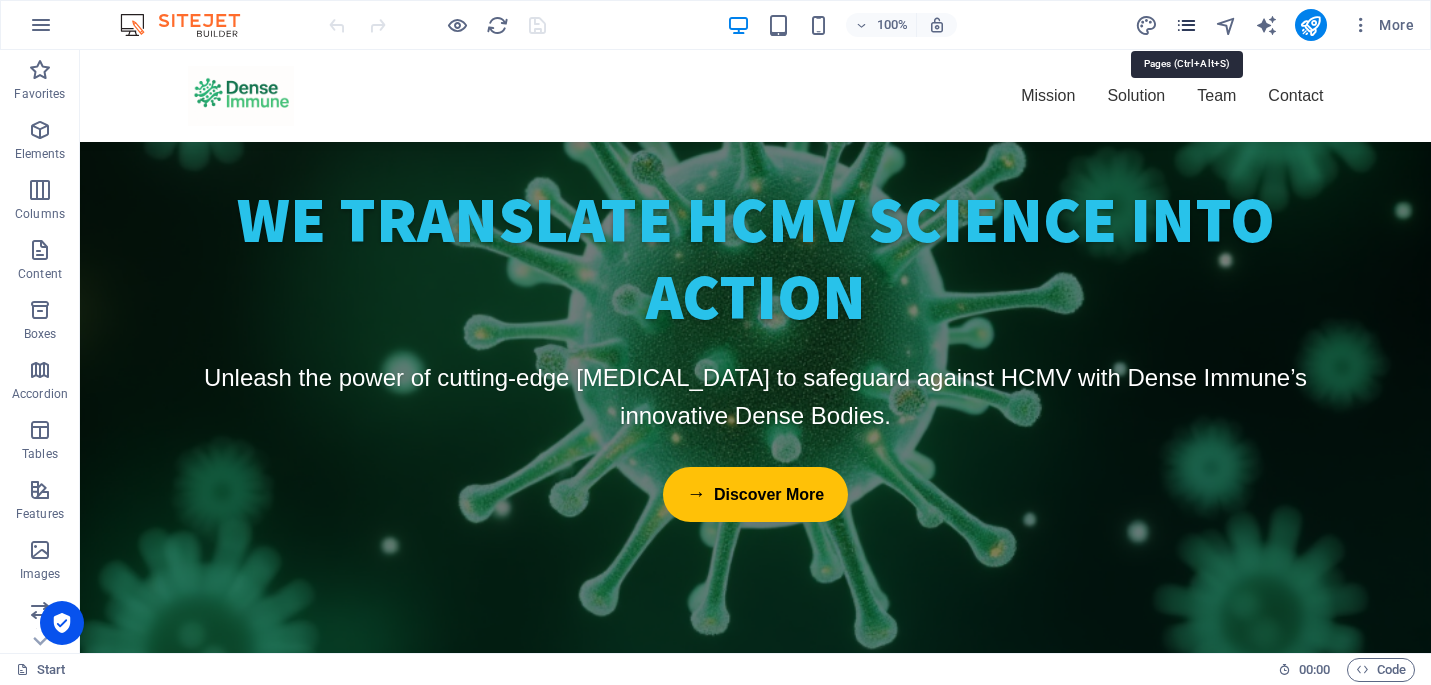 click at bounding box center [1186, 25] 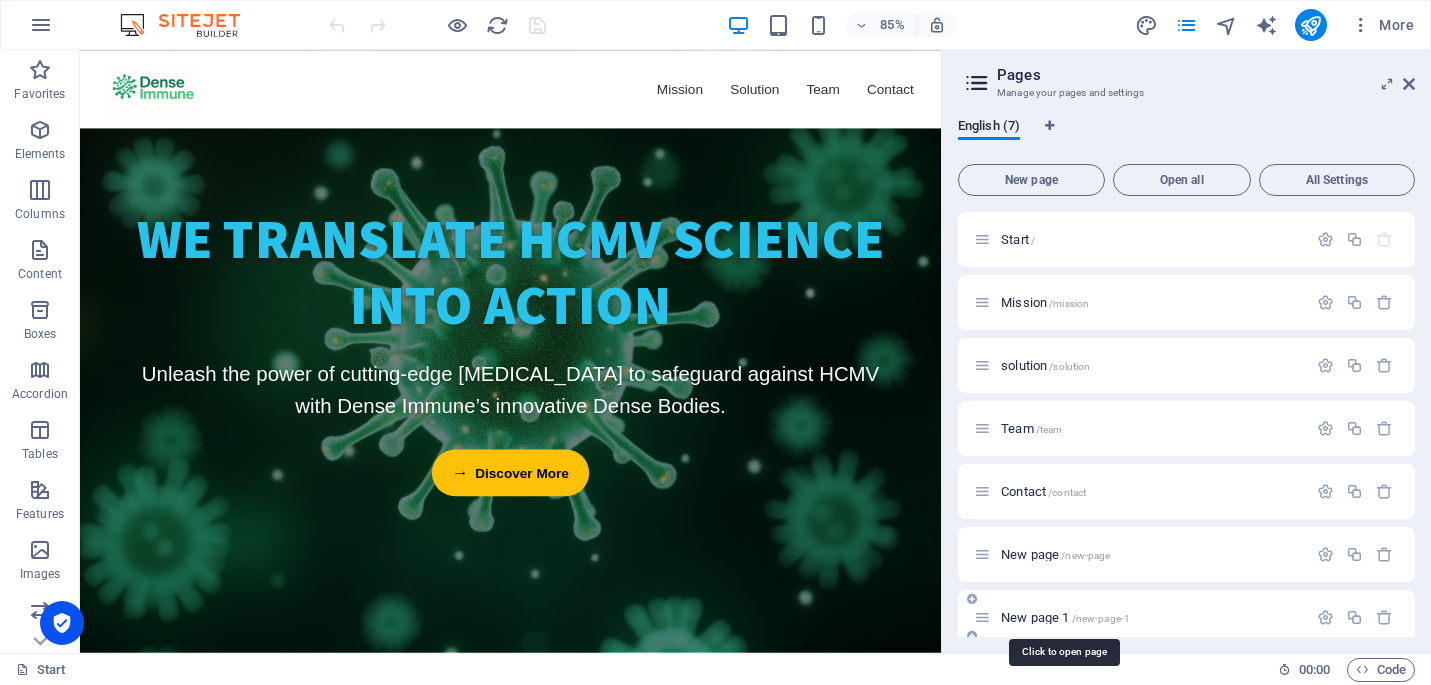 click on "New page 1 /new-page-1" at bounding box center [1065, 617] 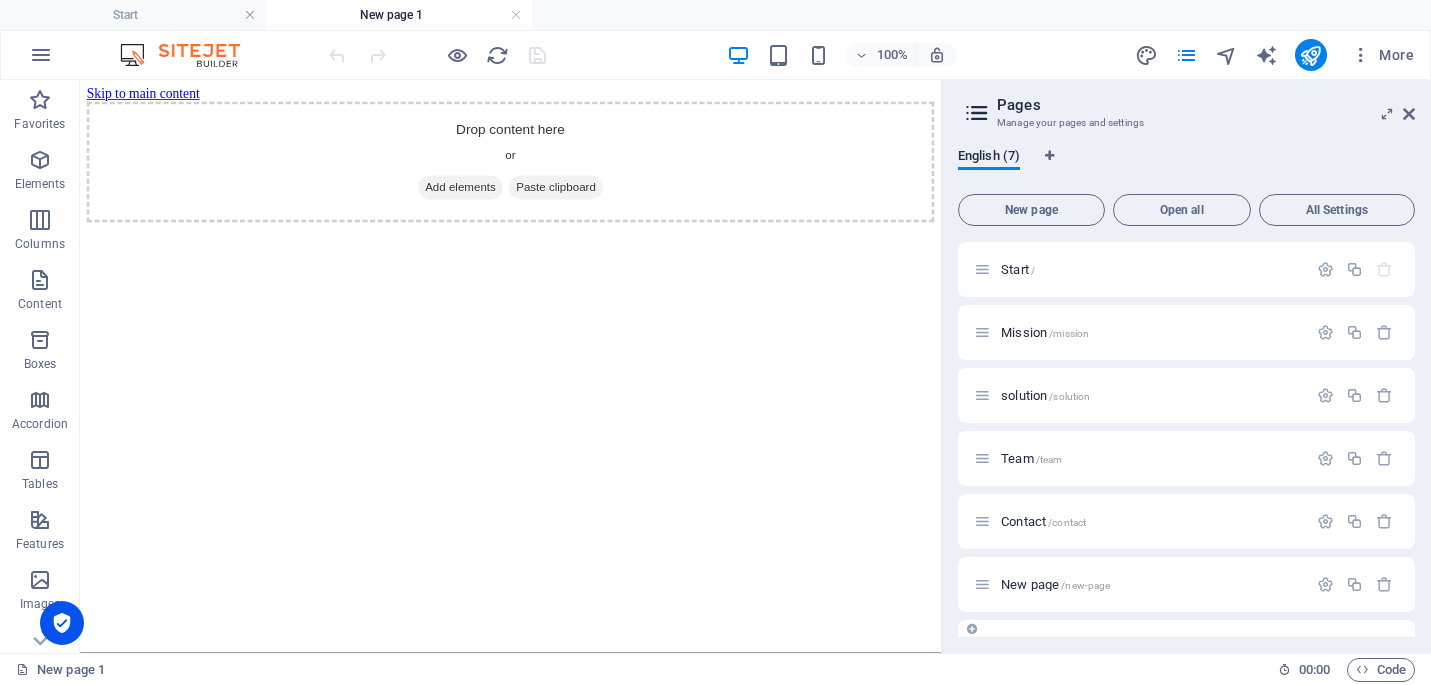 scroll, scrollTop: 0, scrollLeft: 0, axis: both 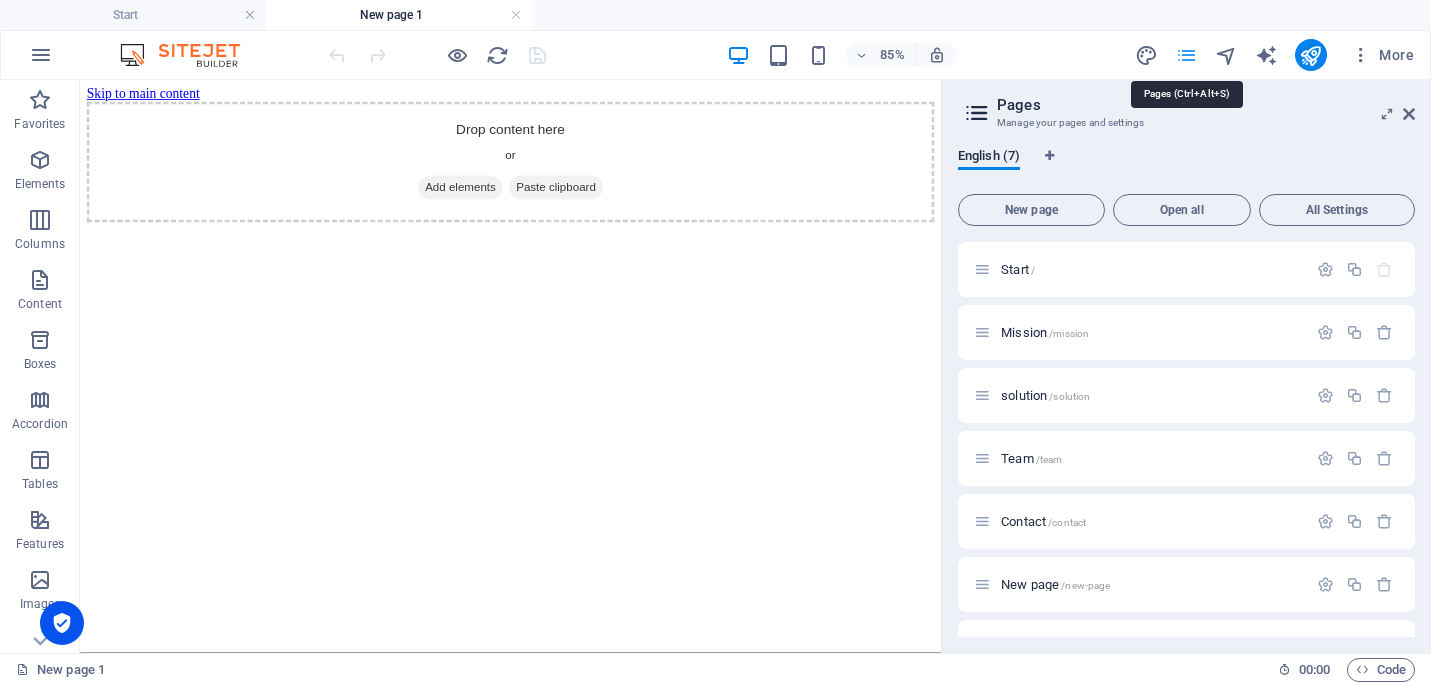 click at bounding box center (1186, 55) 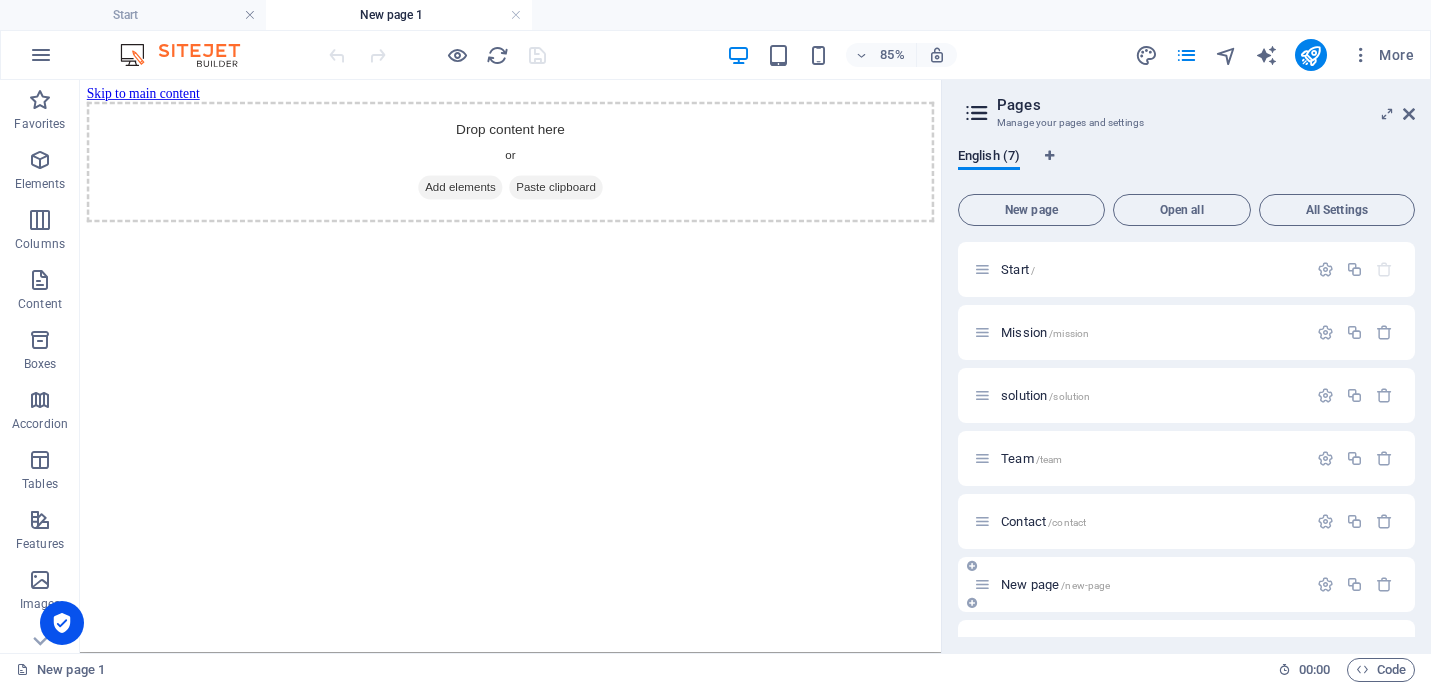click on "New page /new-page" at bounding box center (1140, 584) 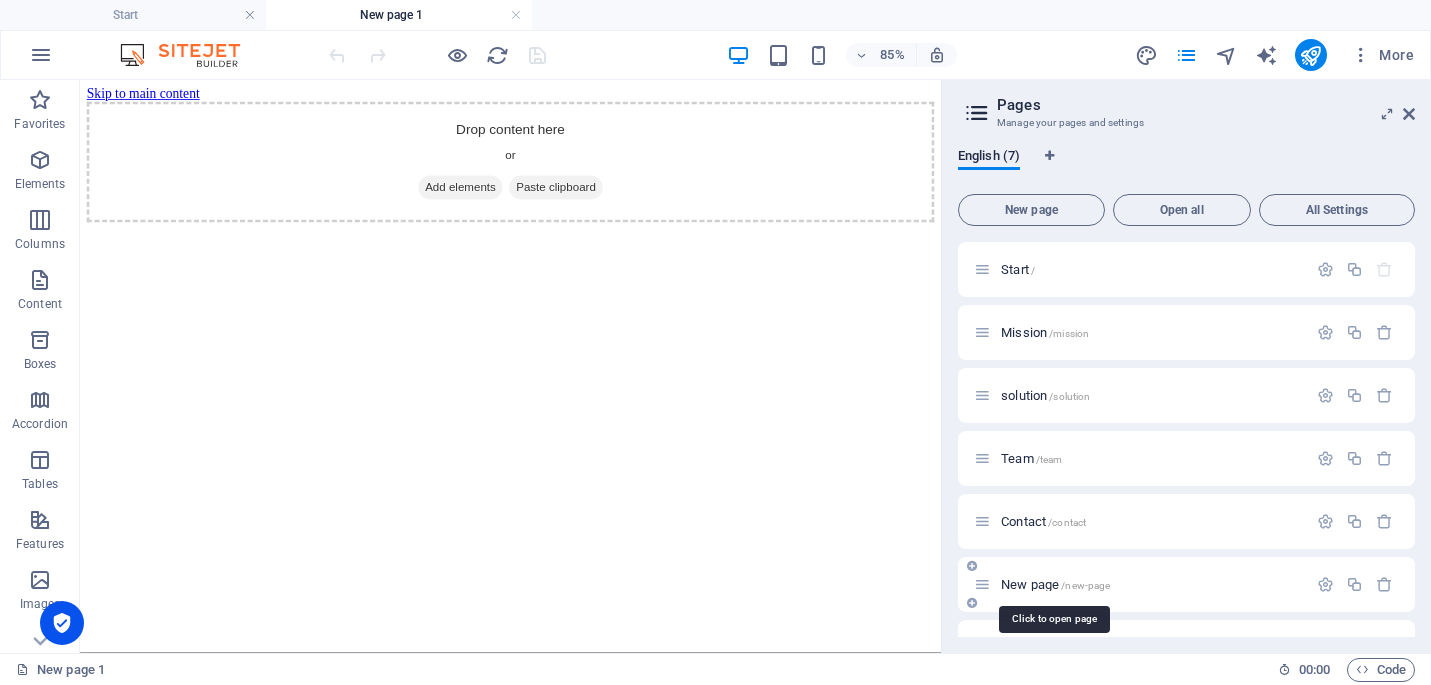 click on "New page /new-page" at bounding box center (1055, 584) 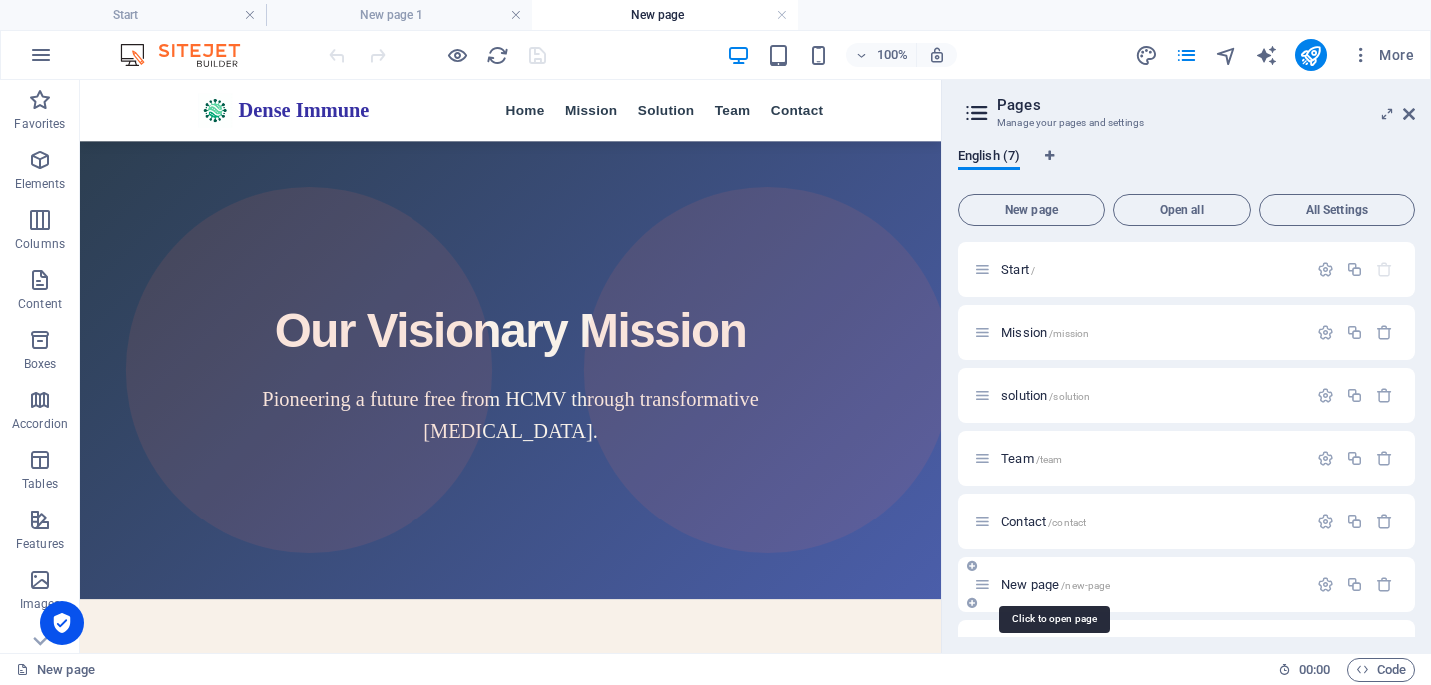 scroll, scrollTop: 0, scrollLeft: 0, axis: both 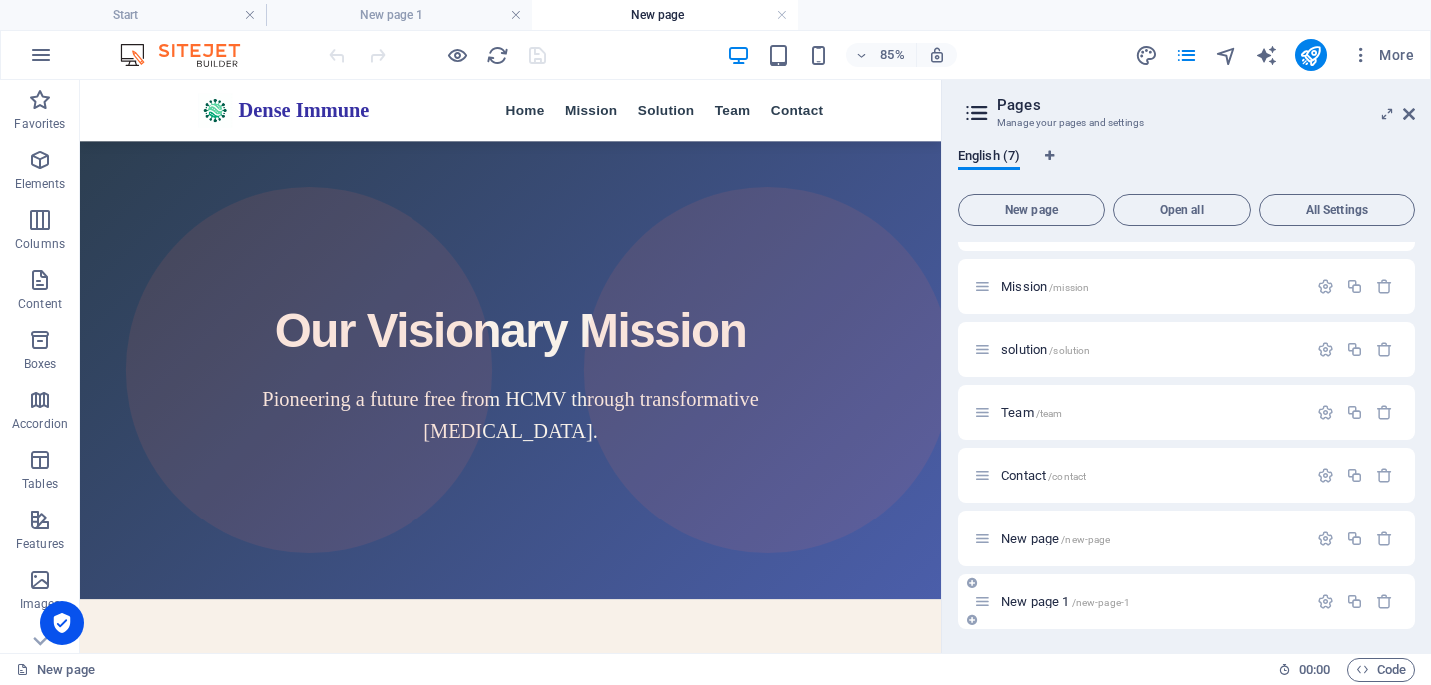 click on "New page 1 /new-page-1" at bounding box center (1065, 601) 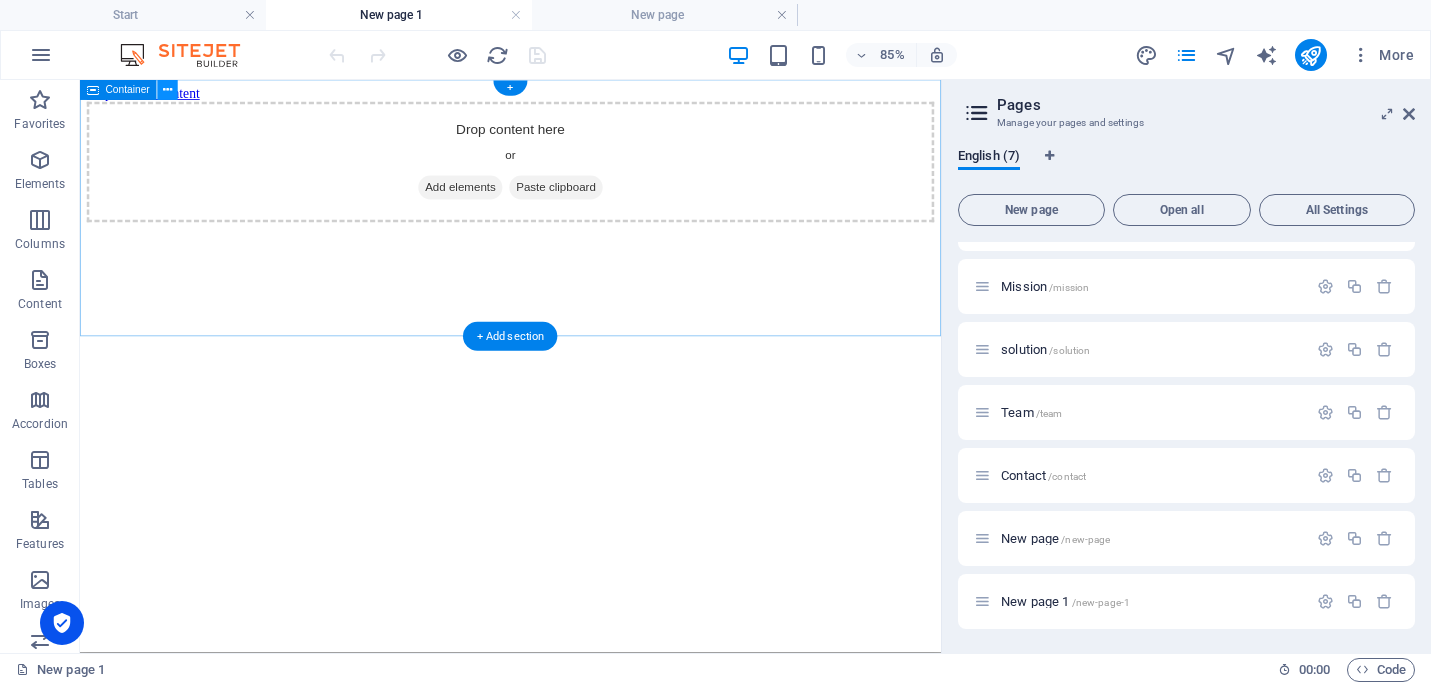 click at bounding box center [167, 90] 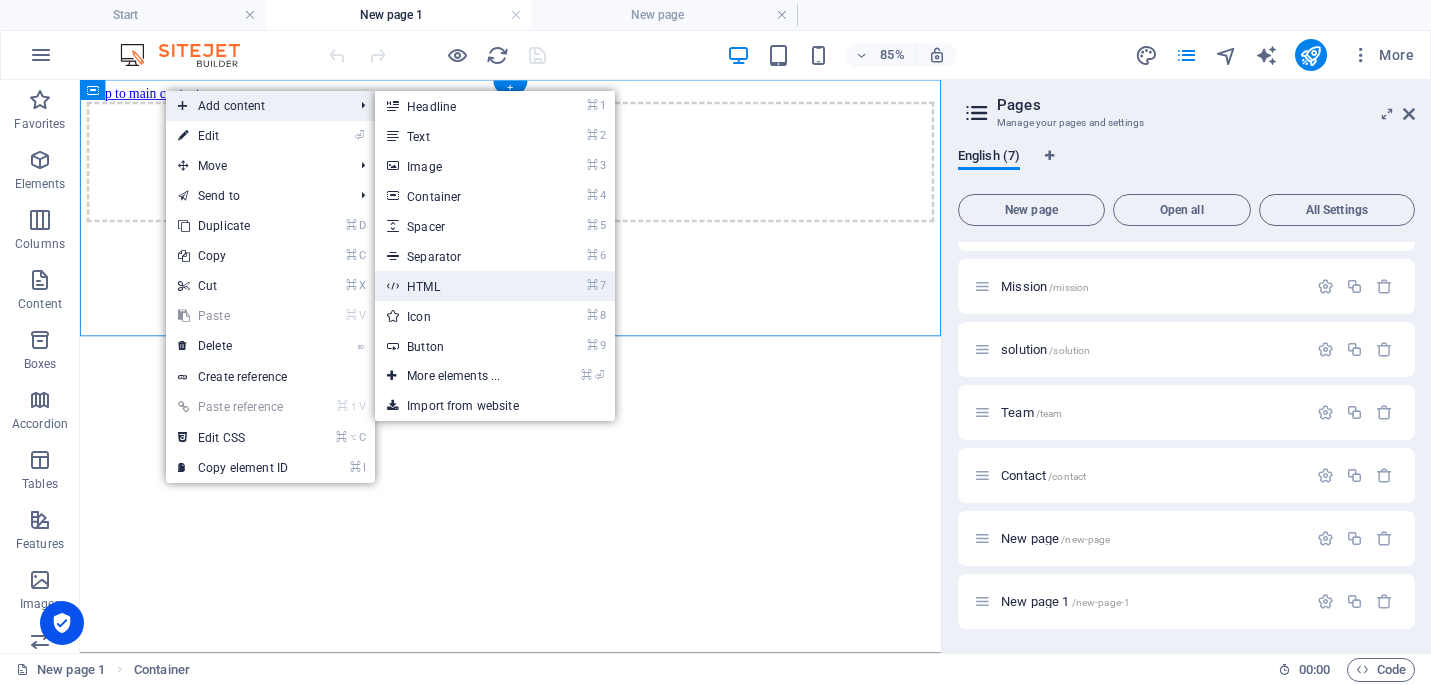 click on "⌘ 7  HTML" at bounding box center (457, 286) 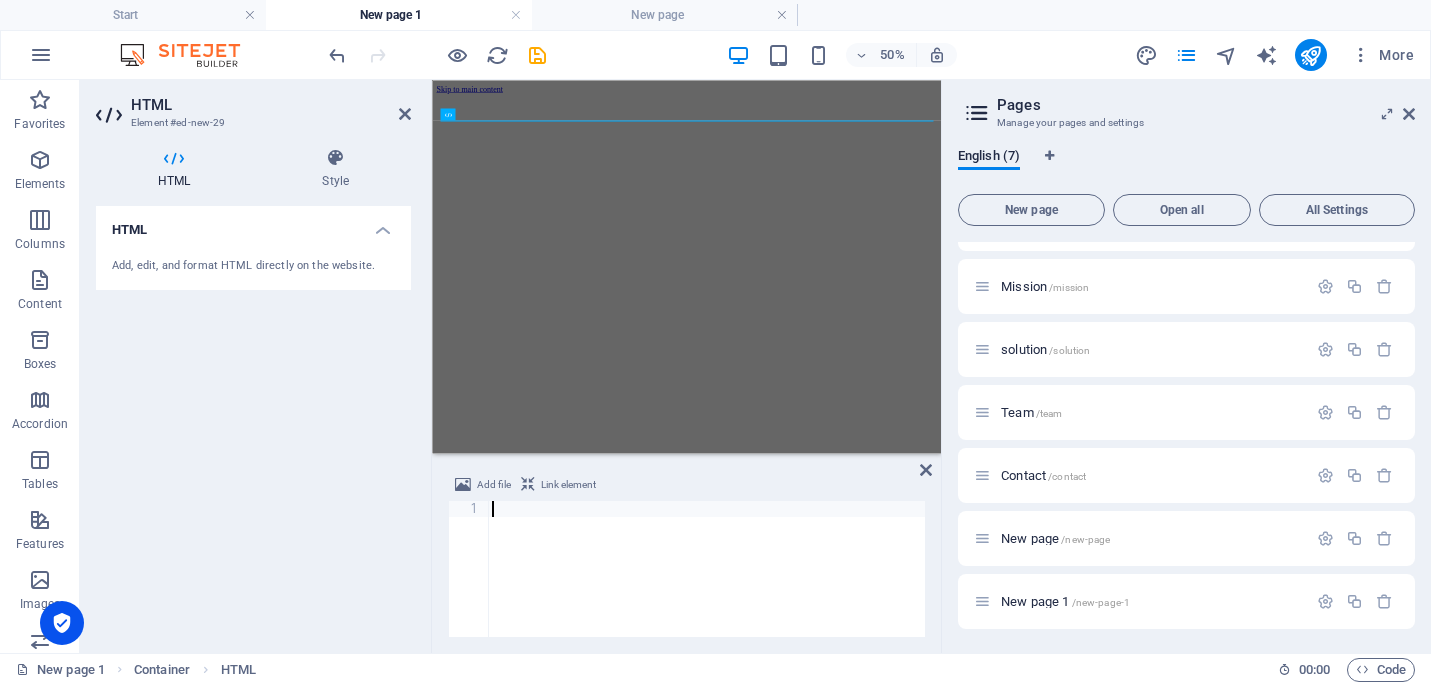 scroll, scrollTop: 1672, scrollLeft: 0, axis: vertical 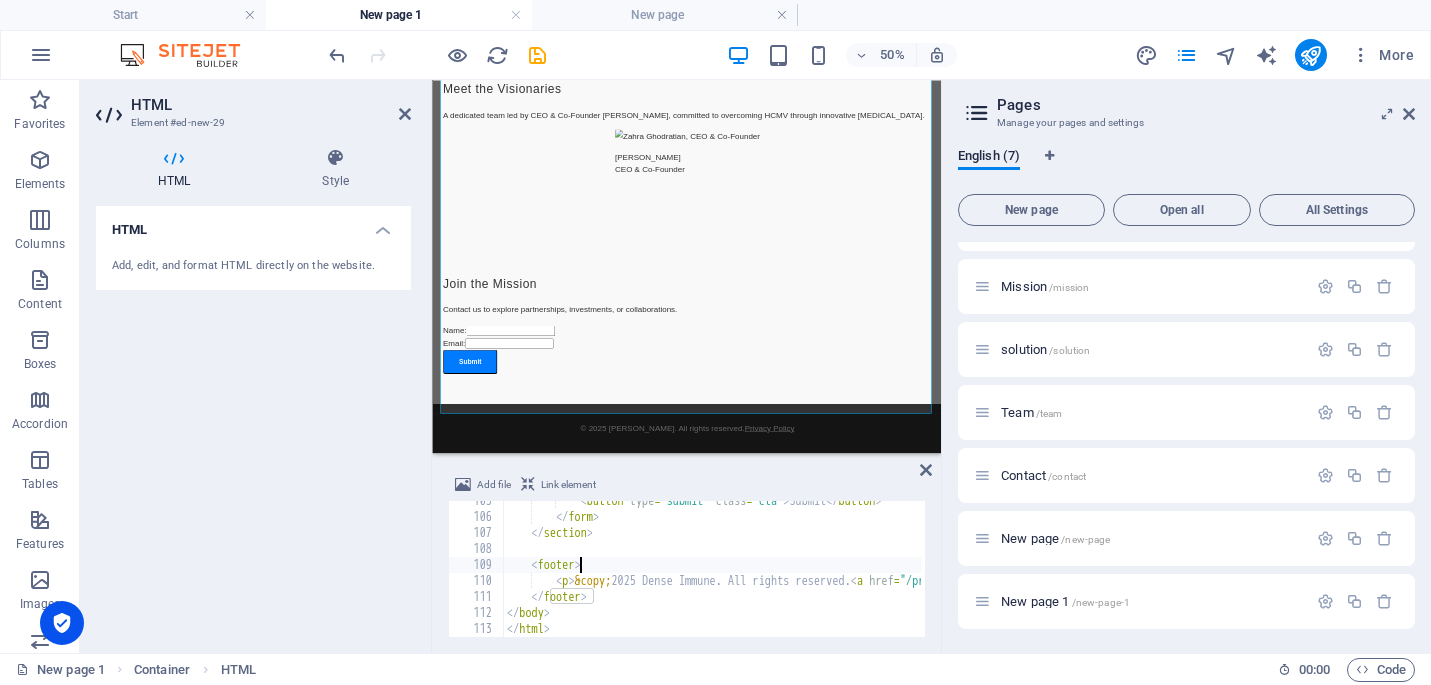click on "< button   type = "submit"   class = "cta" > Submit </ button >           </ form >      </ section >      < footer >           < p > &copy;  2025 Dense Immune. All rights reserved.  < a   href = "/privacy"   style = "color: #fff;" > Privacy Policy </ a > </ p >      </ footer > </ body > </ html >" at bounding box center (1872, 575) 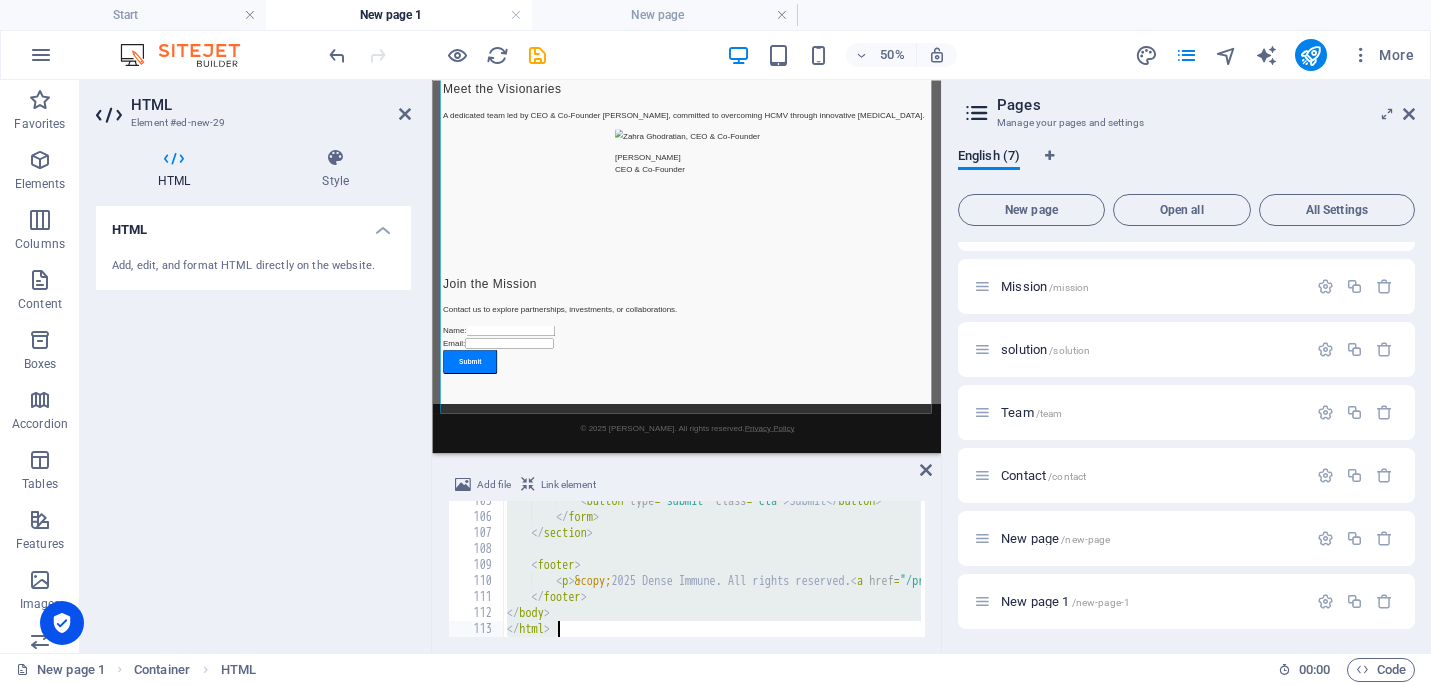 scroll, scrollTop: 0, scrollLeft: 0, axis: both 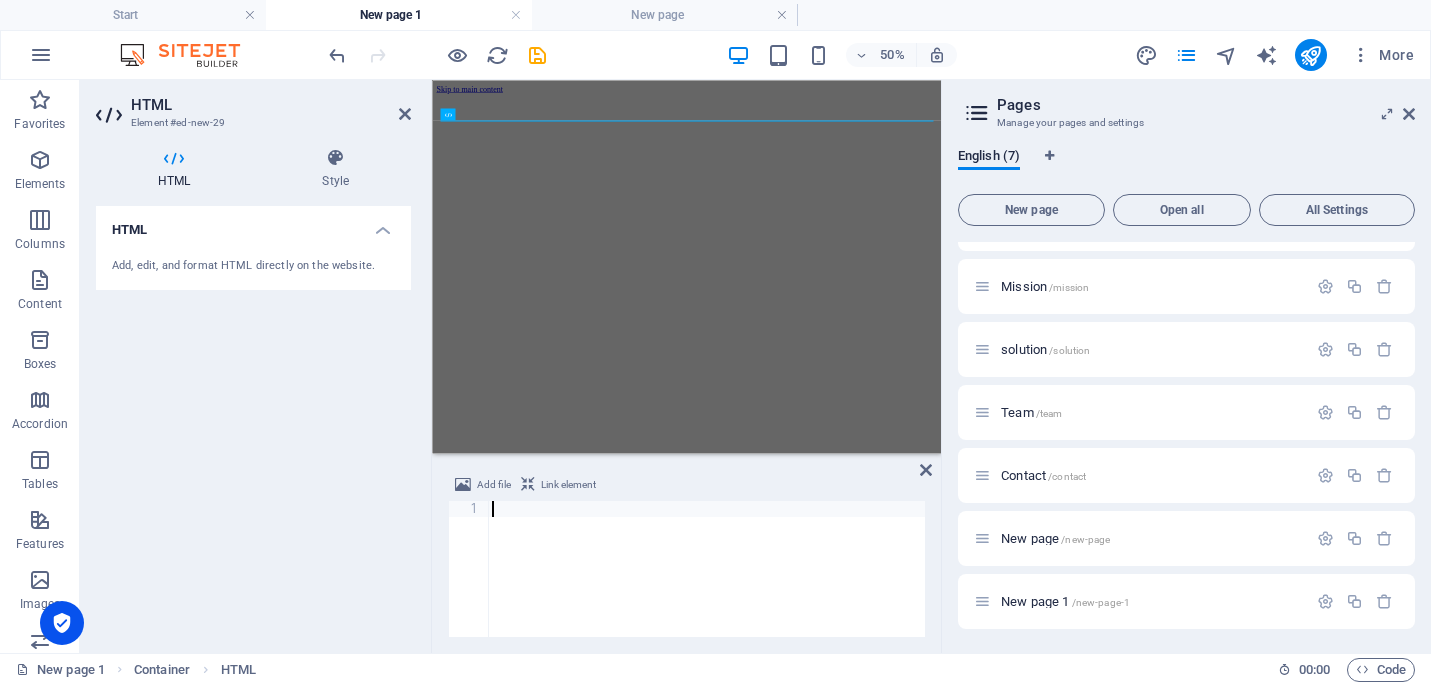 paste on "</html>" 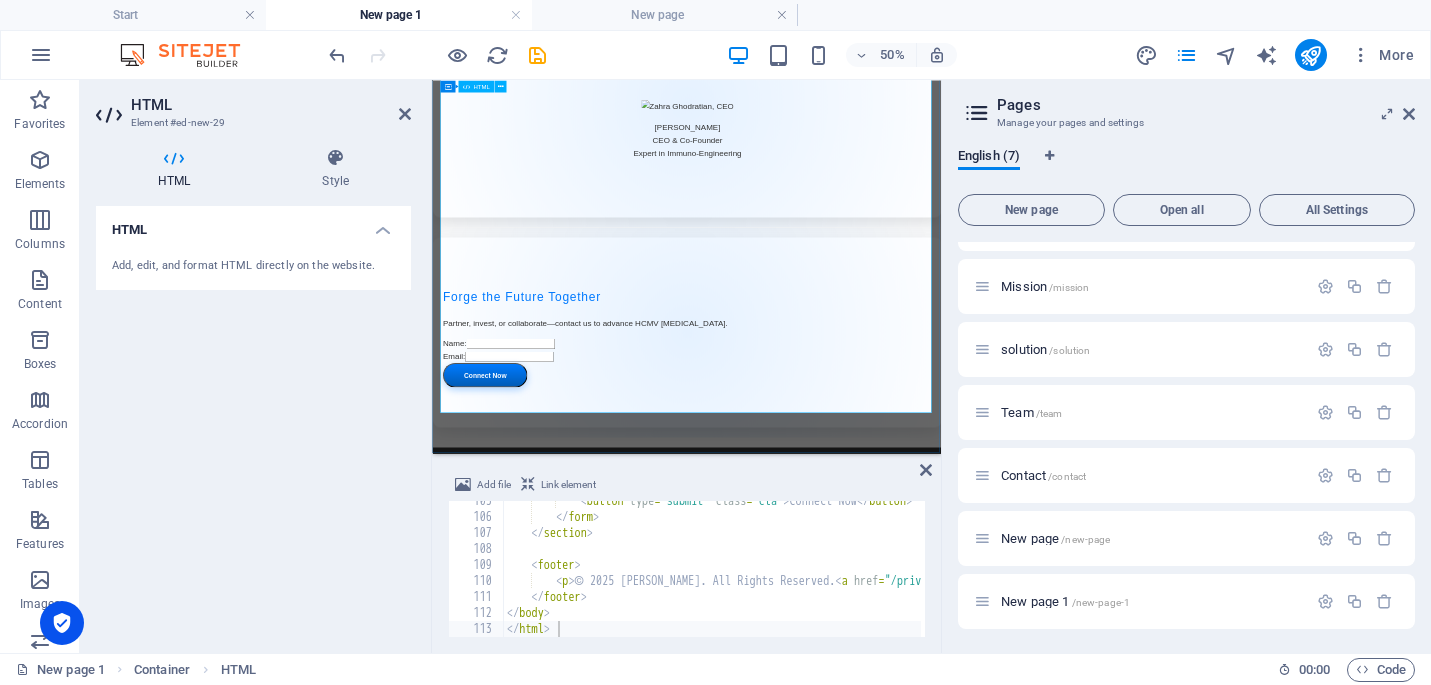 scroll, scrollTop: 2896, scrollLeft: 0, axis: vertical 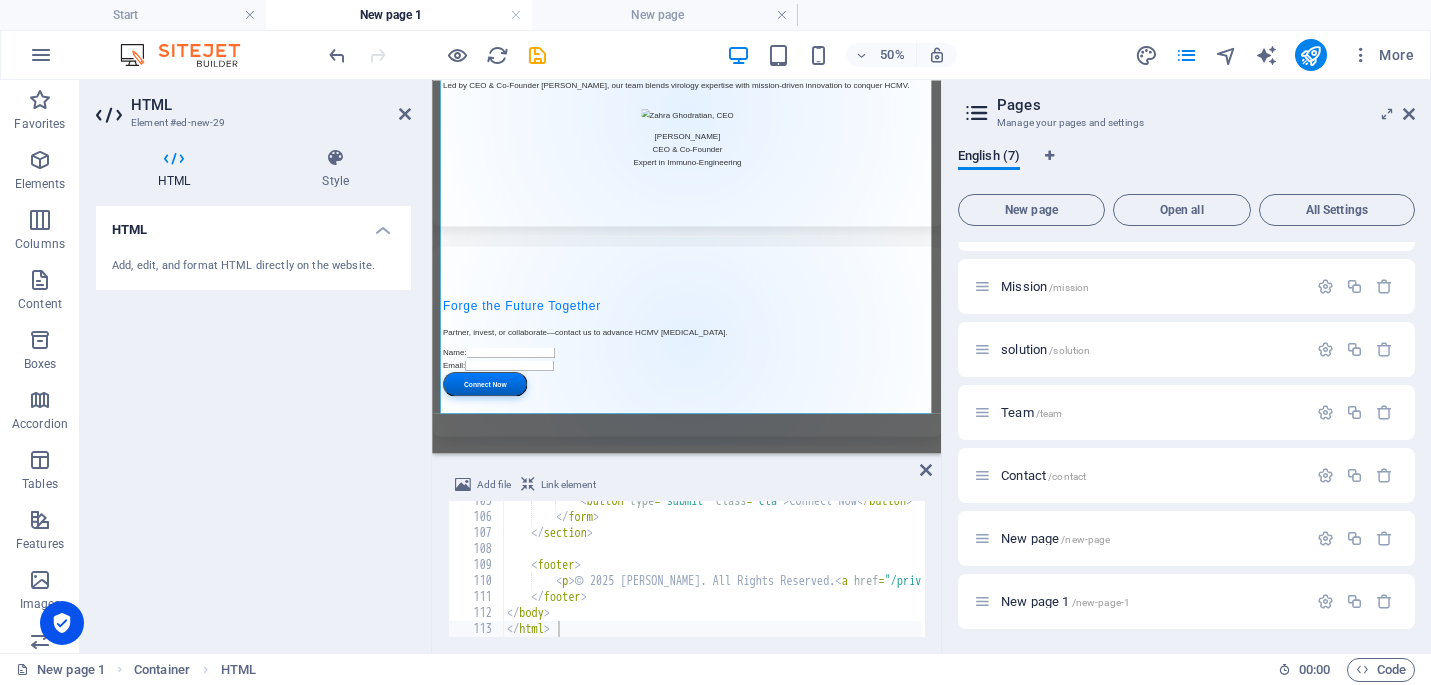 click on "< button   type = "submit"   class = "cta" > Connect Now </ button >           </ form >      </ section >      < footer >           < p > © 2025 Dense Immune. All Rights Reserved.  < a   href = "/privacy"   style = "color: #fff;" > Privacy Policy </ a > </ p >      </ footer > </ body > </ html >" at bounding box center (1472, 575) 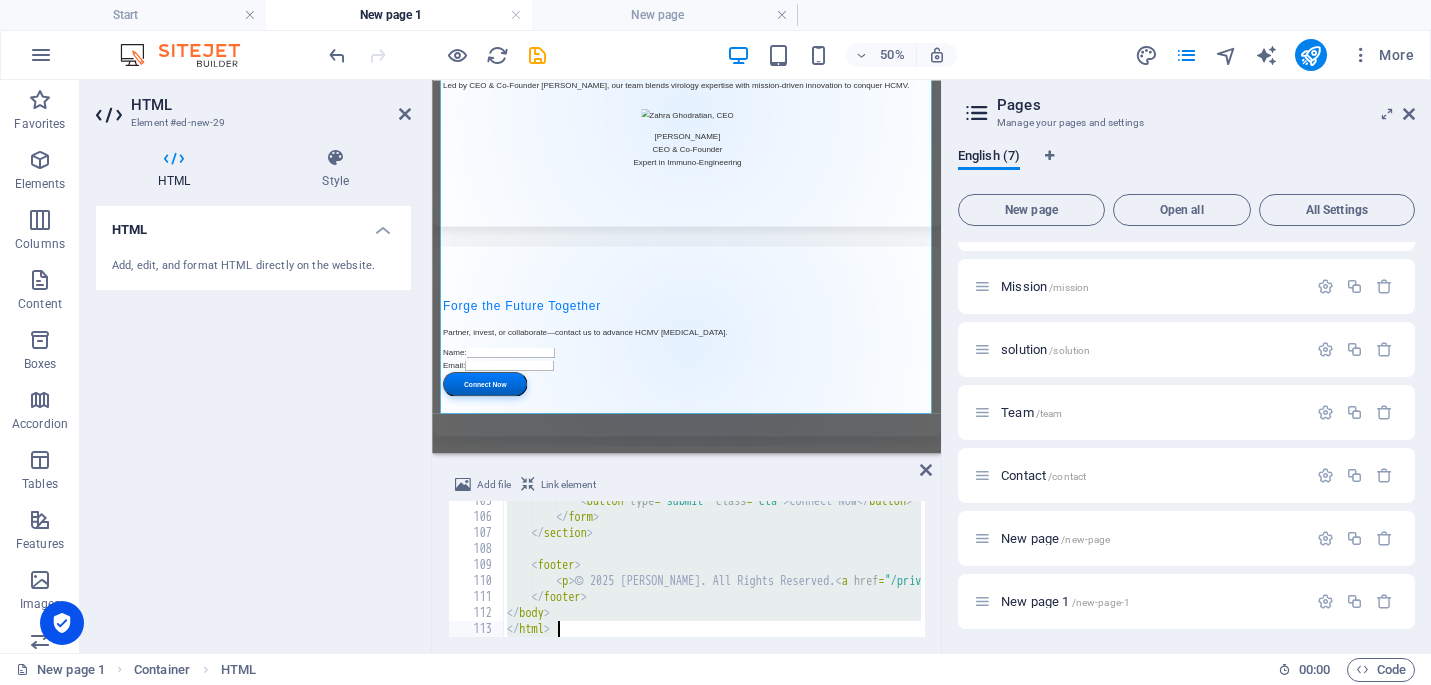 paste 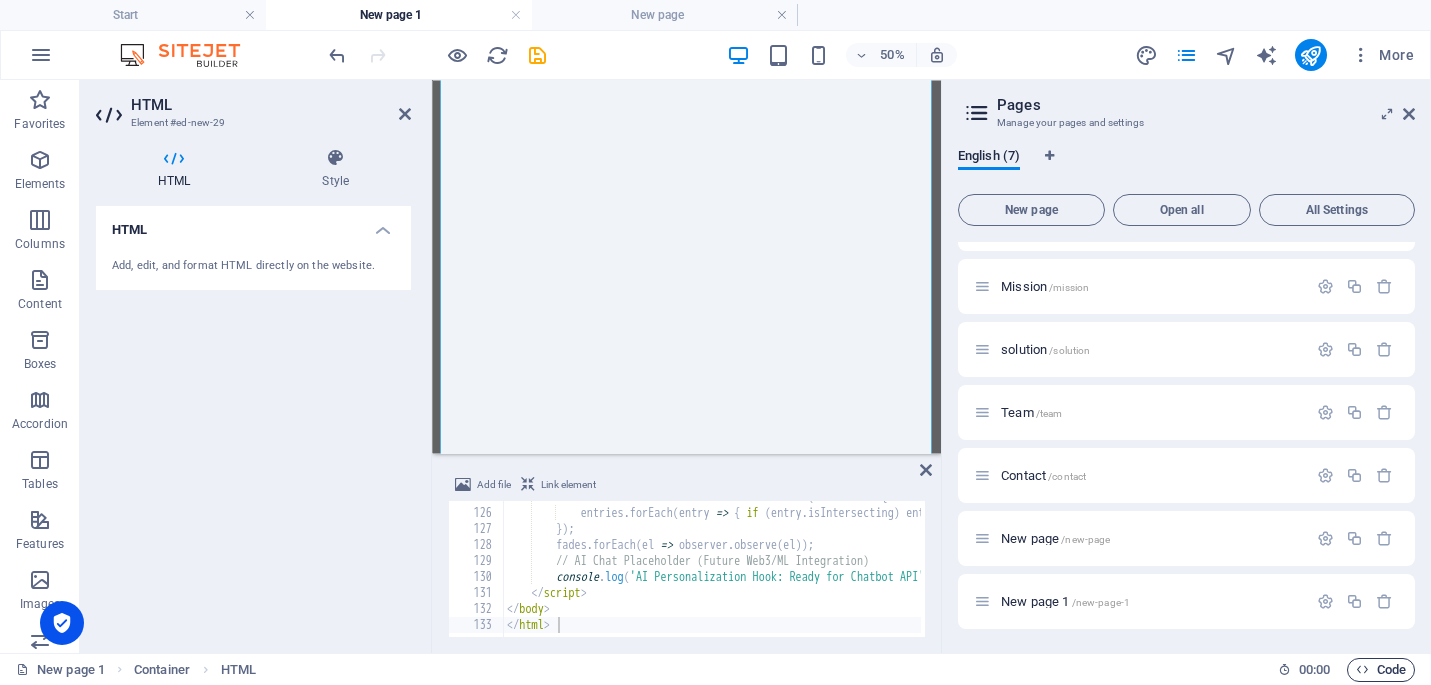 click on "Code" at bounding box center (1381, 670) 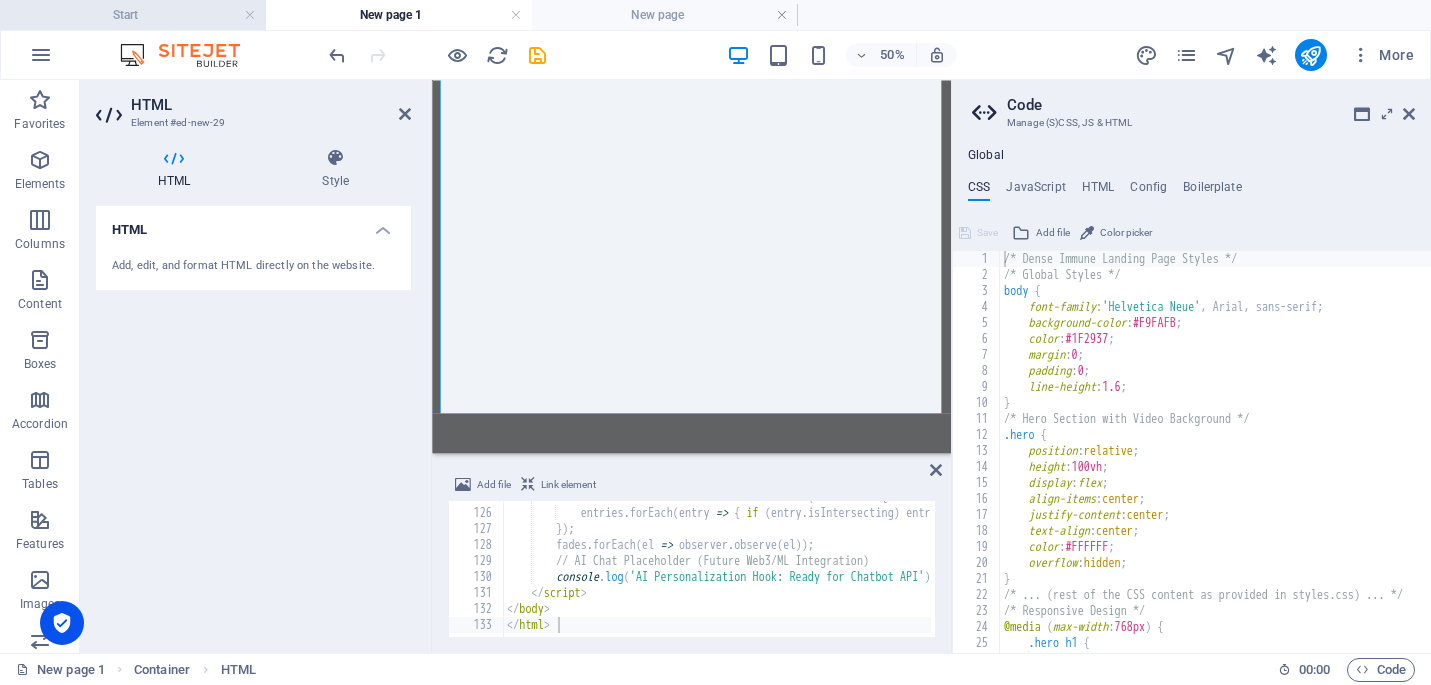 scroll, scrollTop: 3135, scrollLeft: 0, axis: vertical 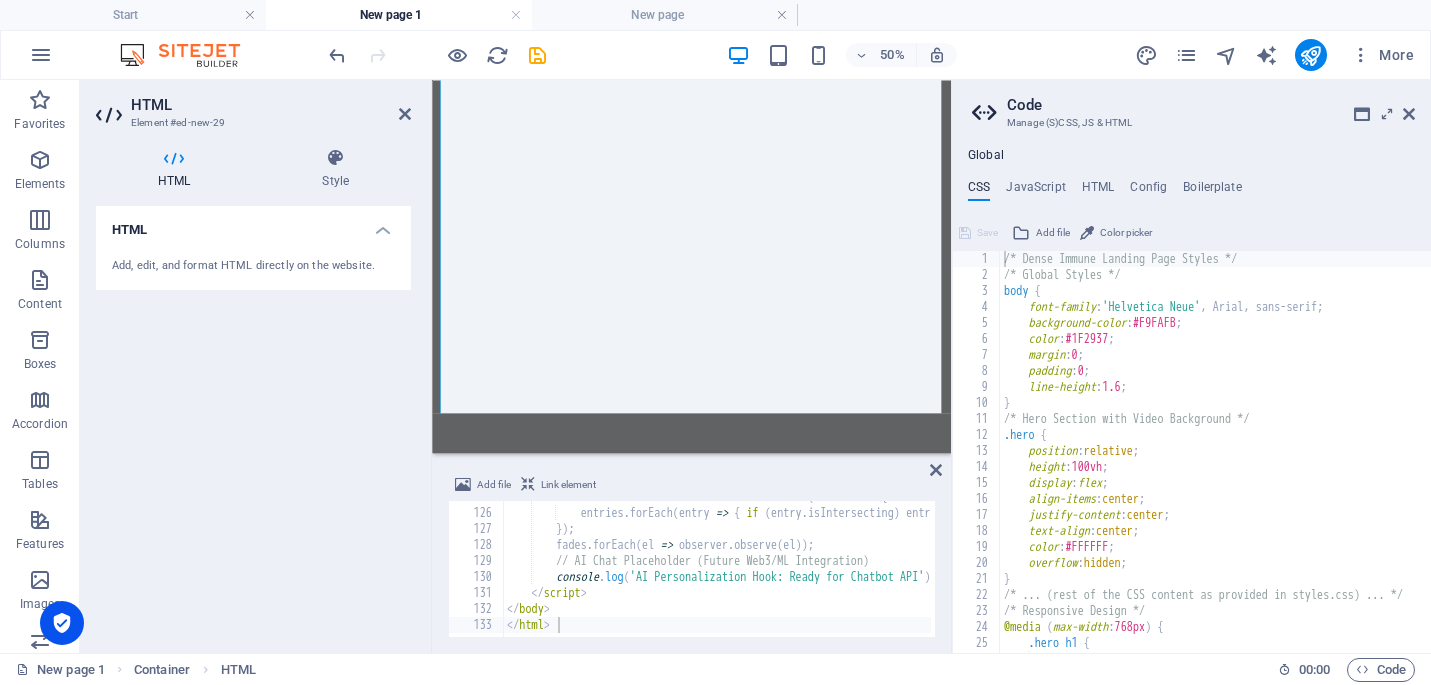 click on "const   observer   =   new   IntersectionObserver ( entries   =>   {                entries . forEach ( entry   =>   {   if   ( entry . isIntersecting )   entry . target . classList . add ( 'visible' ) ;   }) ;           }) ;           fades . forEach ( el   =>   observer . observe ( el )) ;           // AI Chat Placeholder (Future Web3/ML Integration)           console . log ( 'AI Personalization Hook: Ready for Chatbot API' ) ;      </ script > </ body > </ html >" at bounding box center [1439, 571] 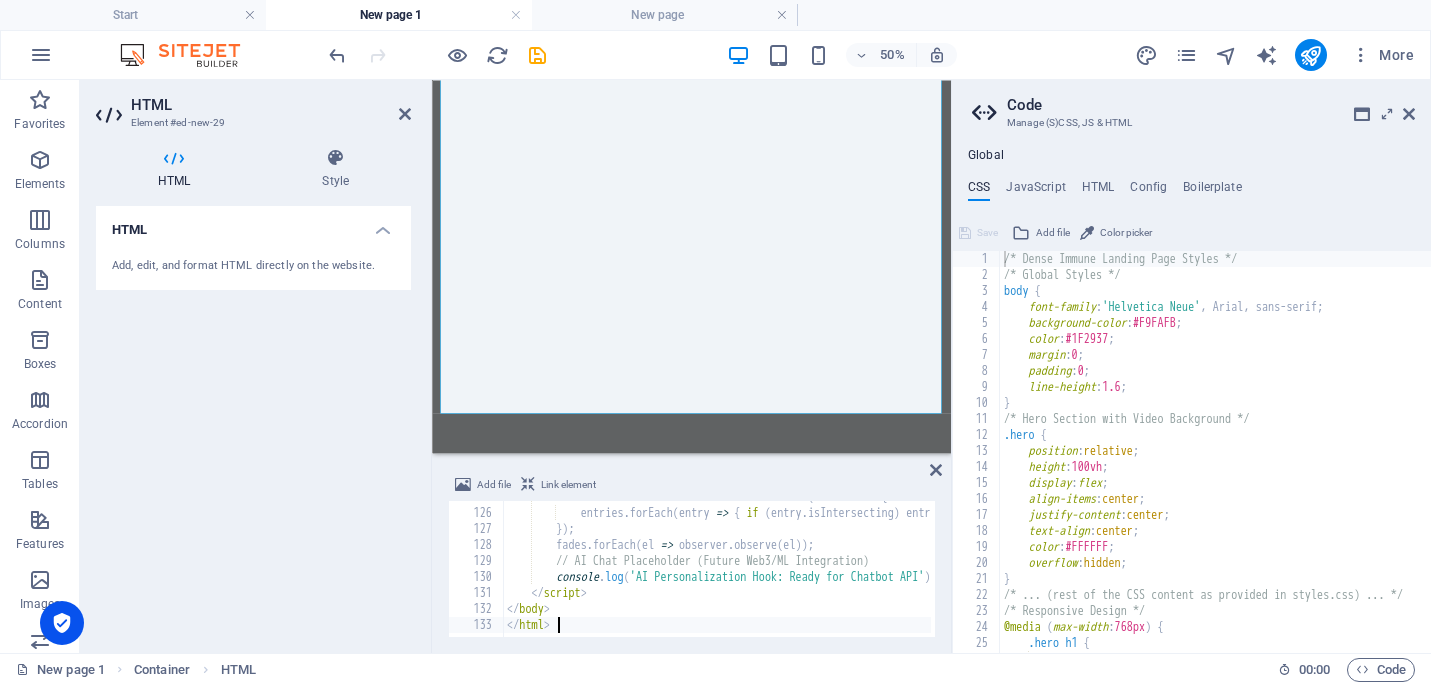 type on "</body>
</html>" 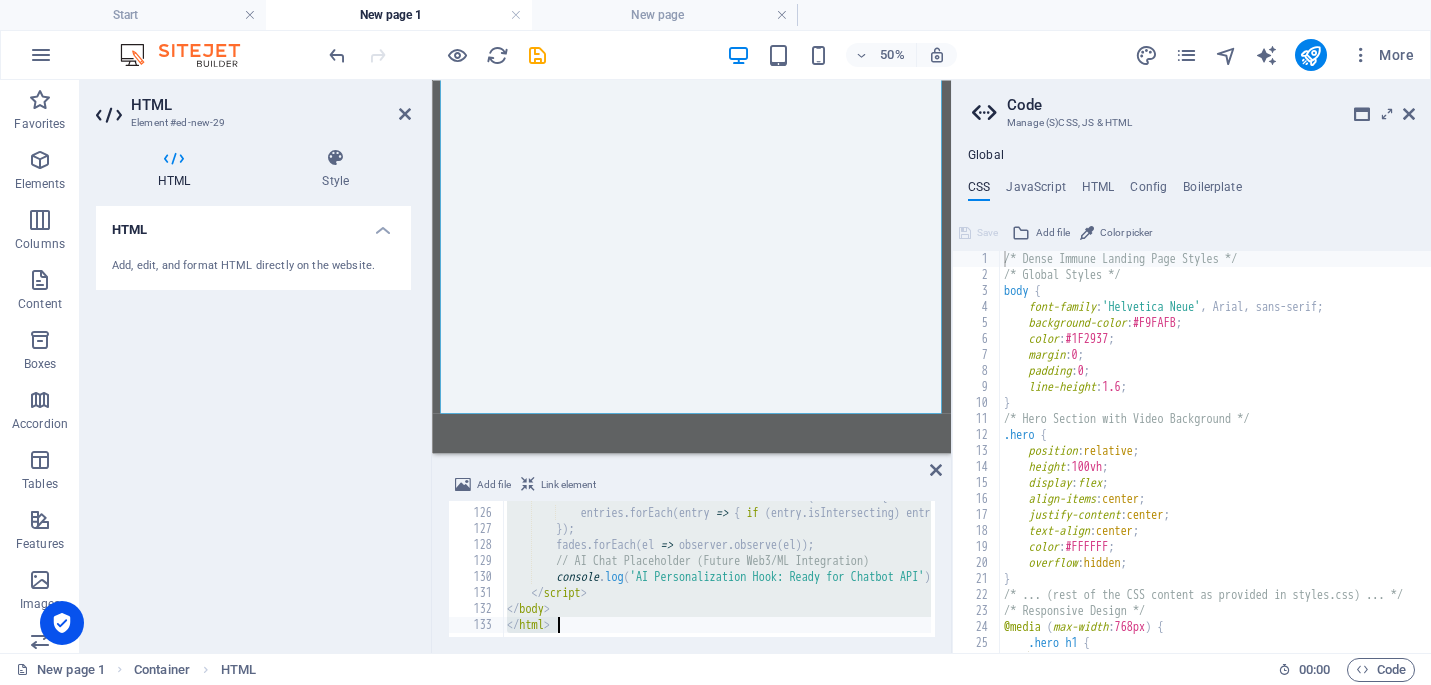 scroll, scrollTop: 0, scrollLeft: 0, axis: both 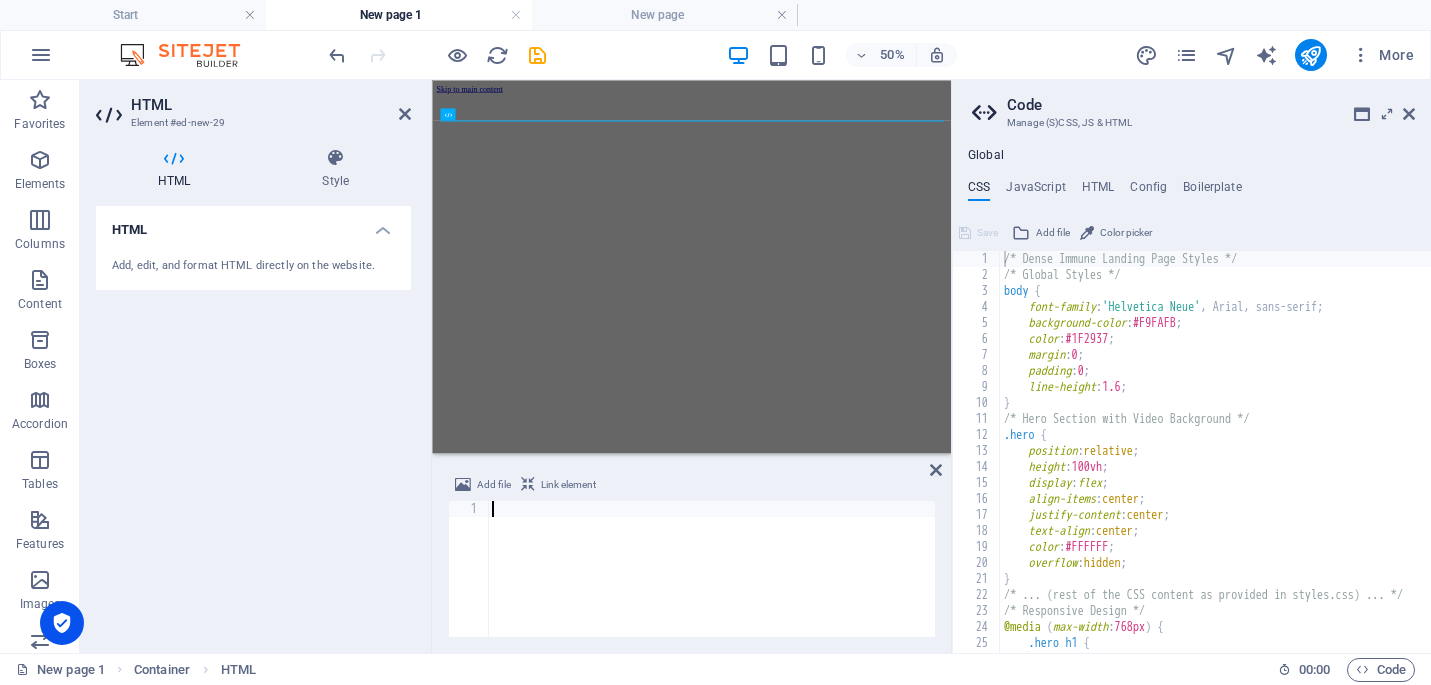 paste on "</html>" 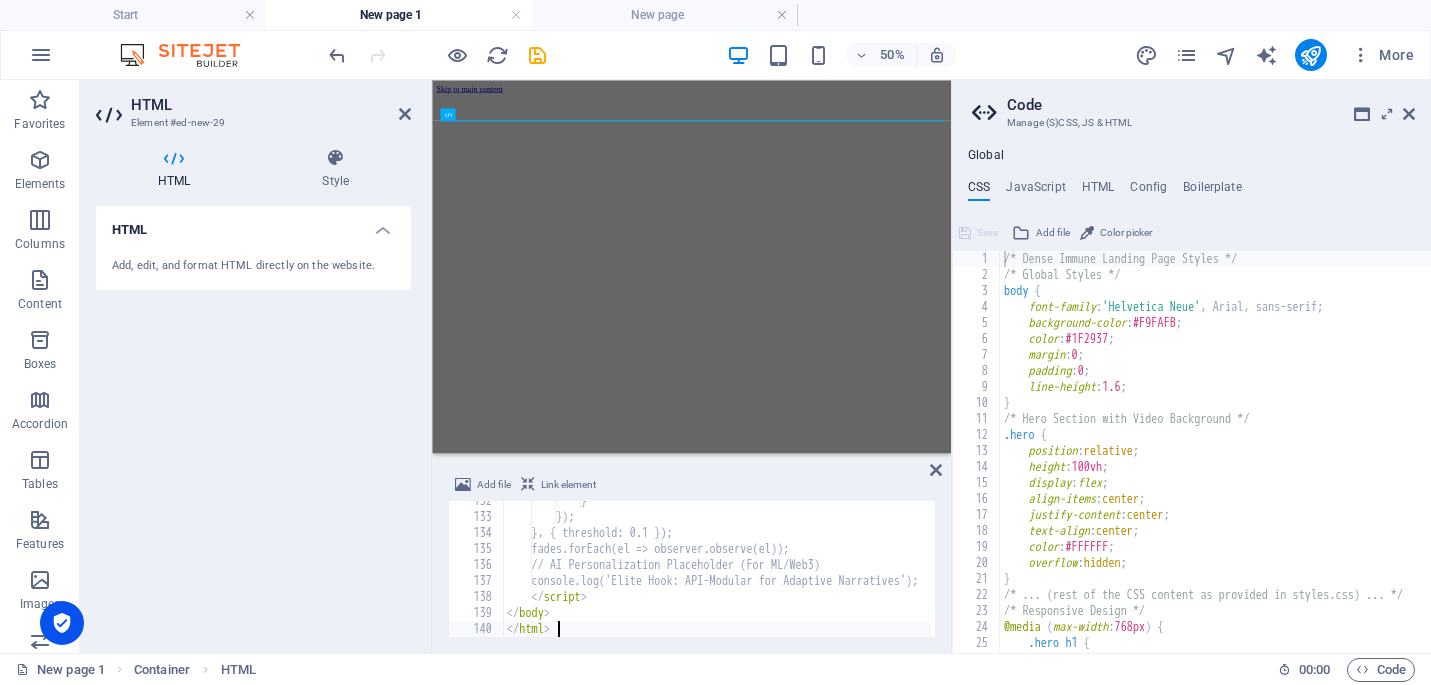 scroll, scrollTop: 2104, scrollLeft: 0, axis: vertical 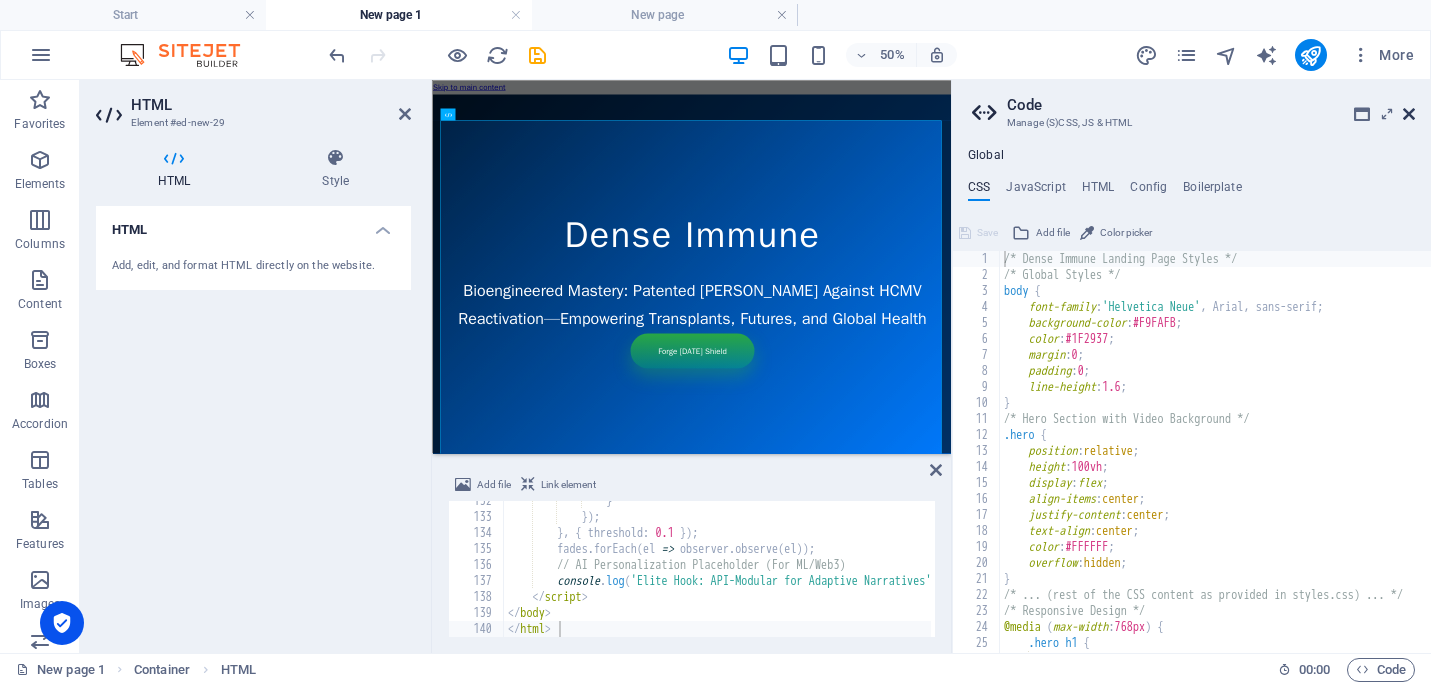 click at bounding box center (1409, 114) 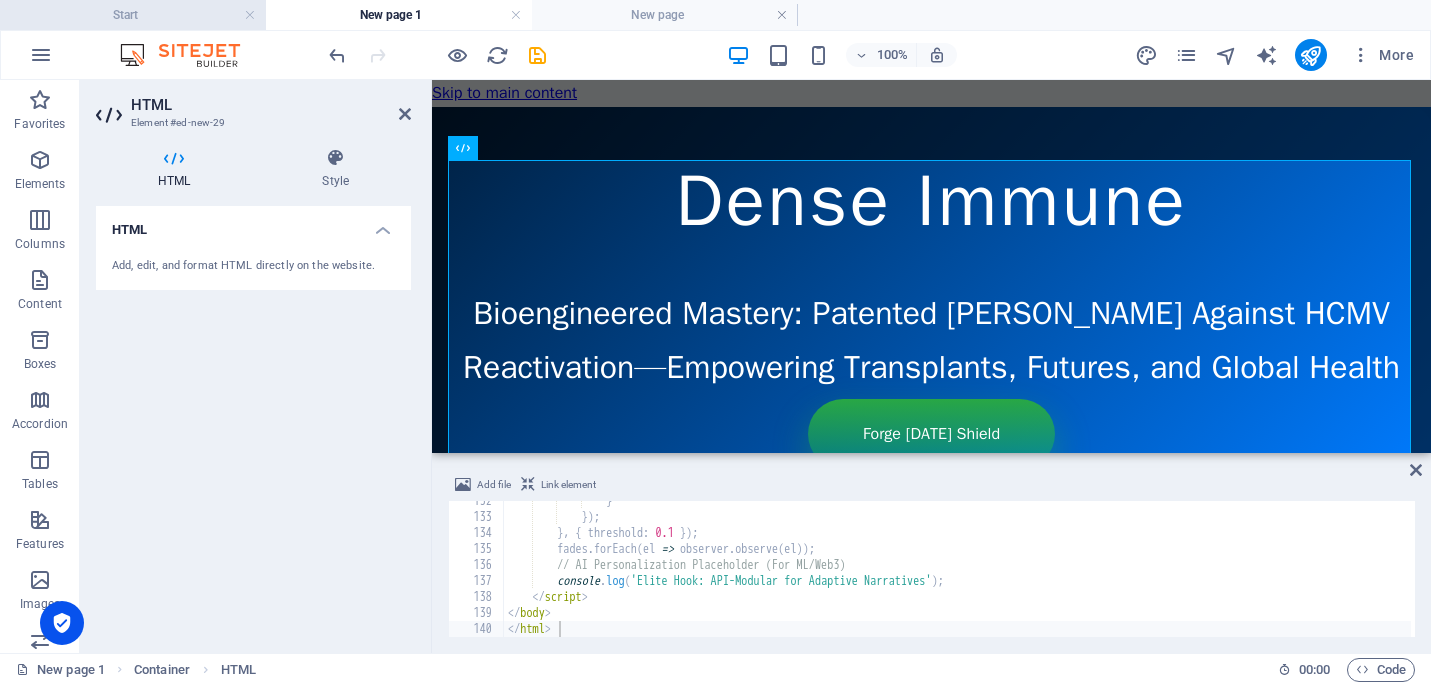 click on "Start" at bounding box center (133, 15) 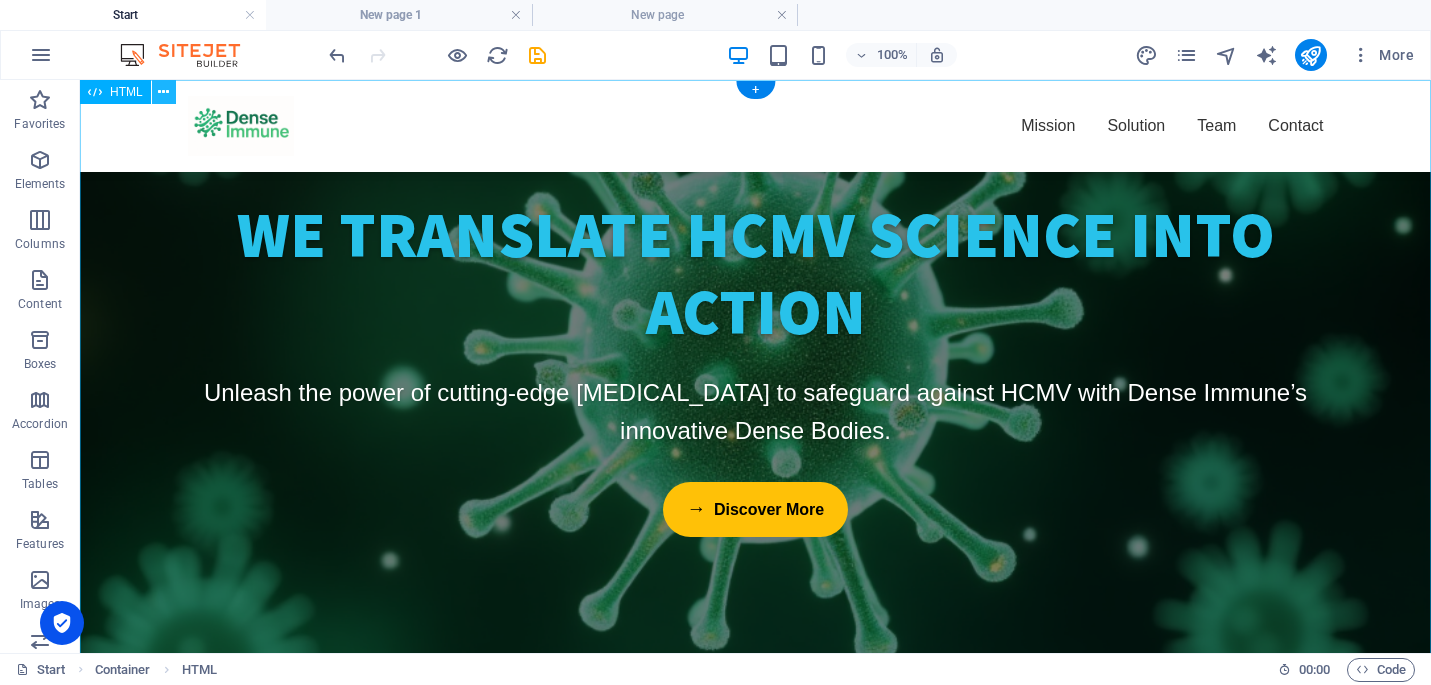 click at bounding box center [163, 92] 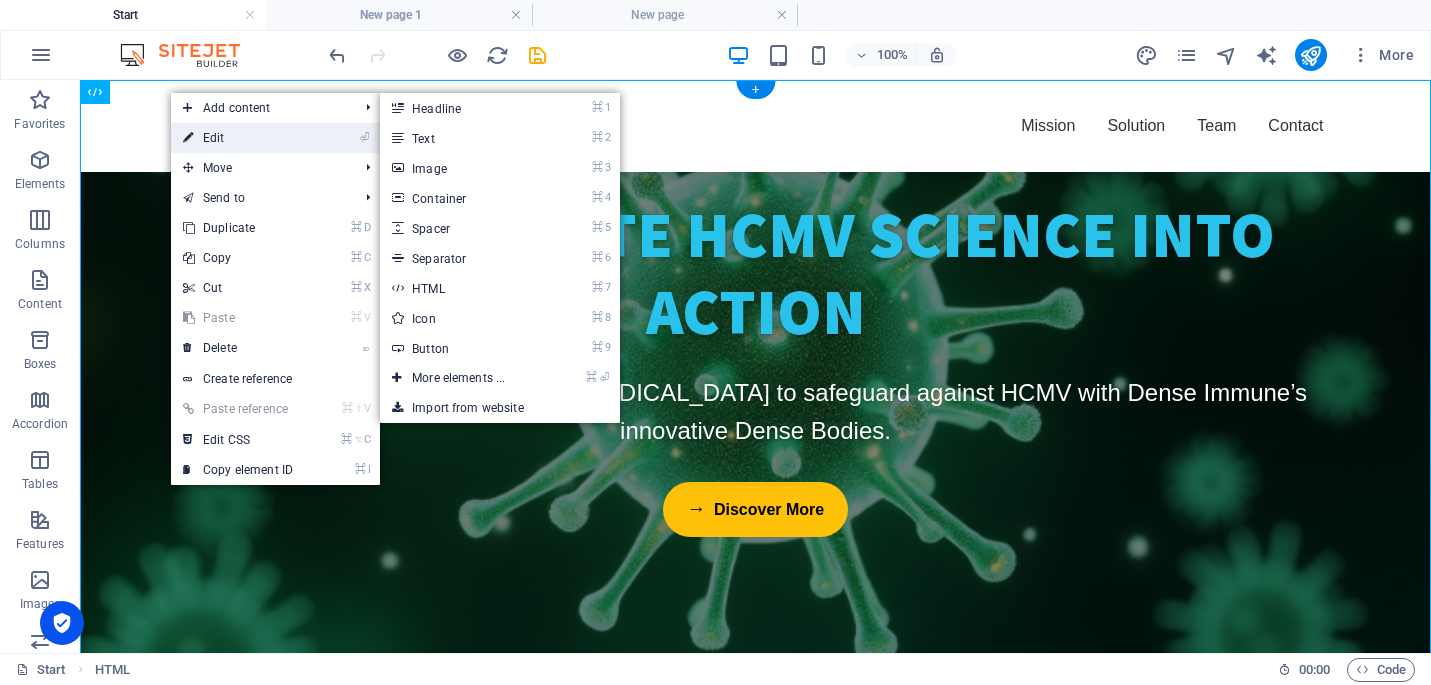 click on "⏎  Edit" at bounding box center (238, 138) 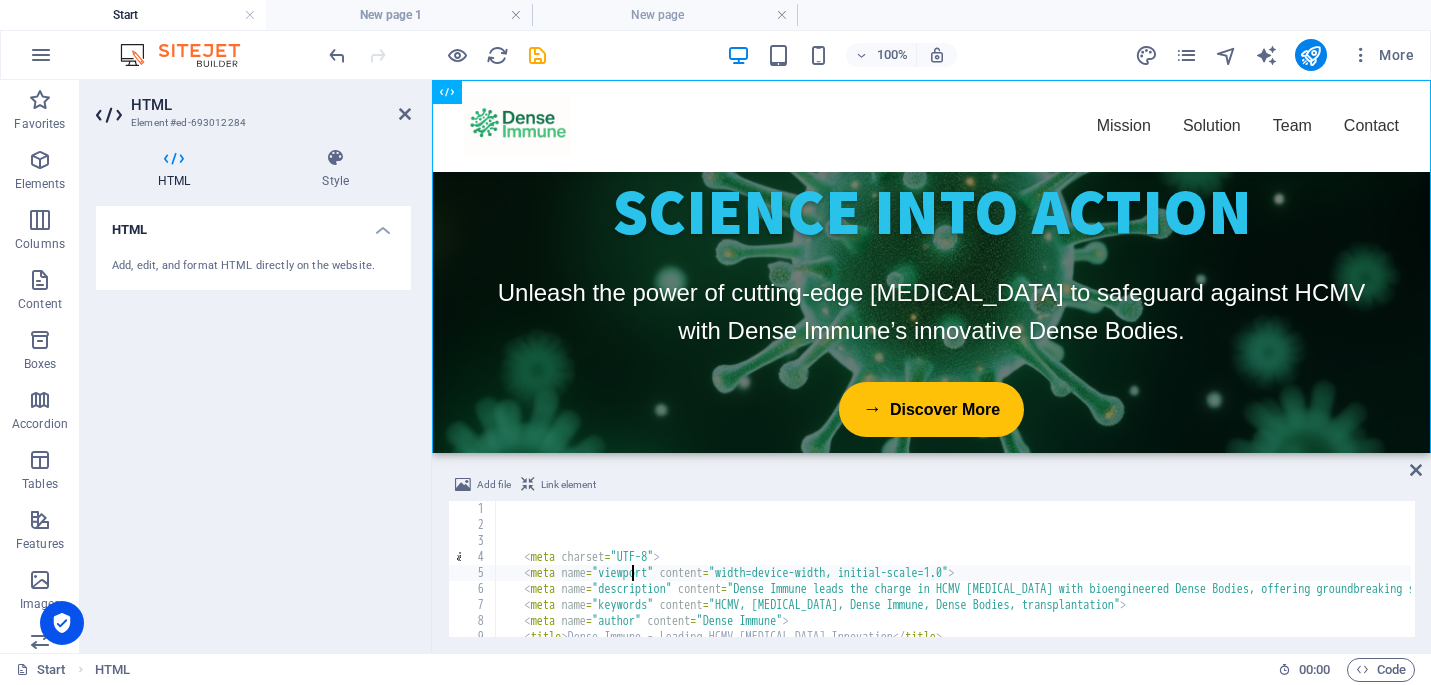click on "< meta   charset = "UTF-8" >      < meta   name = "viewport"   content = "width=device-width, initial-scale=1.0" >      < meta   name = "description"   content = "Dense Immune leads the charge in HCMV immunotherapy with bioengineered Dense Bodies, offering groundbreaking solutions to combat HCMV disease." >      < meta   name = "keywords"   content = "HCMV, immunotherapy, Dense Immune, Dense Bodies, transplantation" >      < meta   name = "author"   content = "Dense Immune" >      < title > Dense Immune - Leading HCMV Immunotherapy Innovation </ title >      < link   href = "https://cdn.jsdelivr.net/npm/tailwindcss@2.2.19/dist/tailwind.min.css"   rel = "stylesheet" >" at bounding box center (1344, 583) 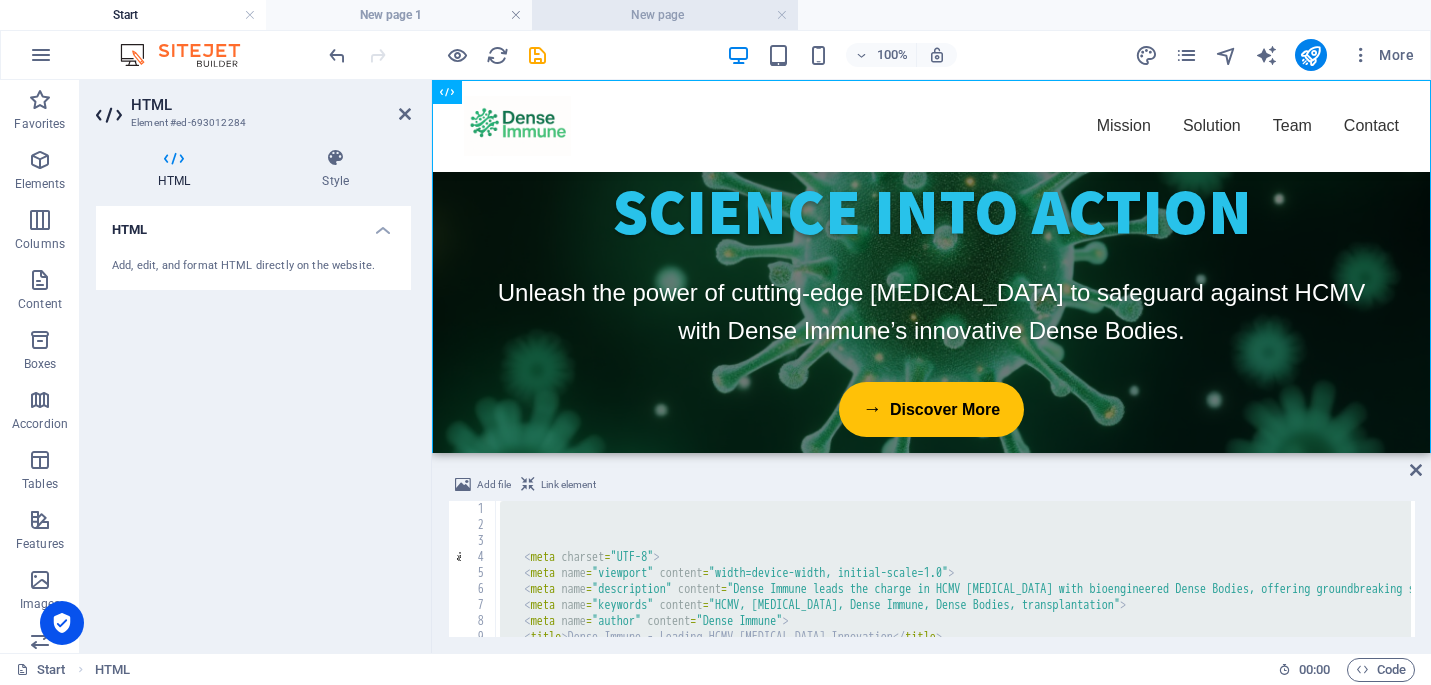 click on "New page" at bounding box center (665, 15) 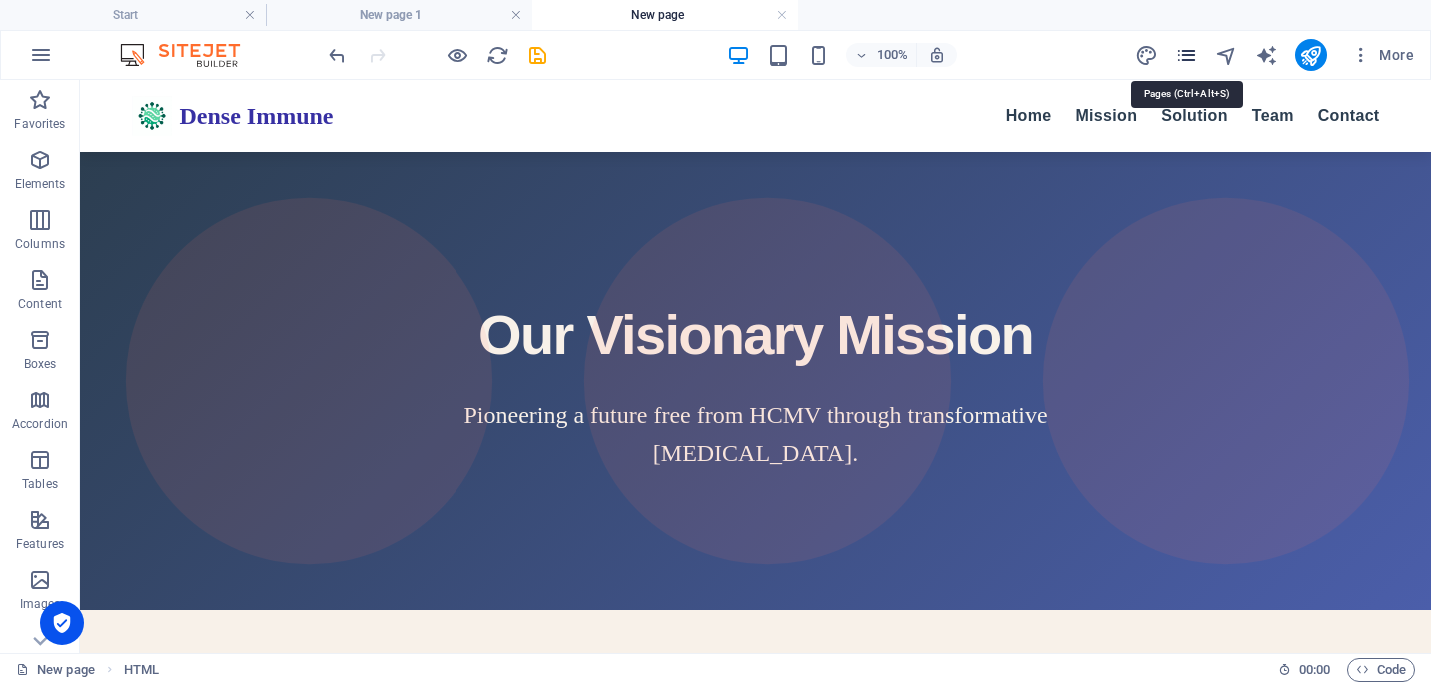 click at bounding box center [1186, 55] 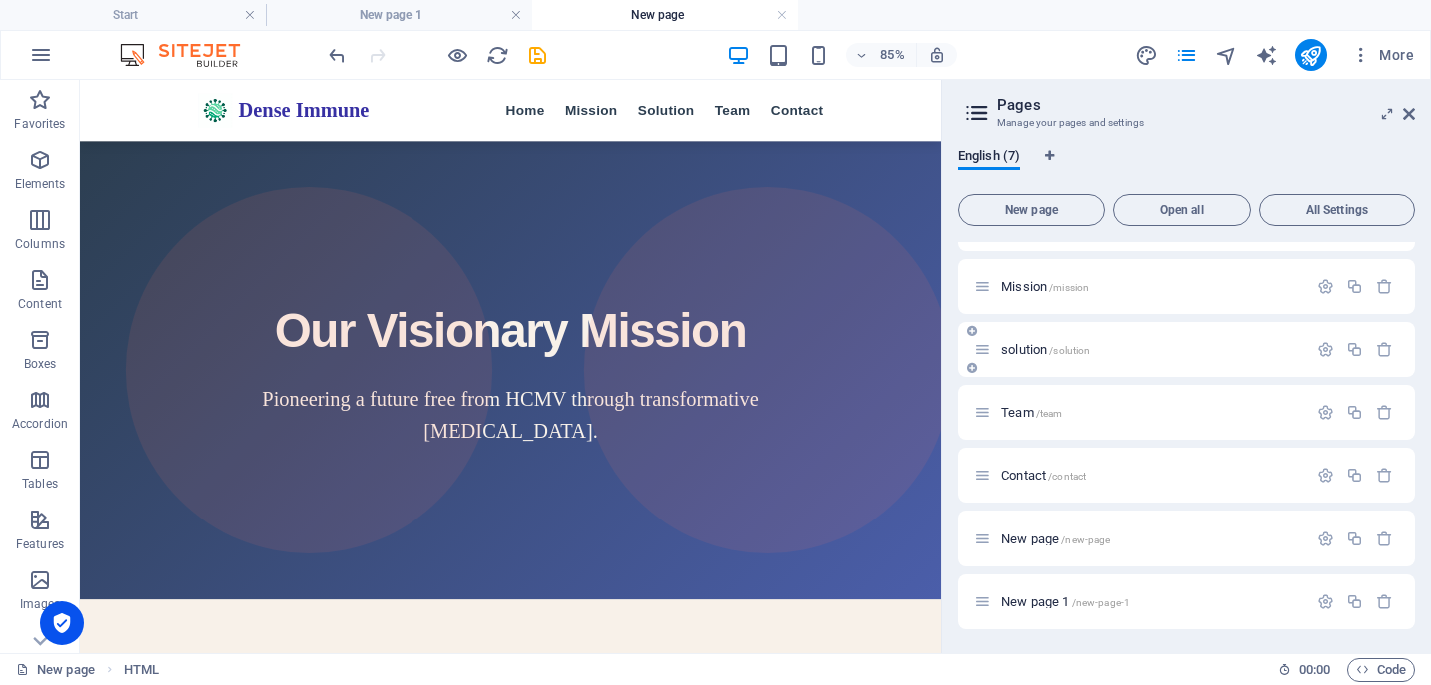 scroll, scrollTop: 46, scrollLeft: 0, axis: vertical 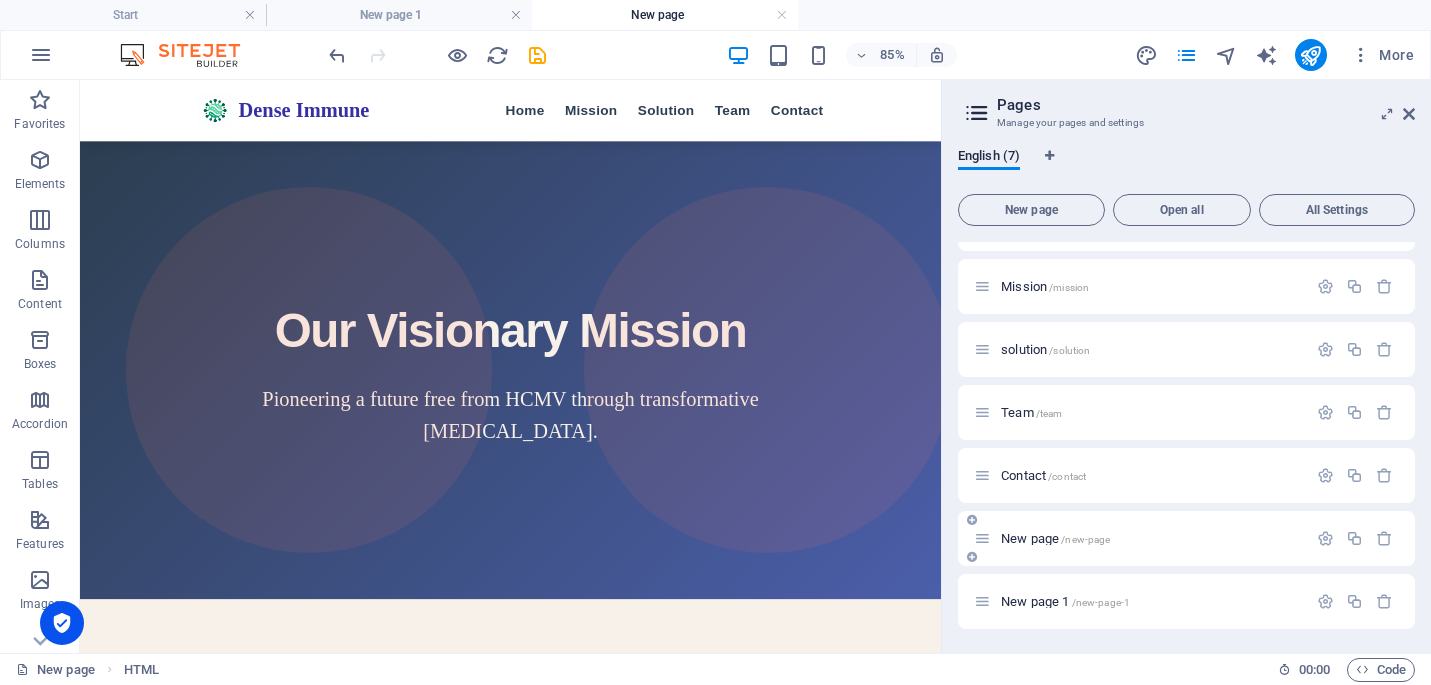 click on "New page /new-page" at bounding box center [1140, 538] 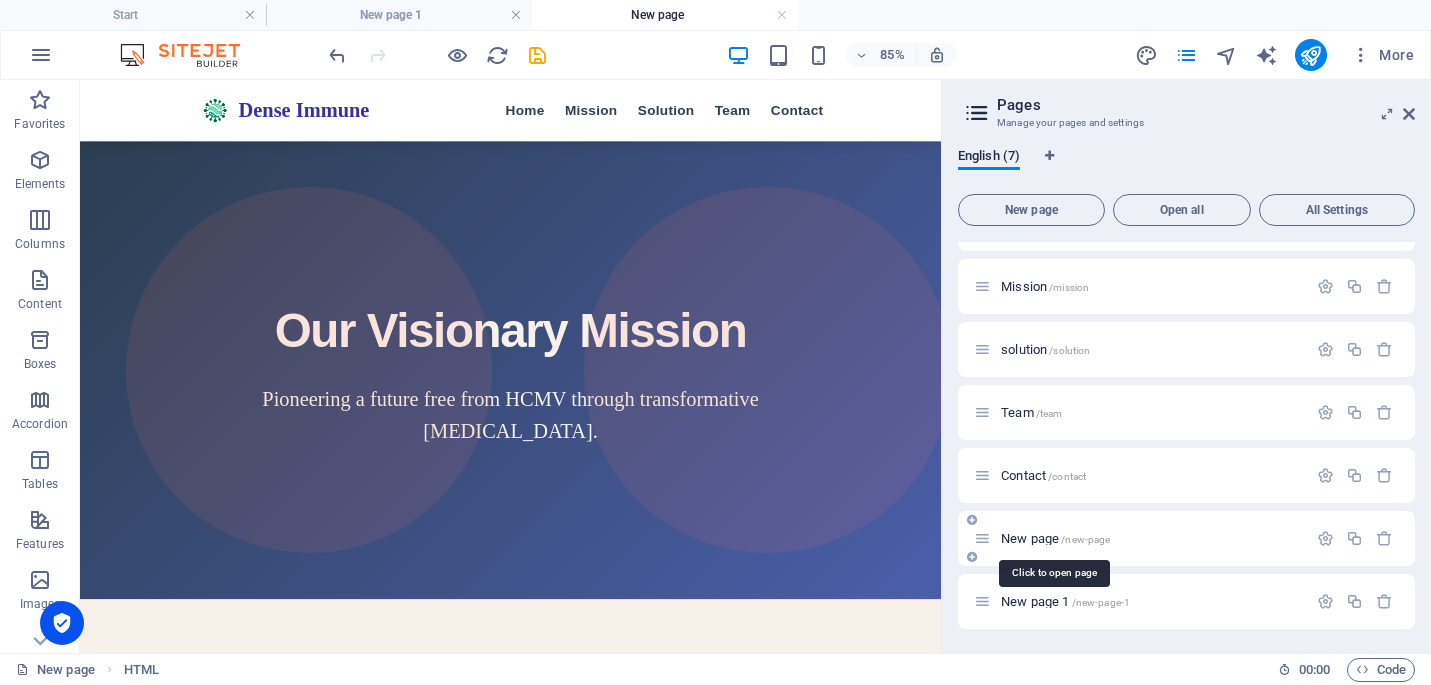 click on "New page /new-page" at bounding box center [1055, 538] 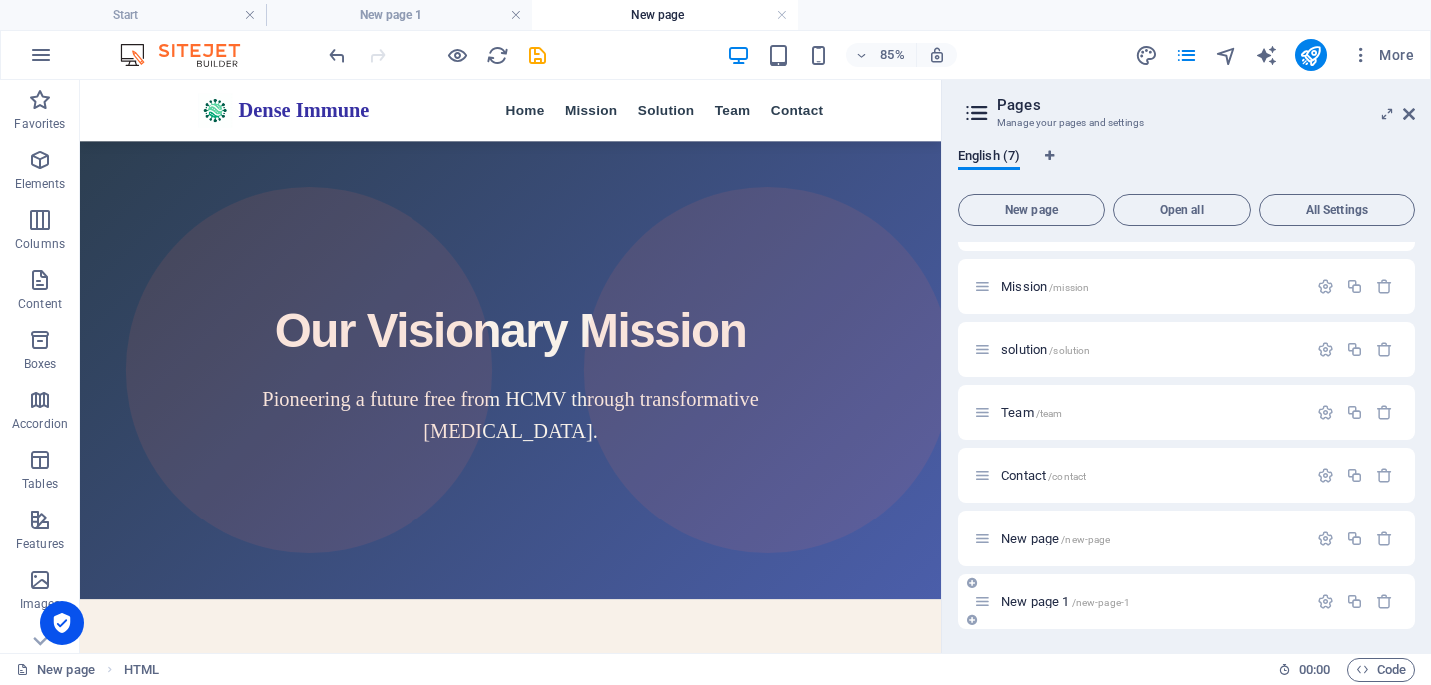 click on "New page 1 /new-page-1" at bounding box center (1140, 601) 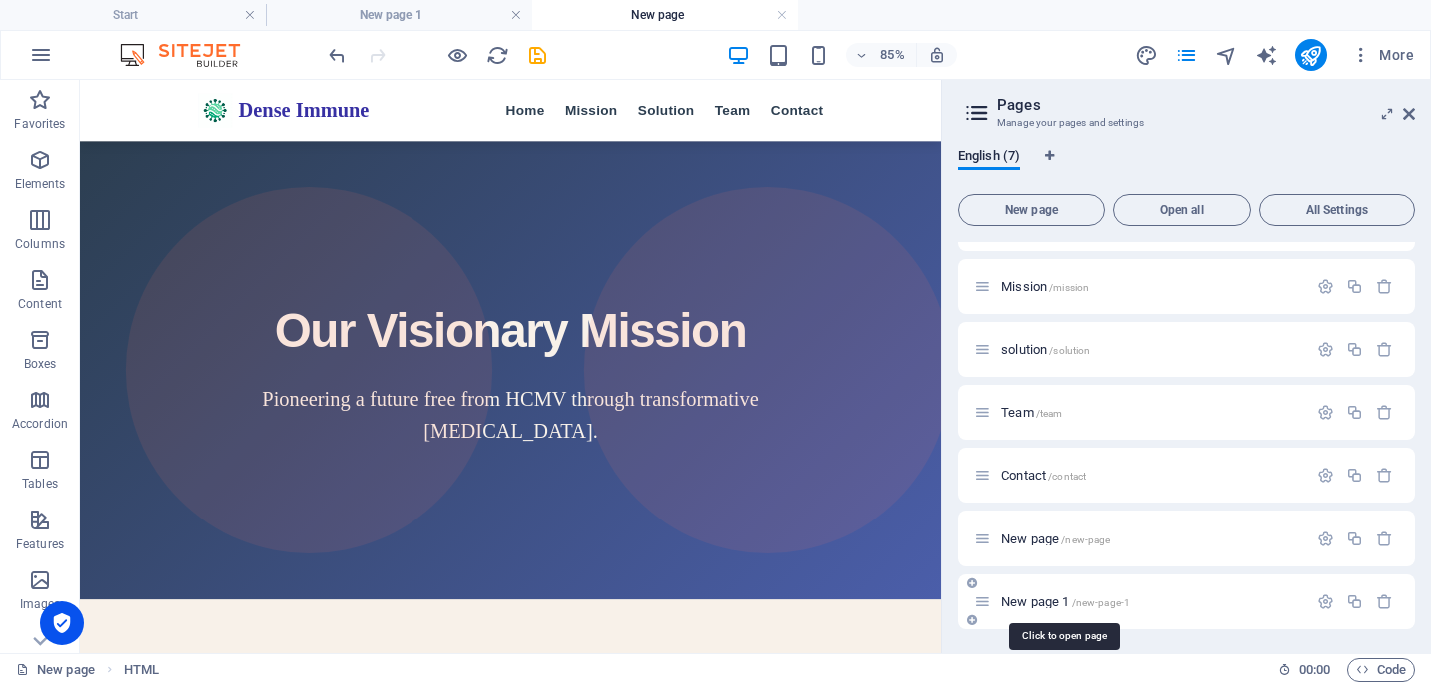 click on "New page 1 /new-page-1" at bounding box center (1065, 601) 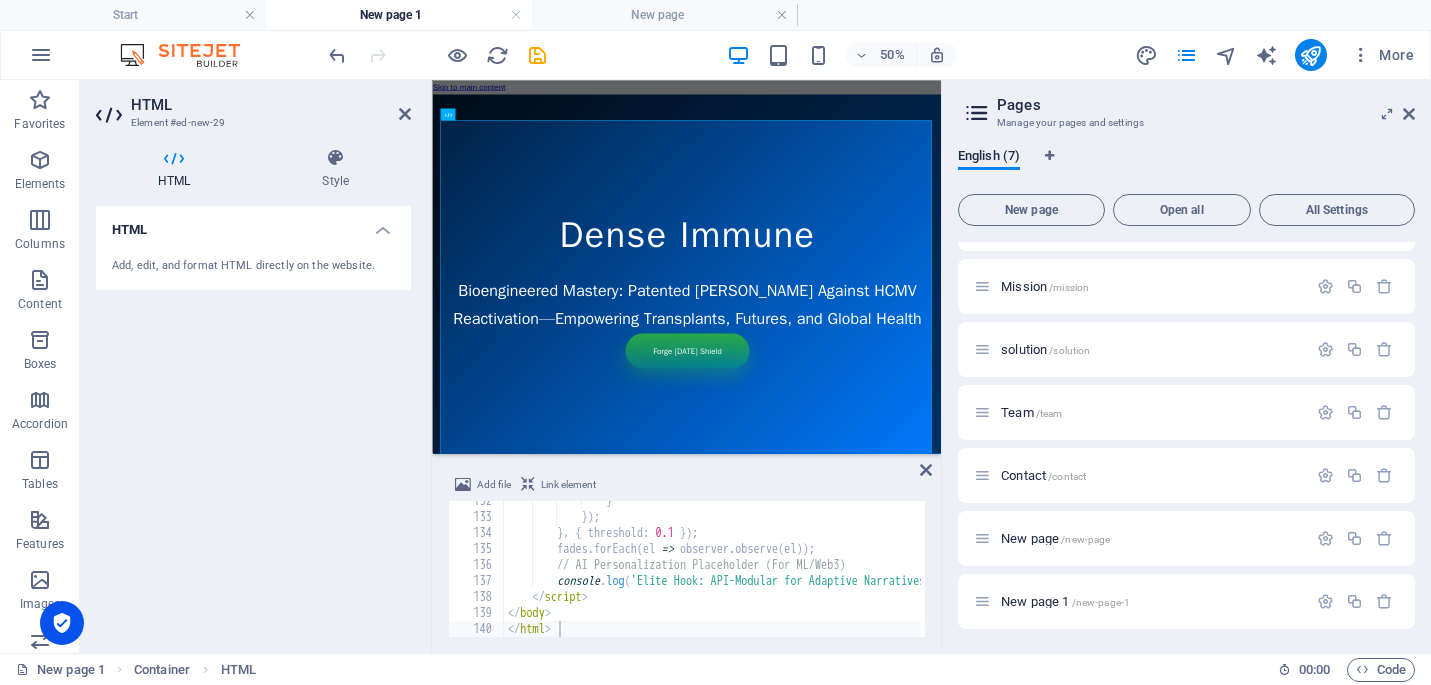 click on "}                }) ;           } ,   {   threshold :   0.1   }) ;           fades . forEach ( el   =>   observer . observe ( el )) ;           // AI Personalization Placeholder (For ML/Web3)           console . log ( 'Elite Hook: API-Modular for Adaptive Narratives' ) ;      </ script > </ body > </ html >" at bounding box center [1414, 575] 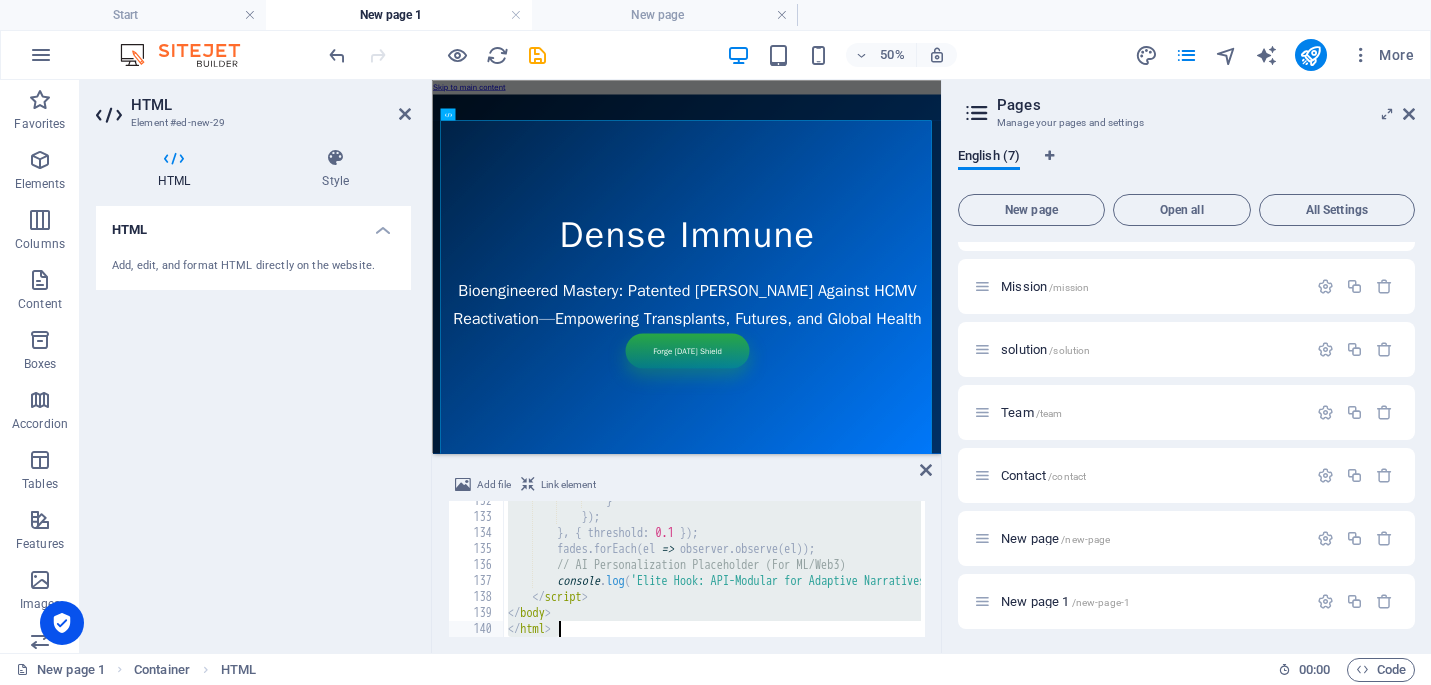 paste 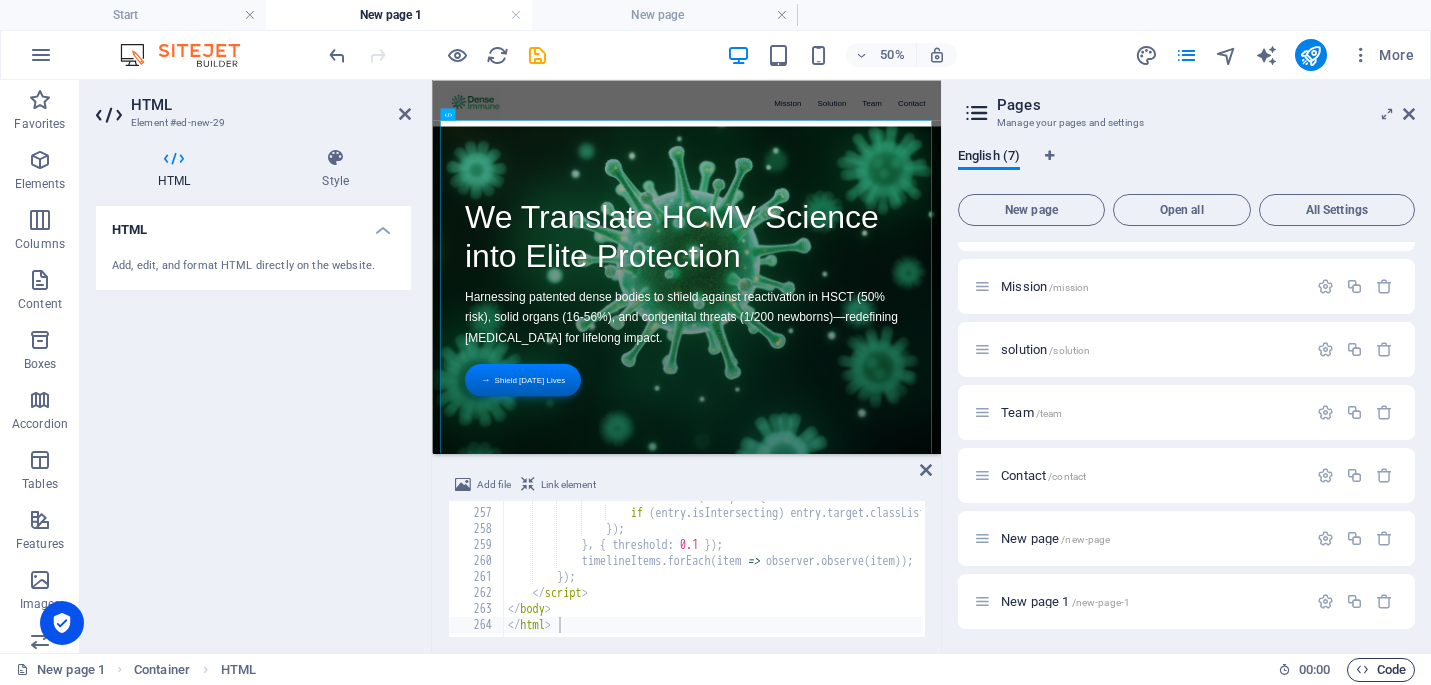 click on "Code" at bounding box center (1381, 670) 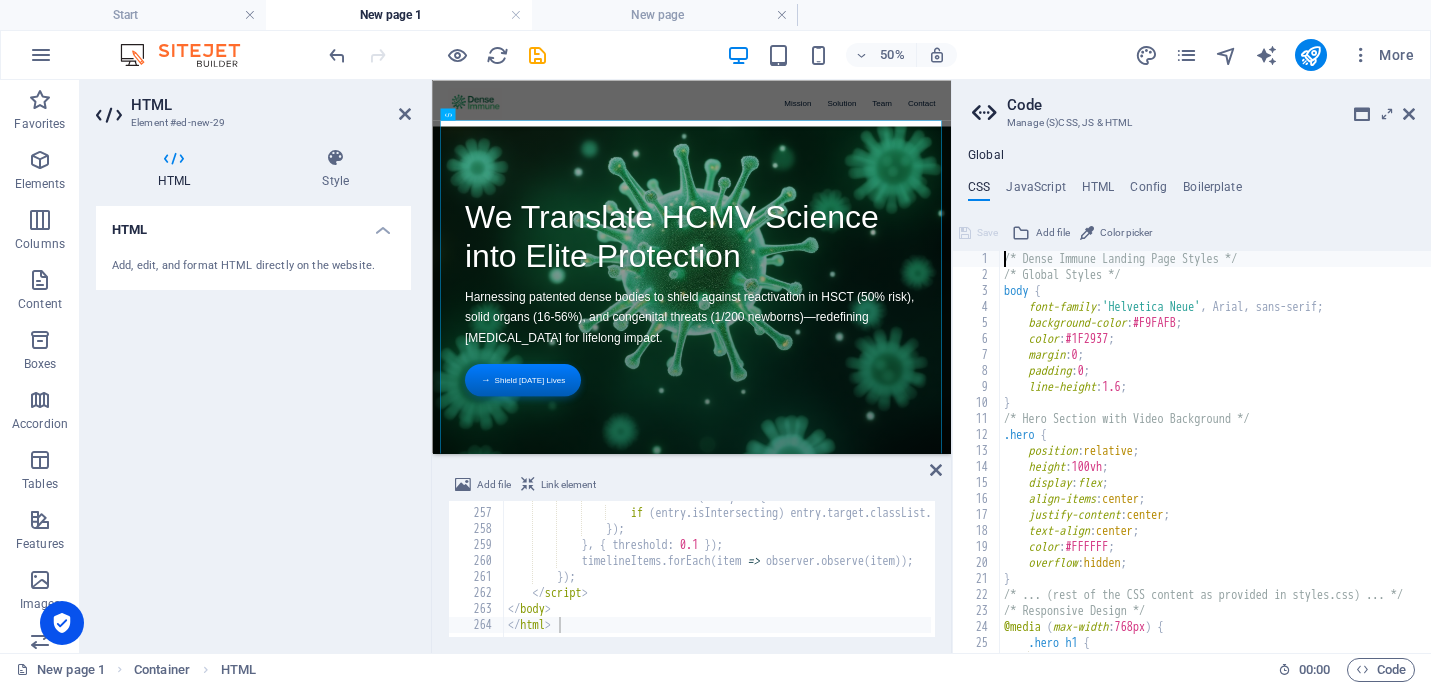 click on "Code" at bounding box center (1211, 105) 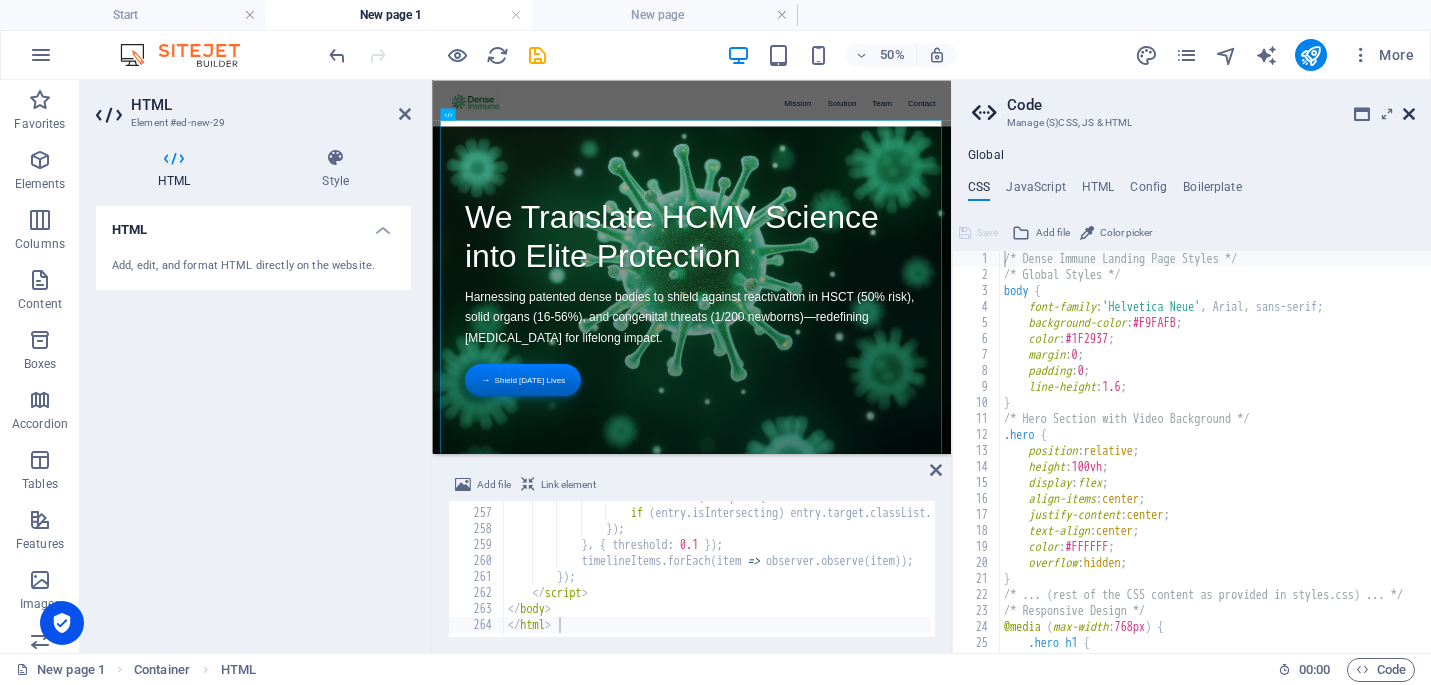 click at bounding box center (1409, 114) 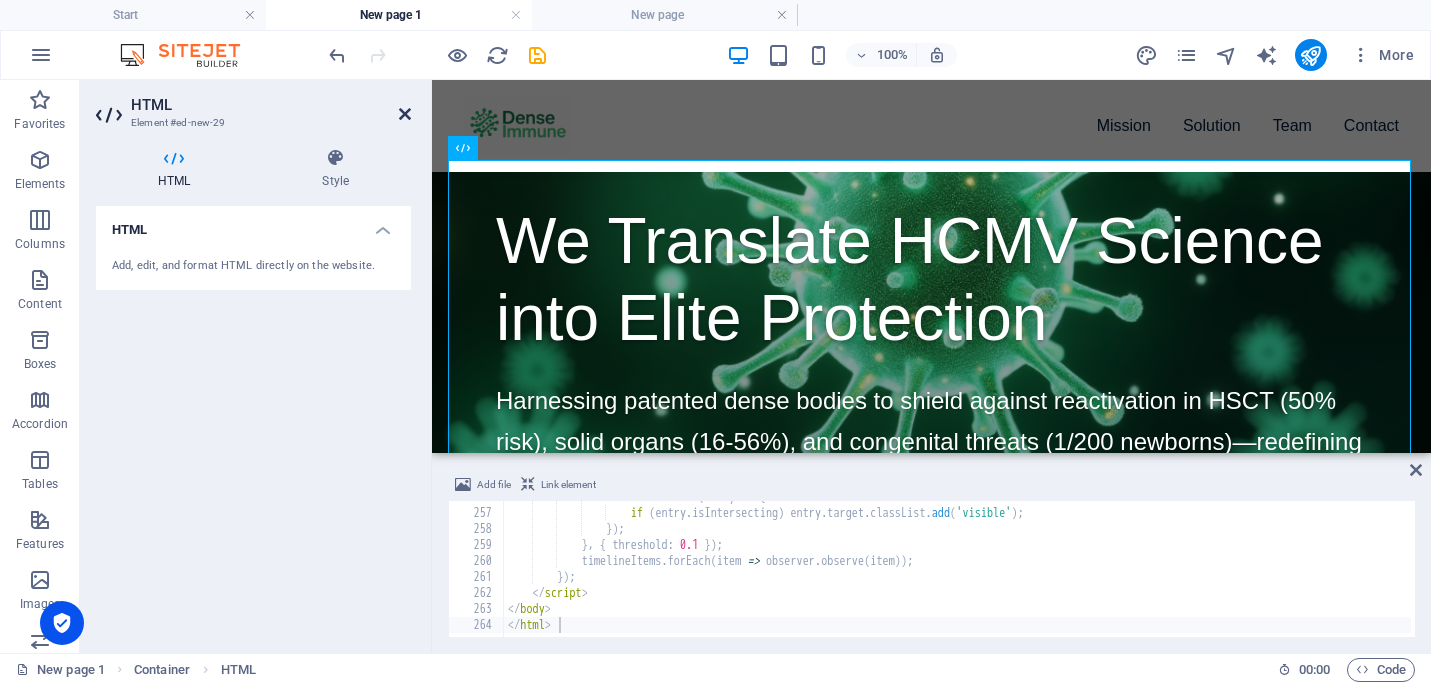 click at bounding box center (405, 114) 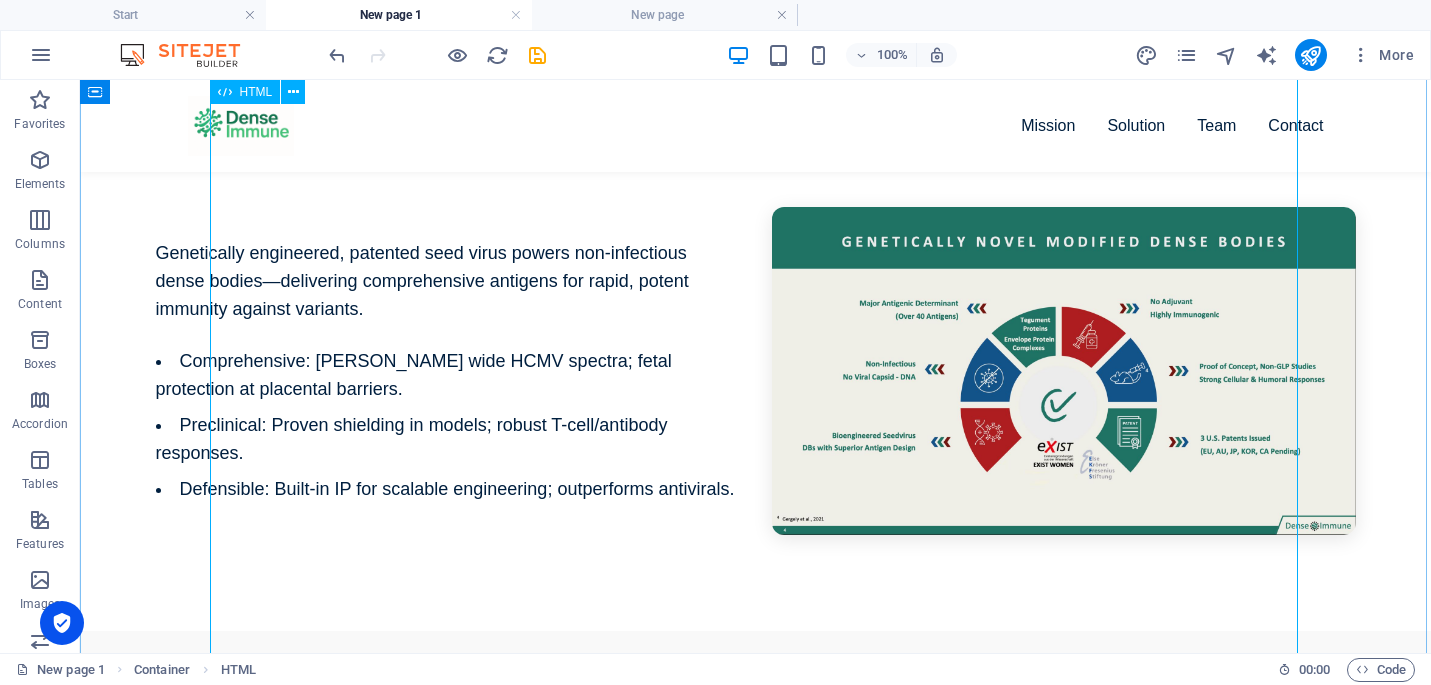 scroll, scrollTop: 1435, scrollLeft: 0, axis: vertical 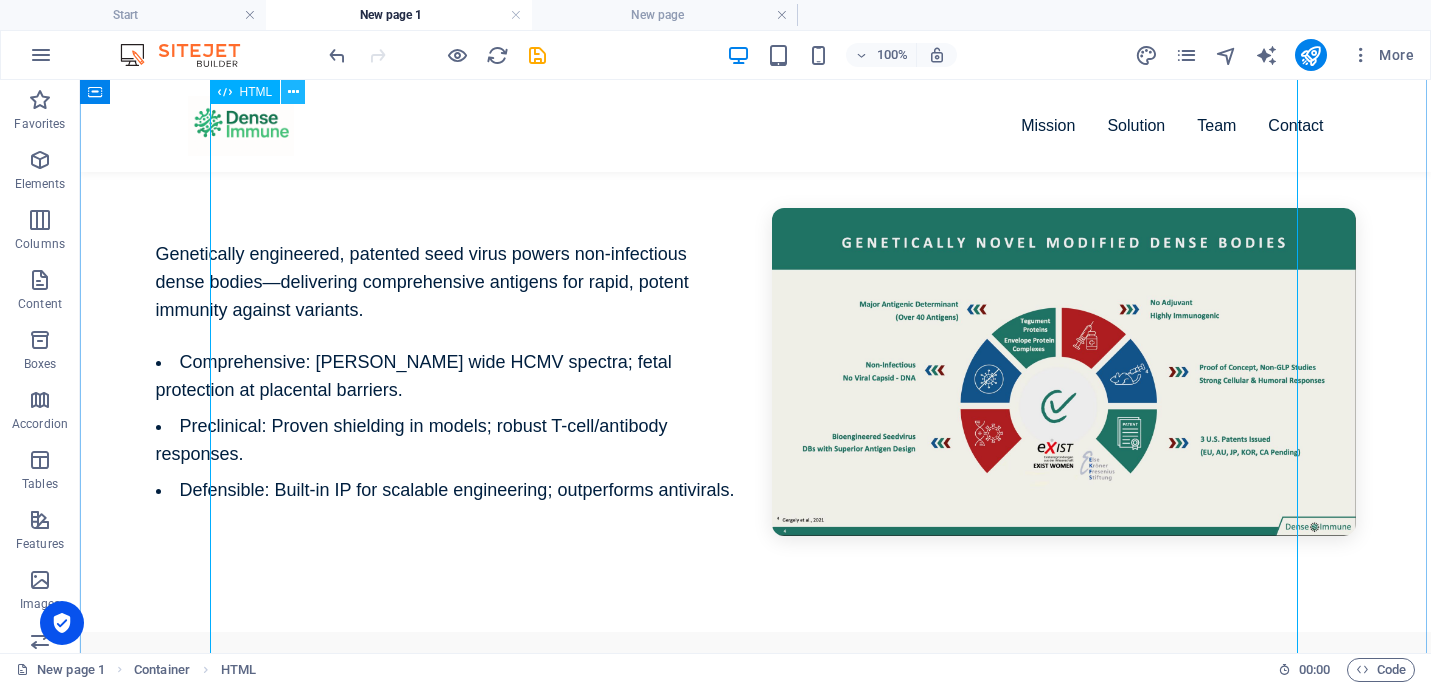 click at bounding box center (293, 92) 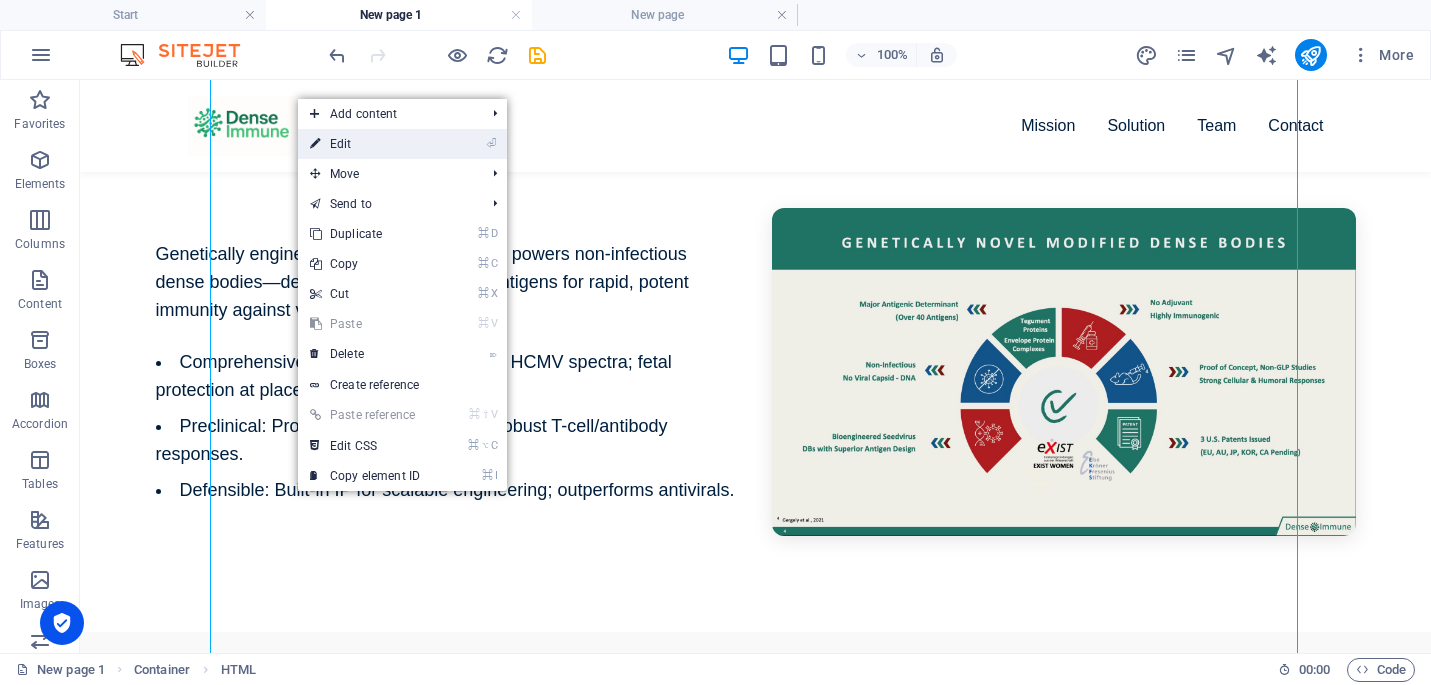 click on "⏎  Edit" at bounding box center [365, 144] 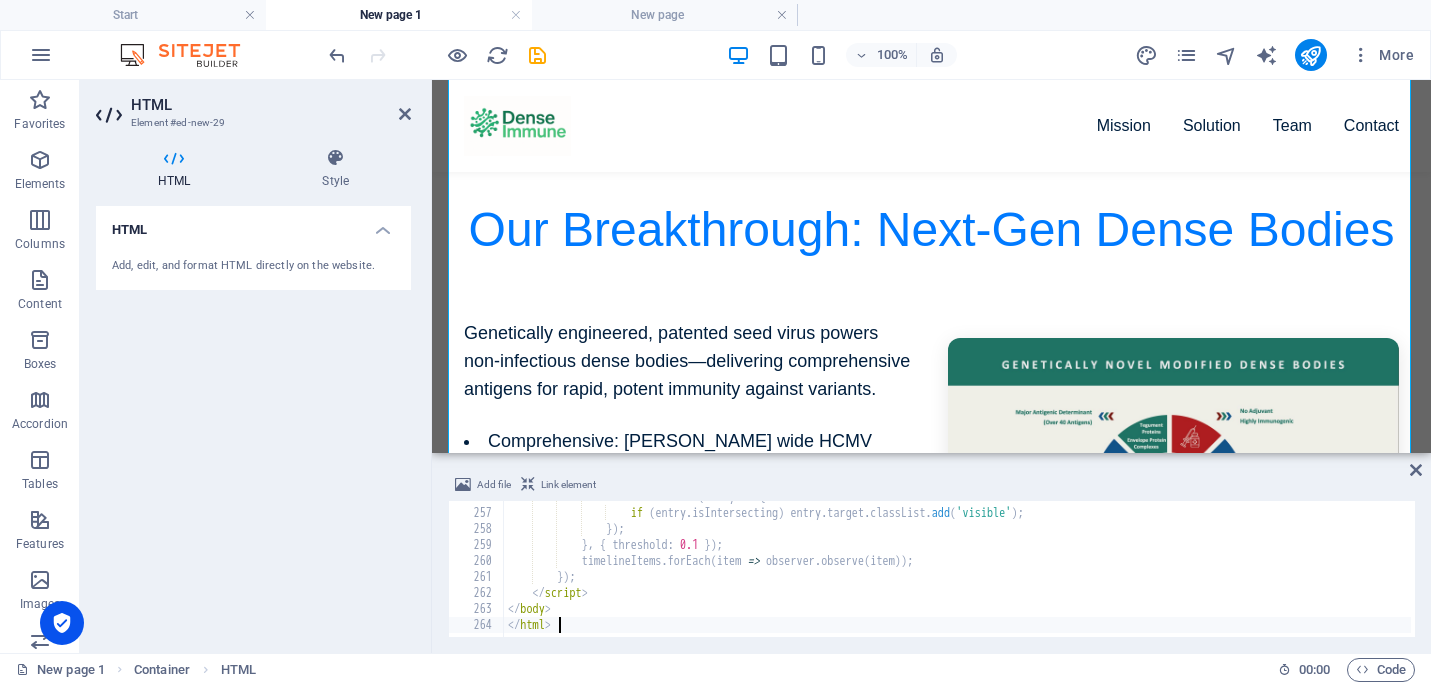 scroll, scrollTop: 4092, scrollLeft: 0, axis: vertical 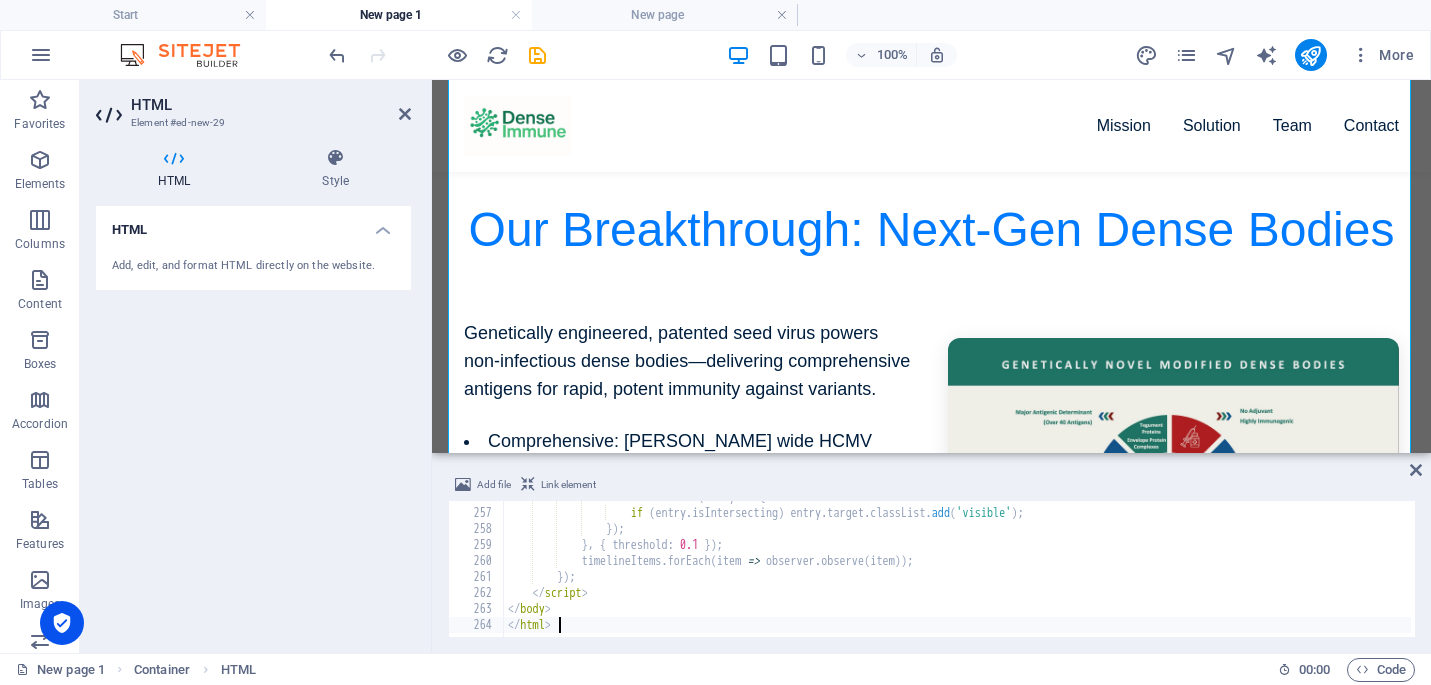 click on "entries . forEach ( entry   =>   {                          if   ( entry . isIntersecting )   entry . target . classList . add ( 'visible' ) ;                     }) ;                } ,   {   threshold :   0.1   }) ;                timelineItems . forEach ( item   =>   observer . observe ( item )) ;           }) ;      </ script > </ body > </ html >" at bounding box center (2156, 571) 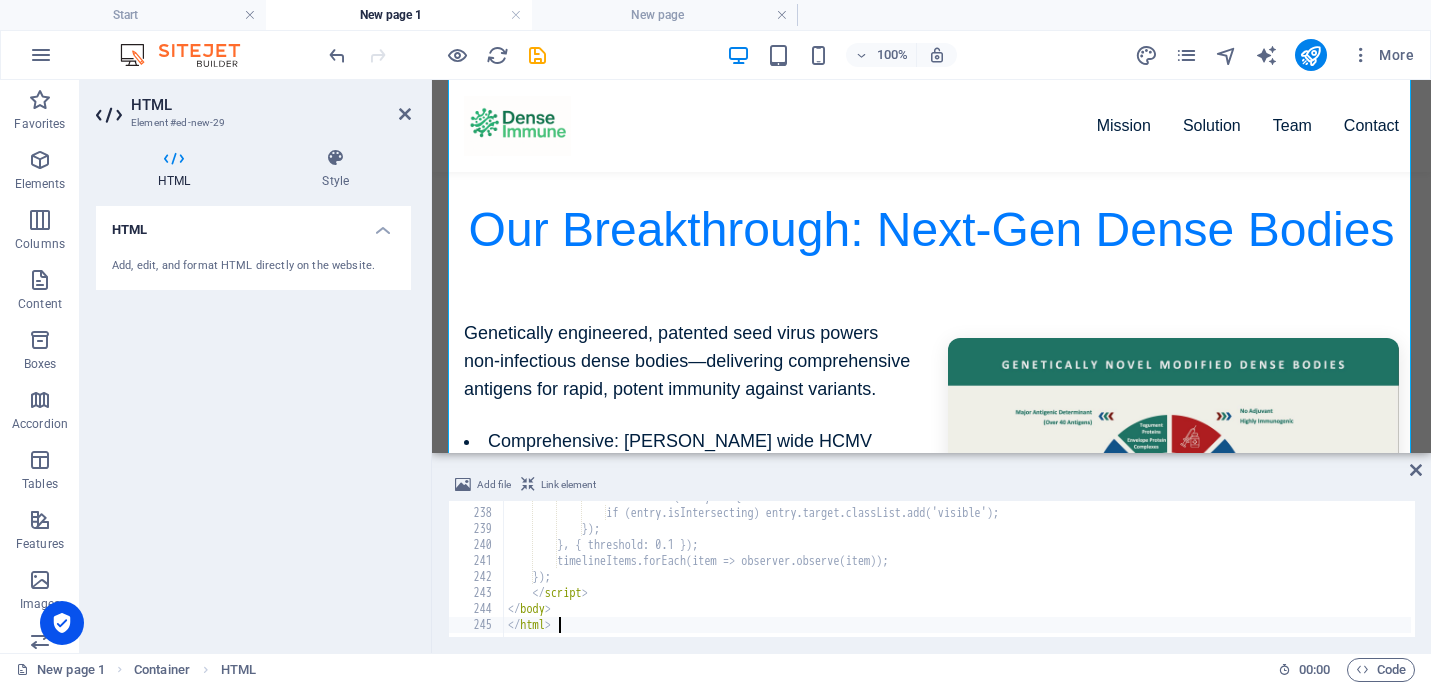 scroll, scrollTop: 3788, scrollLeft: 0, axis: vertical 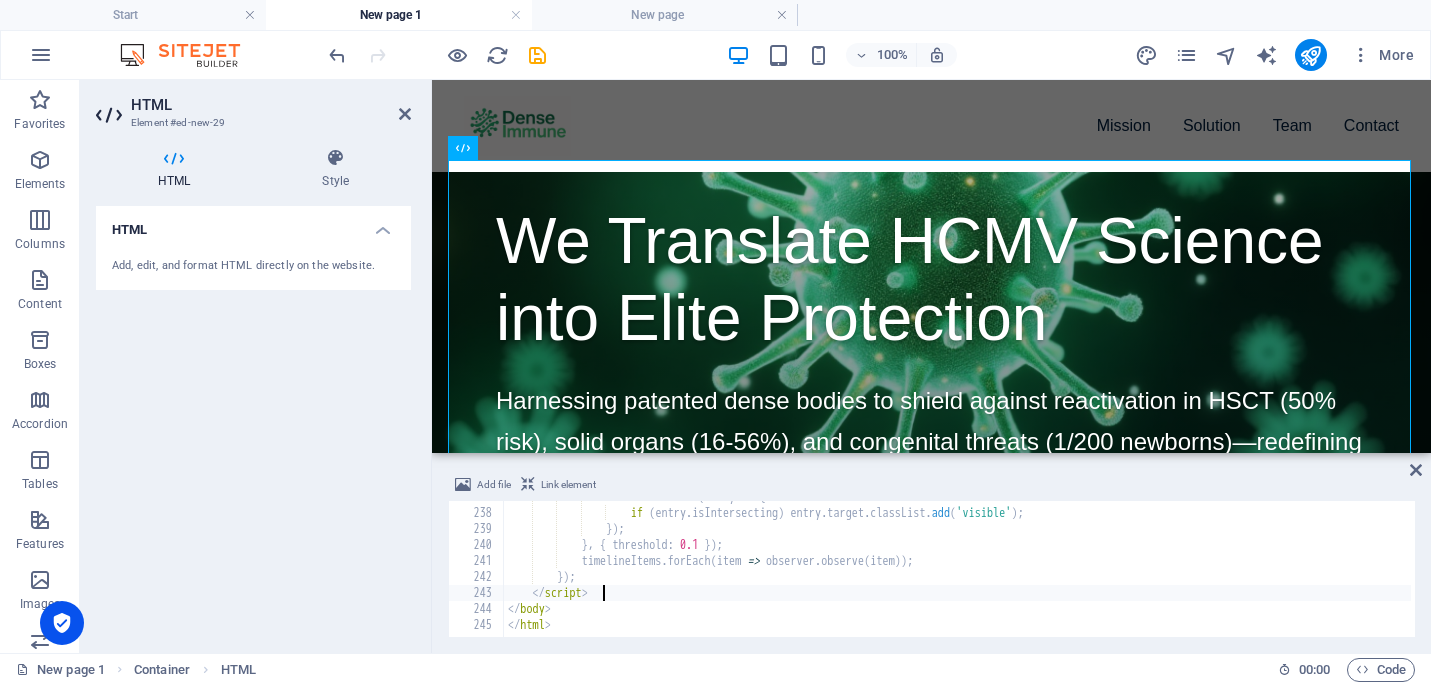 click on "entries . forEach ( entry   =>   {                          if   ( entry . isIntersecting )   entry . target . classList . add ( 'visible' ) ;                     }) ;                } ,   {   threshold :   0.1   }) ;                timelineItems . forEach ( item   =>   observer . observe ( item )) ;           }) ;      </ script > </ body > </ html >" at bounding box center [2156, 571] 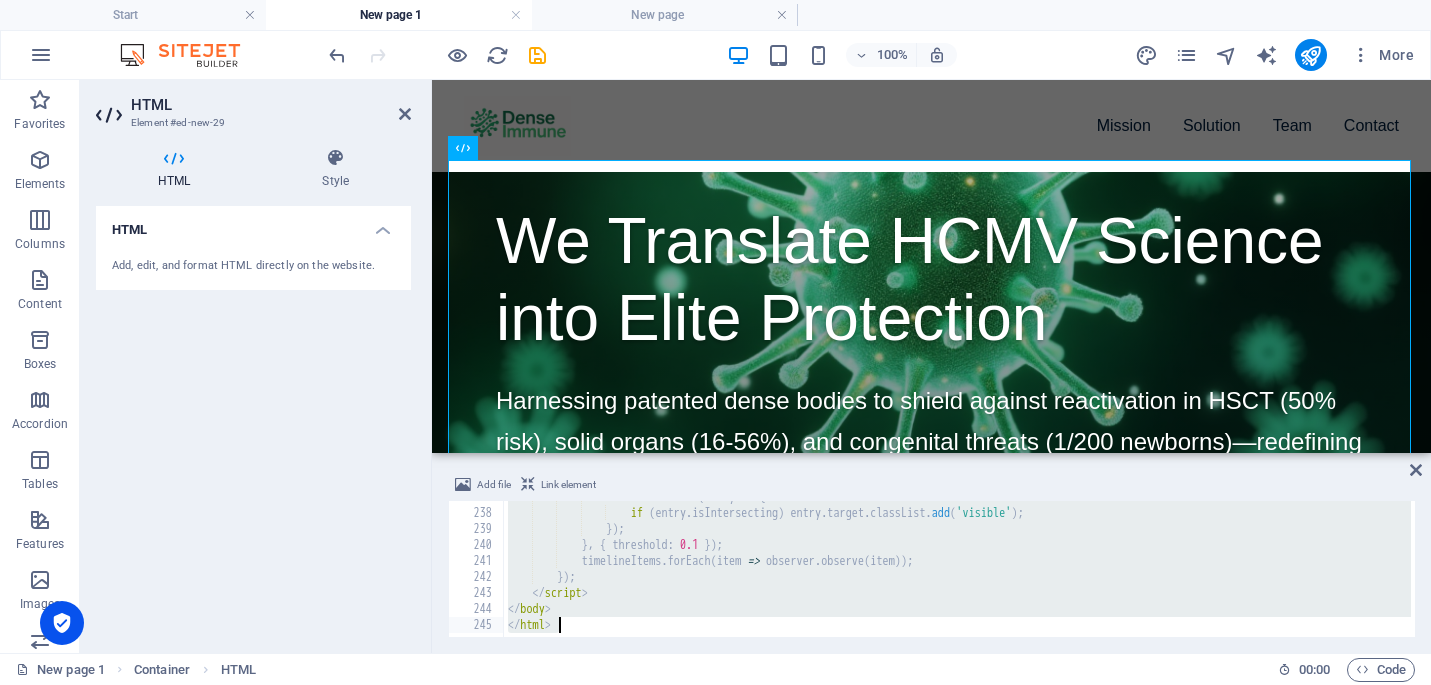 paste 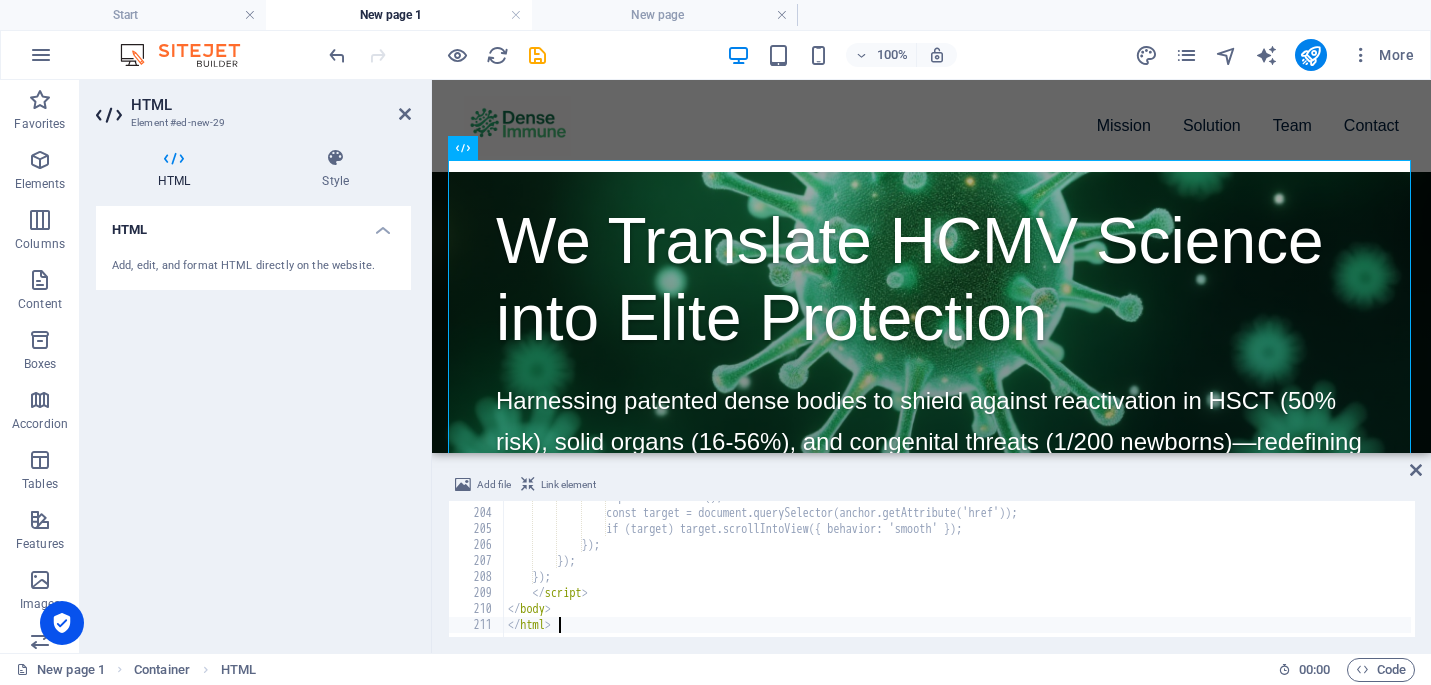 scroll, scrollTop: 3244, scrollLeft: 0, axis: vertical 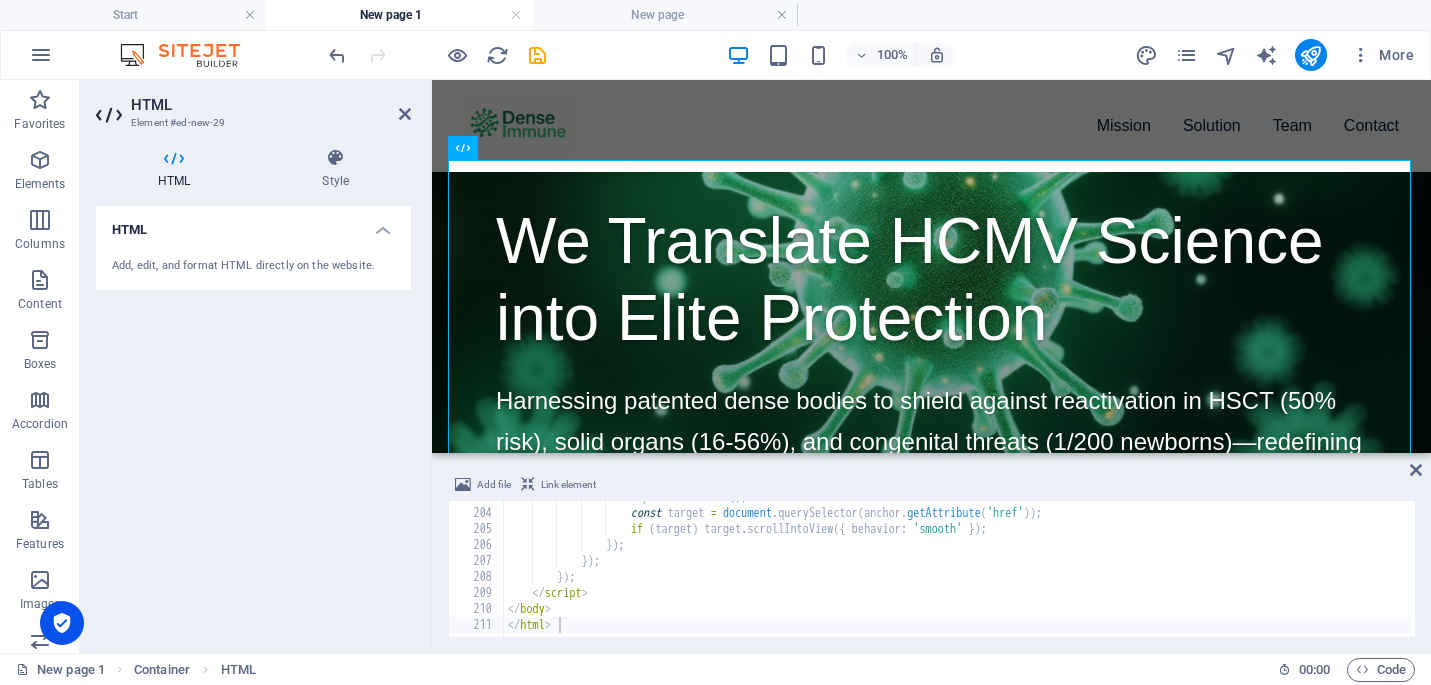 click on "e . preventDefault ( ) ;                          const   target   =   document . querySelector ( anchor . getAttribute ( 'href' )) ;                          if   ( target )   target . scrollIntoView ({   behavior :   'smooth'   }) ;                     }) ;                }) ;           }) ;      </ script > </ body > </ html >" at bounding box center (2156, 571) 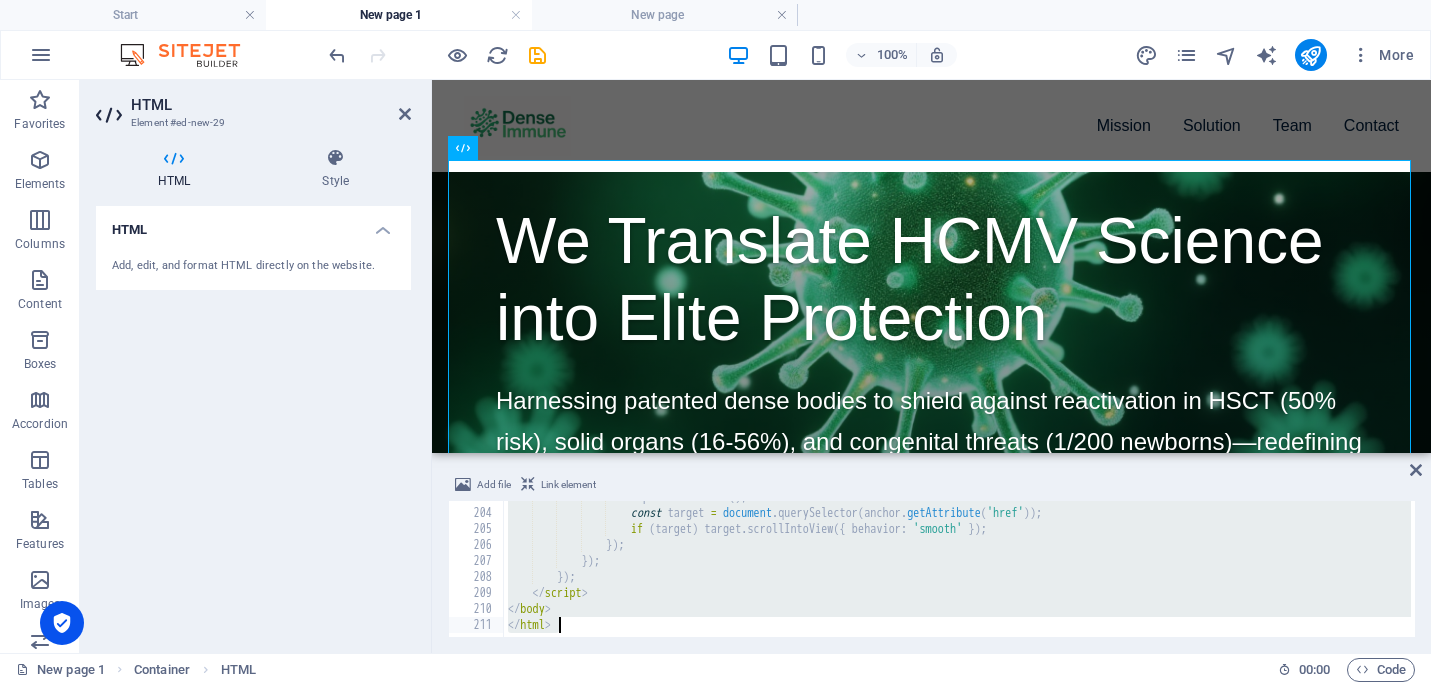 paste on "<div class="container" 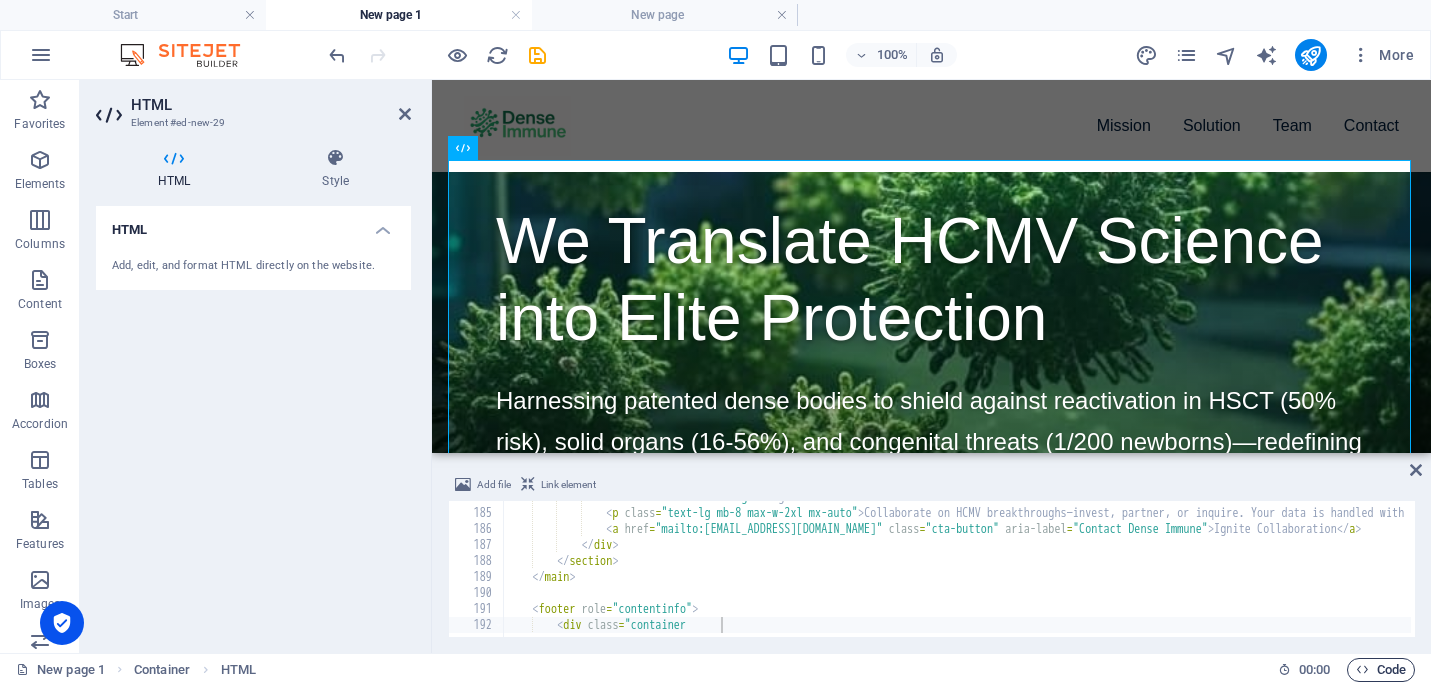 click on "Code" at bounding box center (1381, 670) 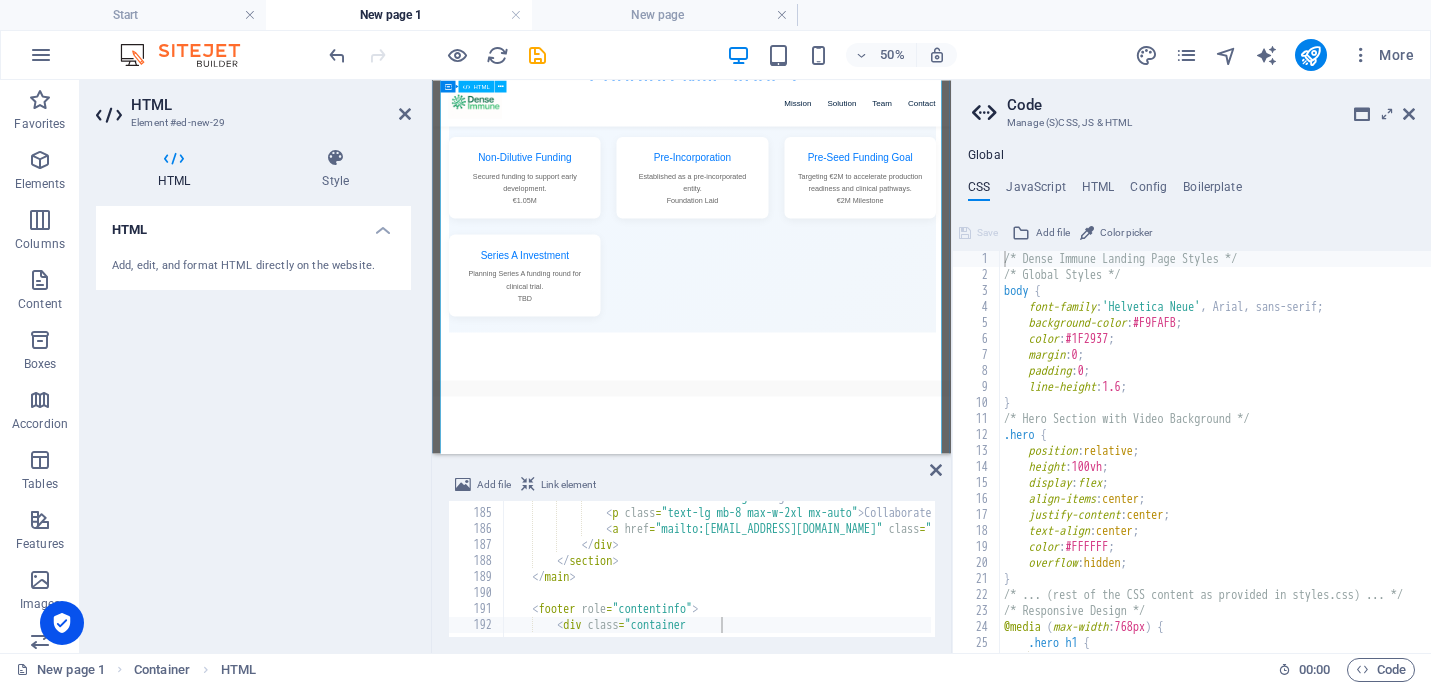 scroll, scrollTop: 4241, scrollLeft: 0, axis: vertical 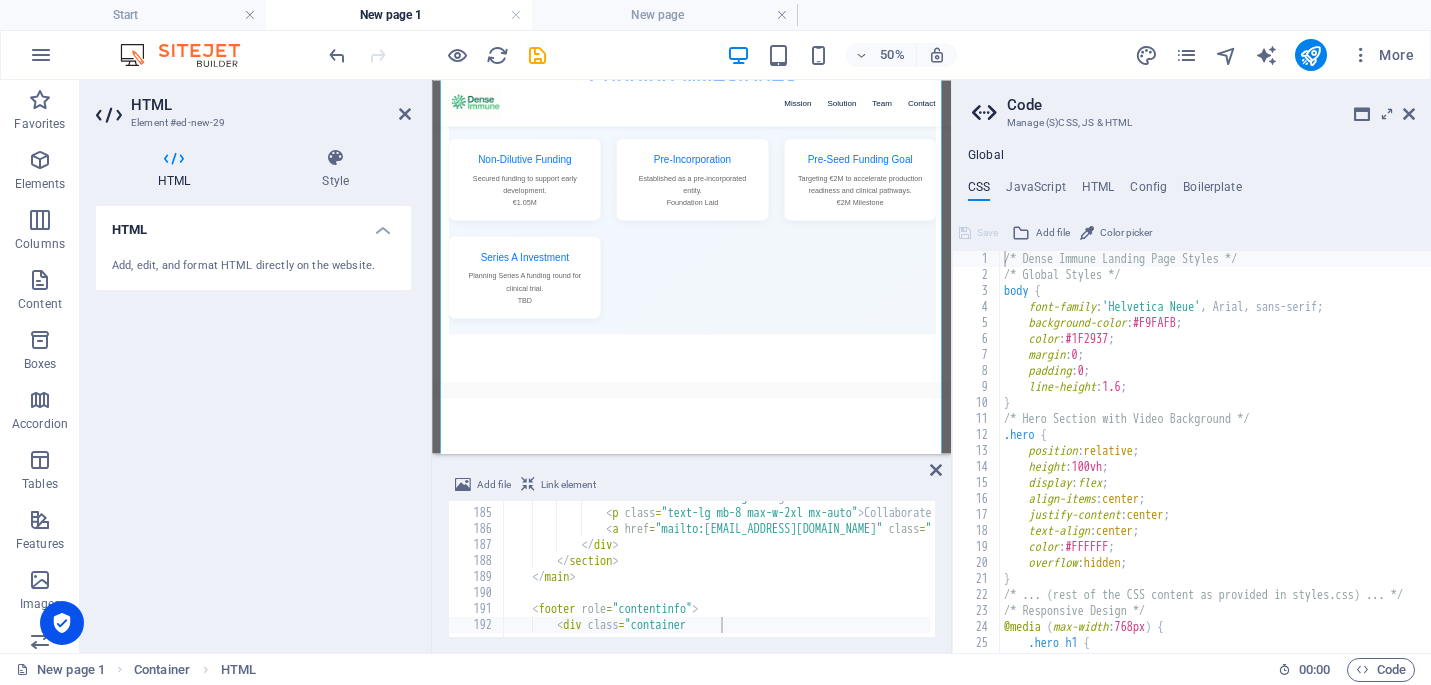 type on "</main>" 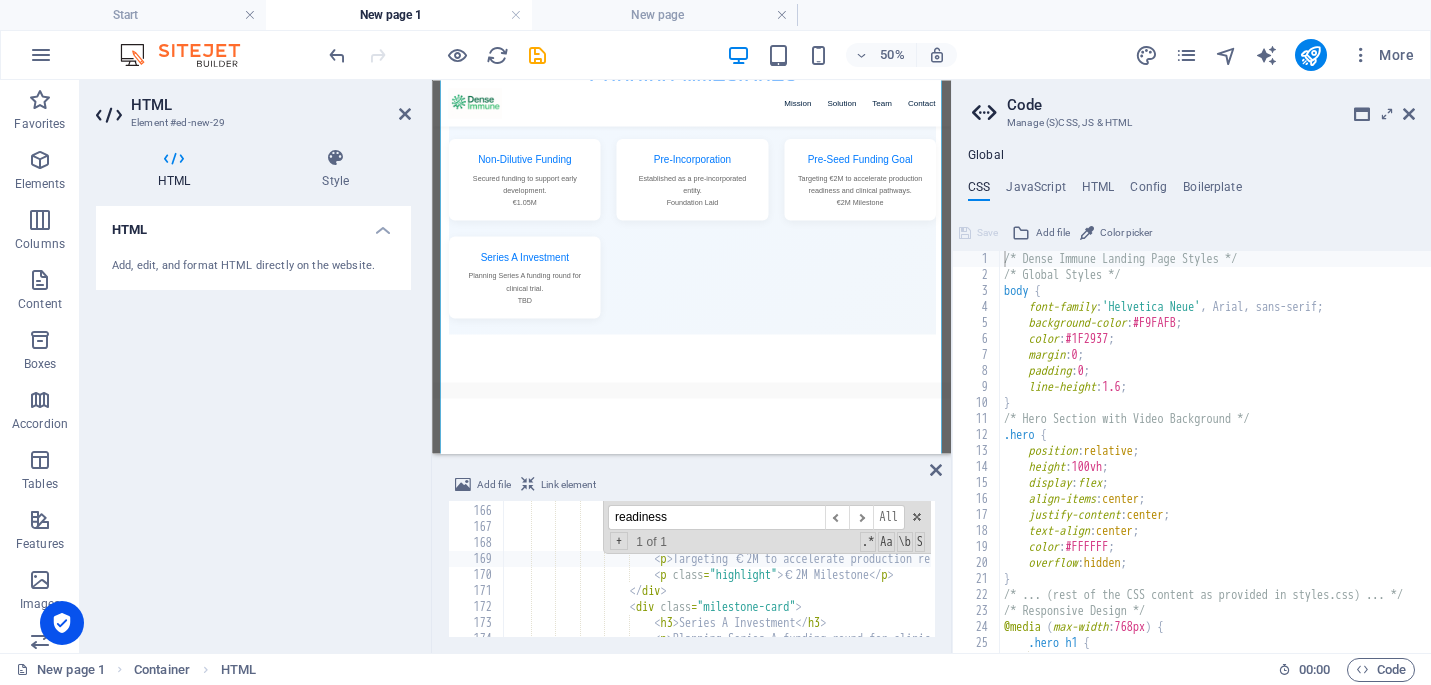 scroll, scrollTop: 2602, scrollLeft: 0, axis: vertical 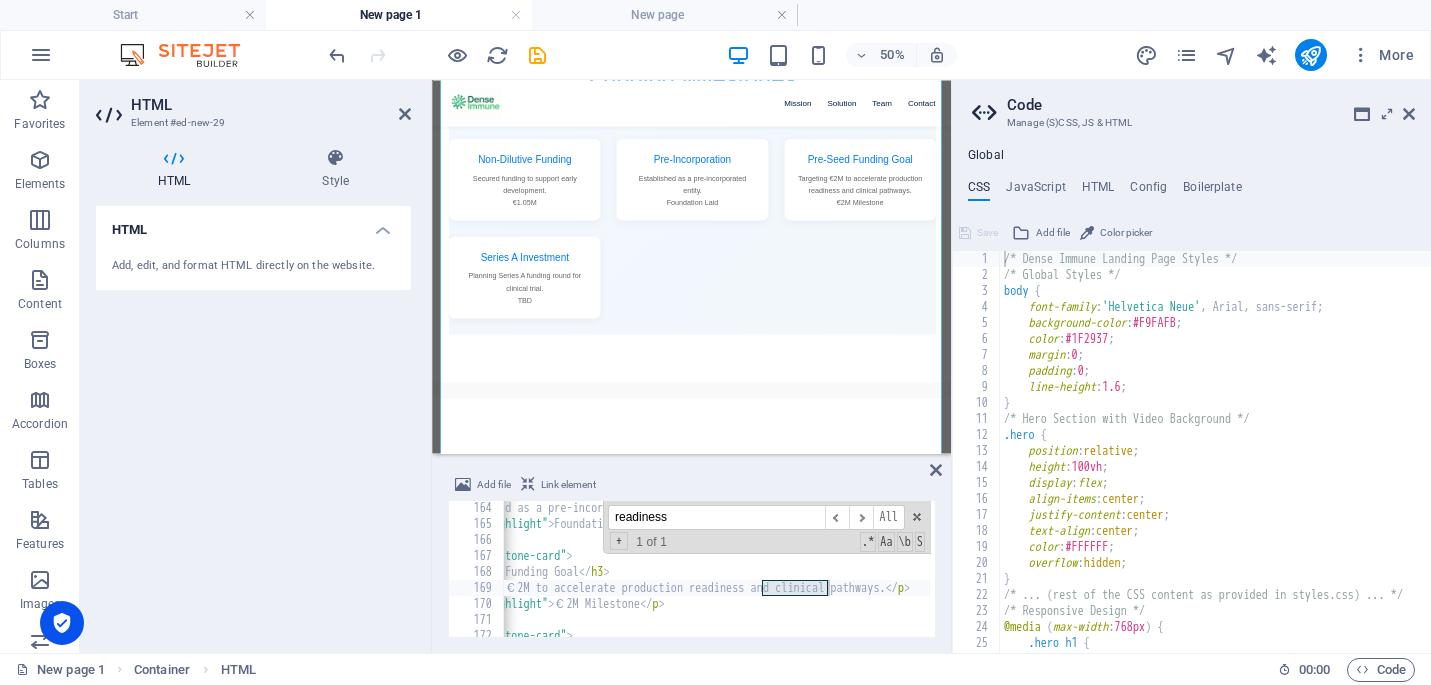 type on "readiness" 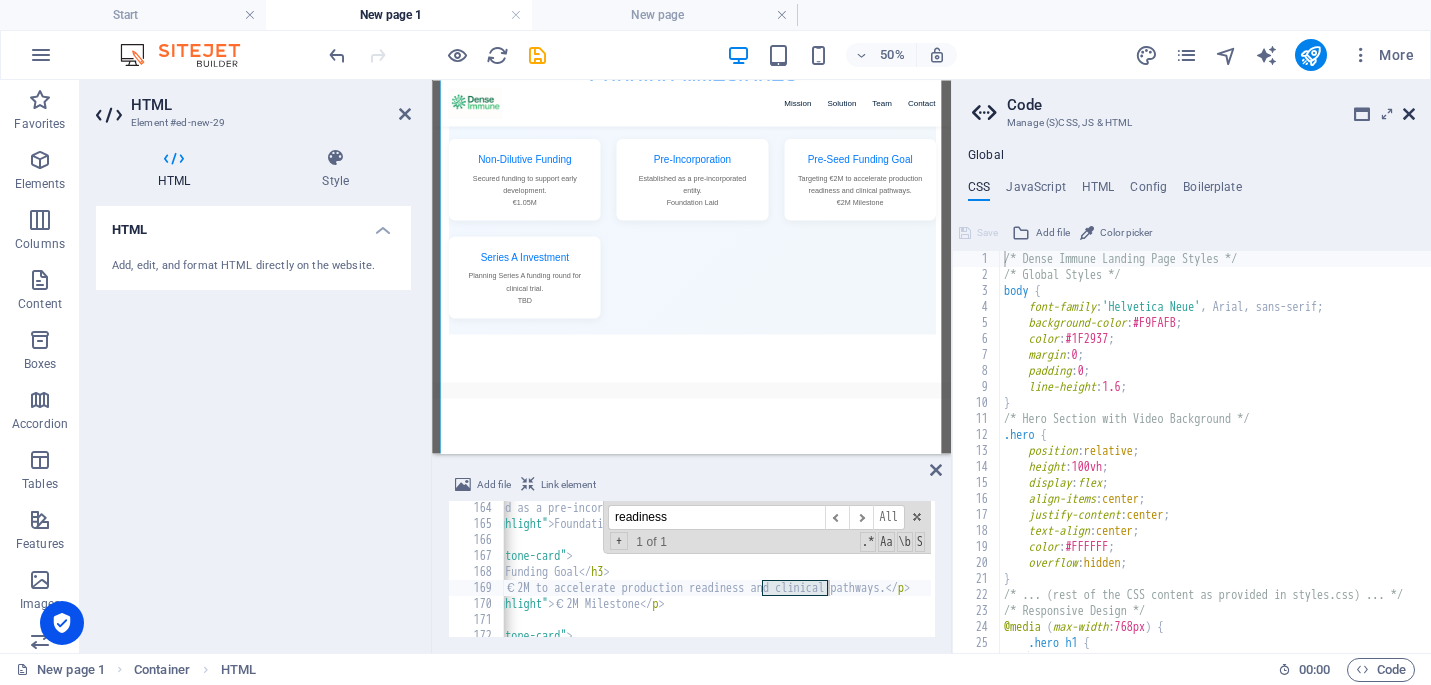 click at bounding box center (1409, 114) 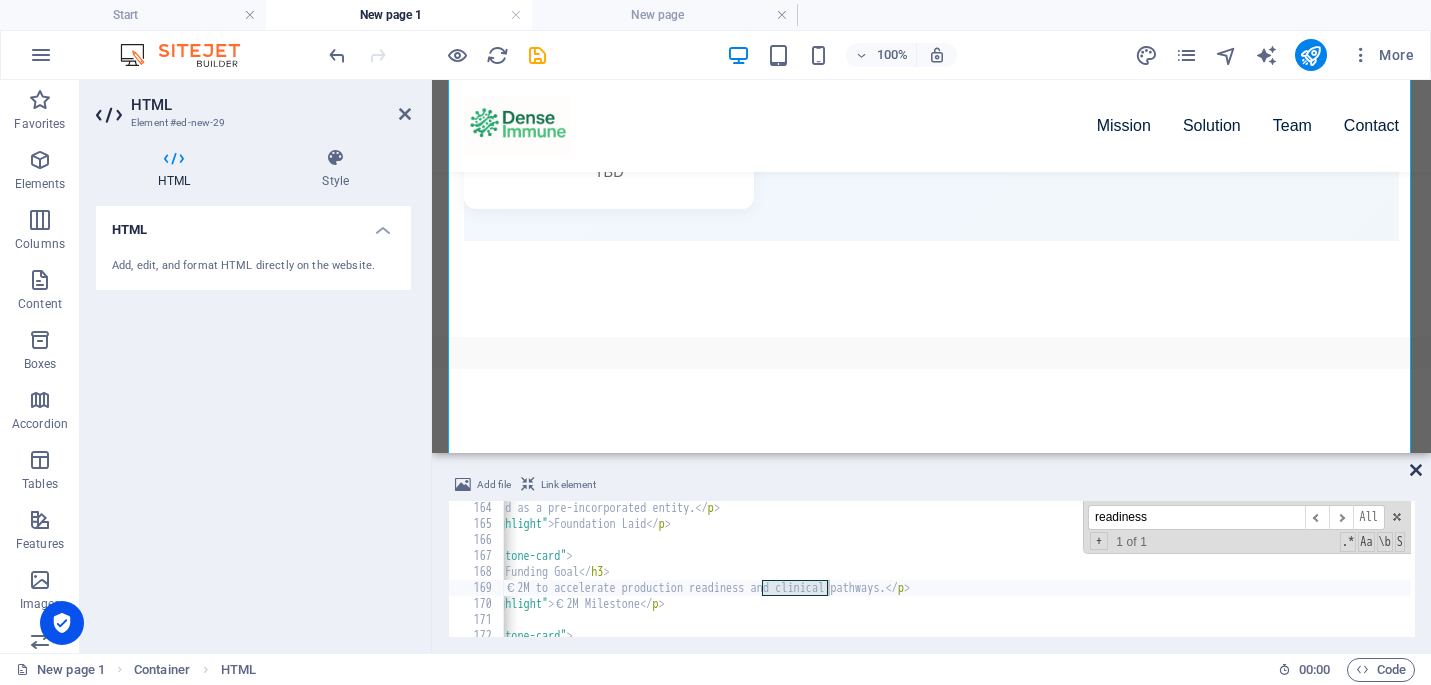click at bounding box center (1416, 470) 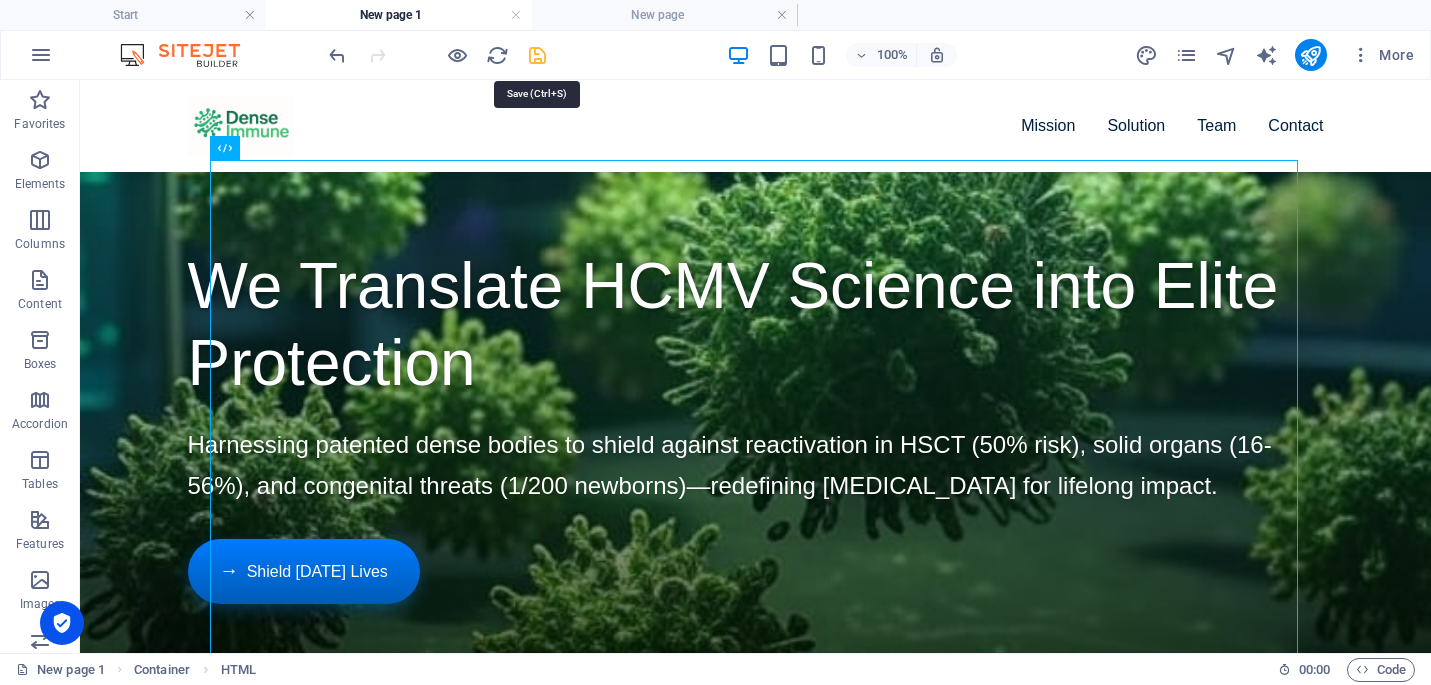 click at bounding box center [537, 55] 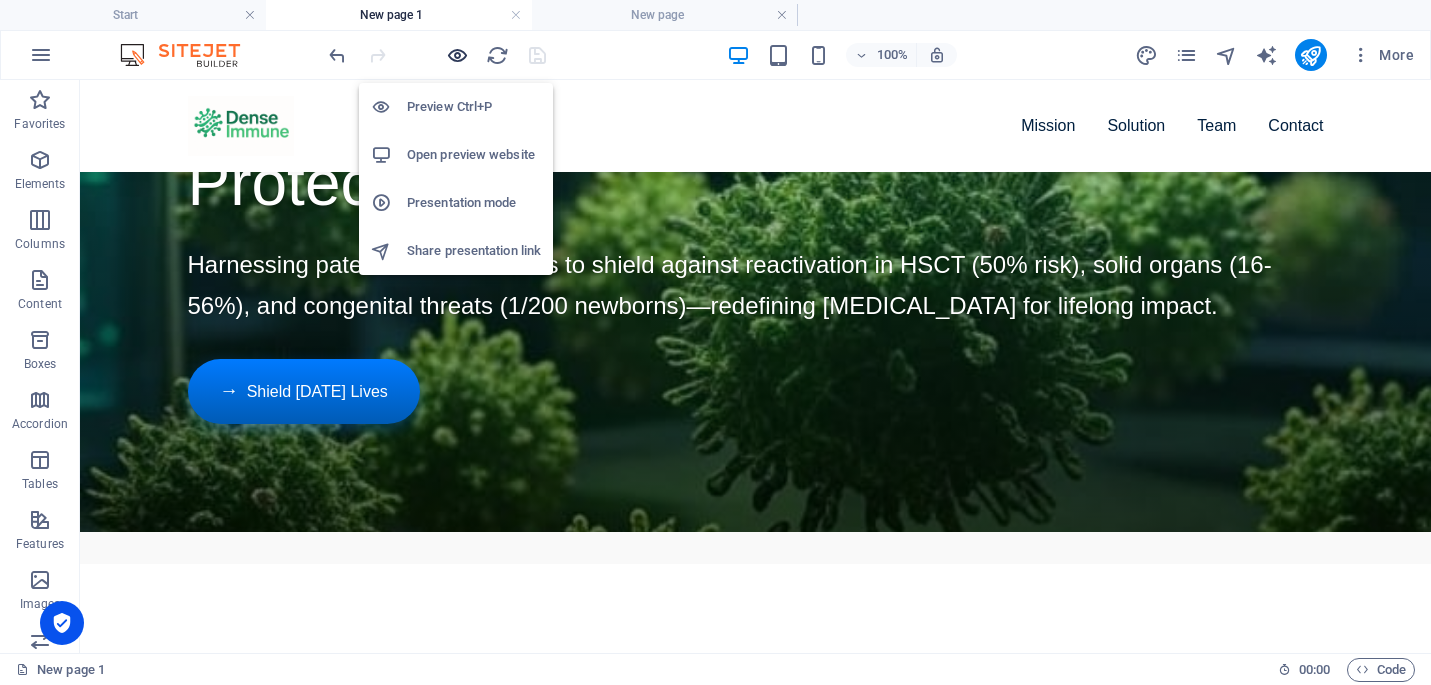 click at bounding box center [457, 55] 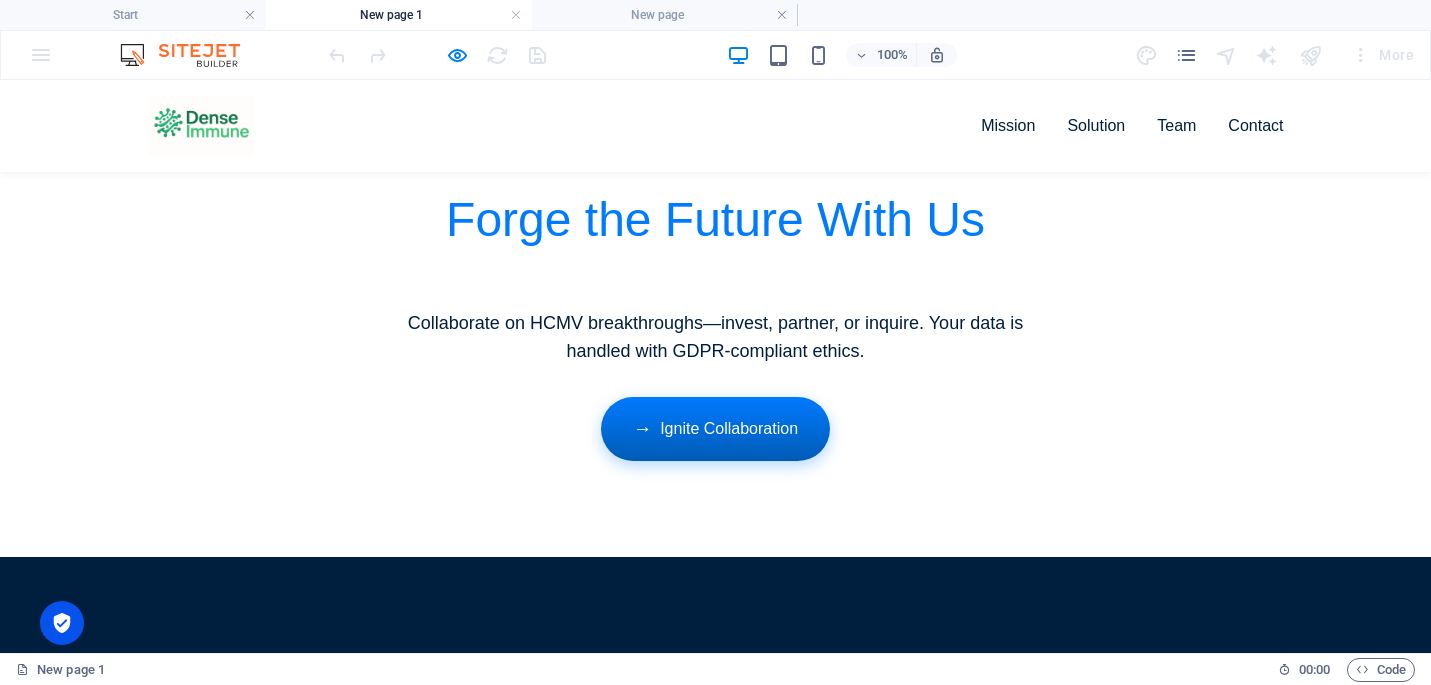 scroll, scrollTop: 4682, scrollLeft: 0, axis: vertical 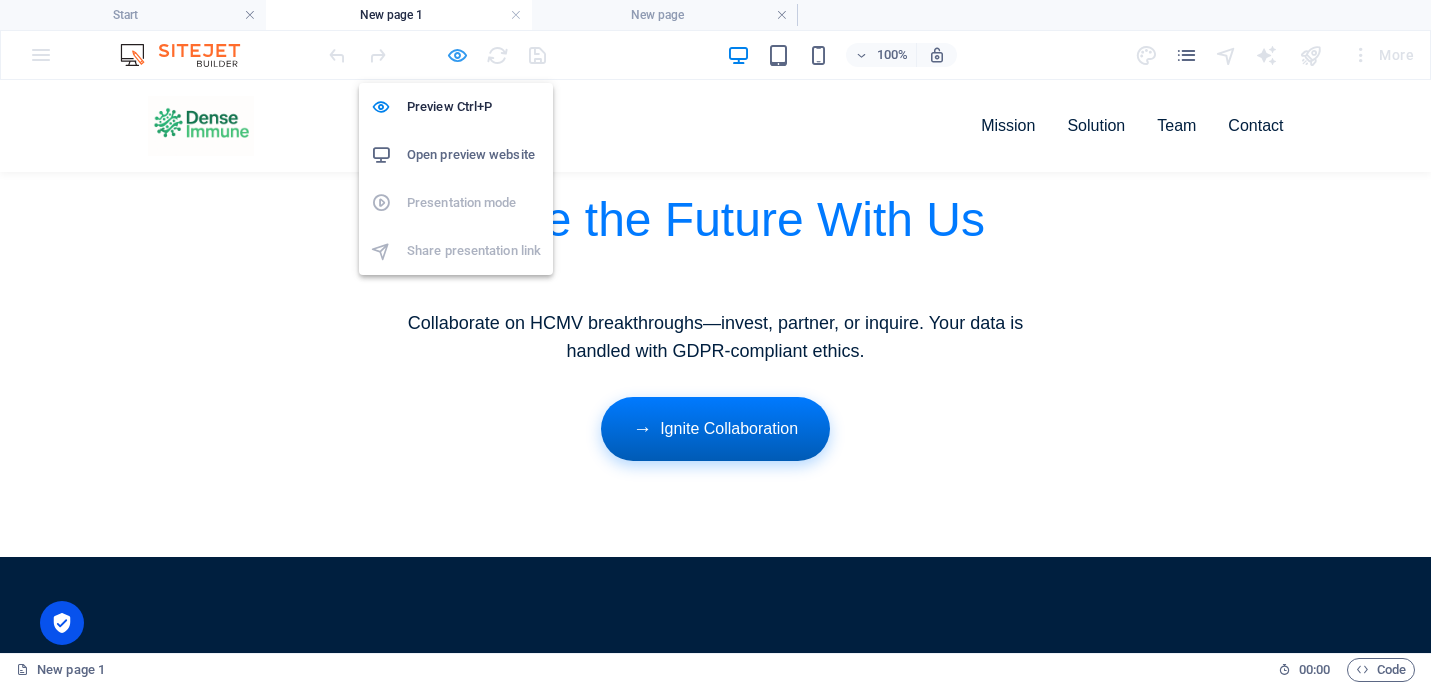 click at bounding box center (457, 55) 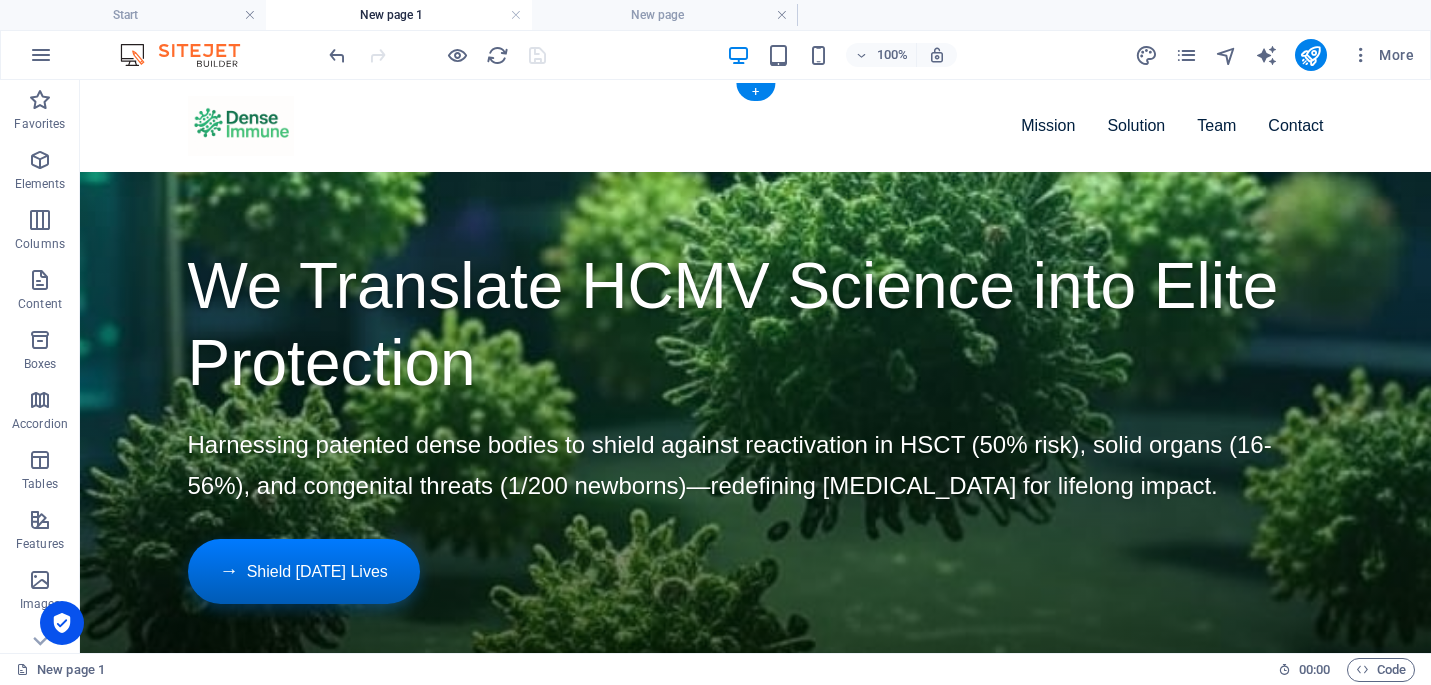 scroll, scrollTop: 0, scrollLeft: 0, axis: both 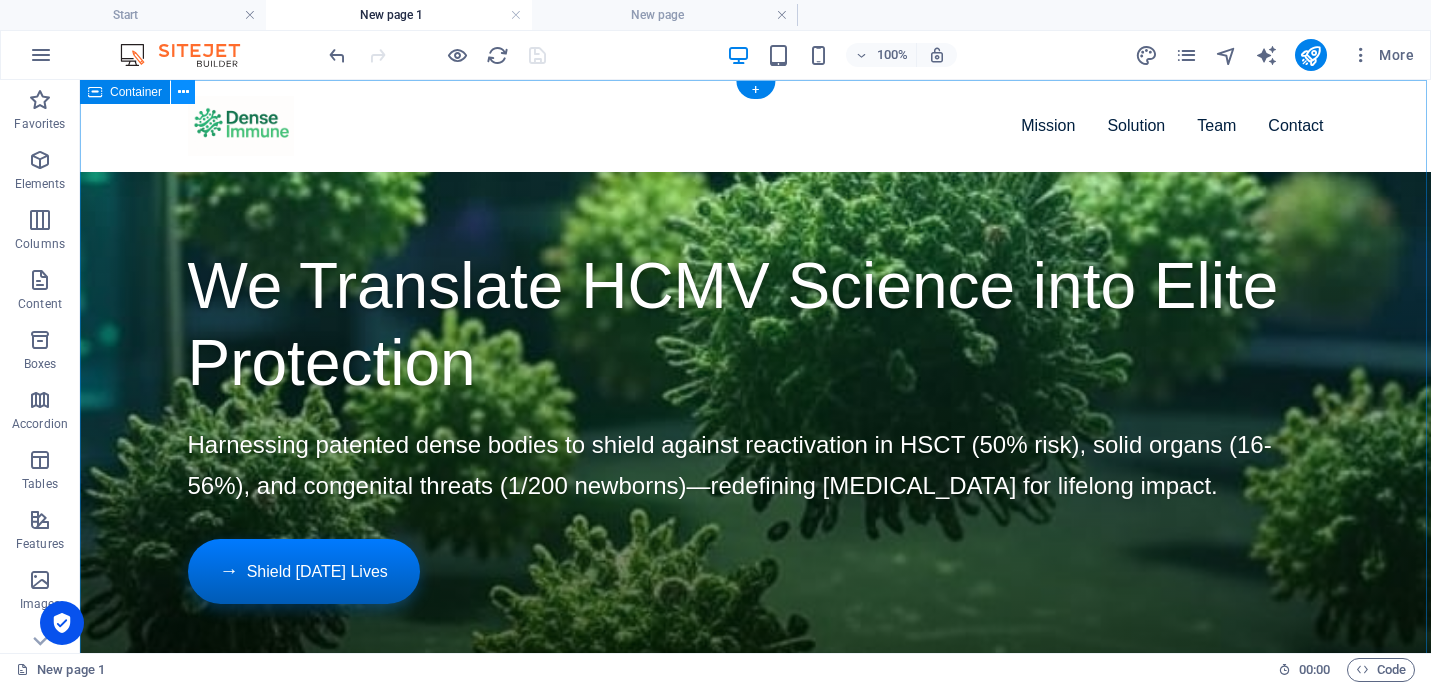 click at bounding box center (183, 92) 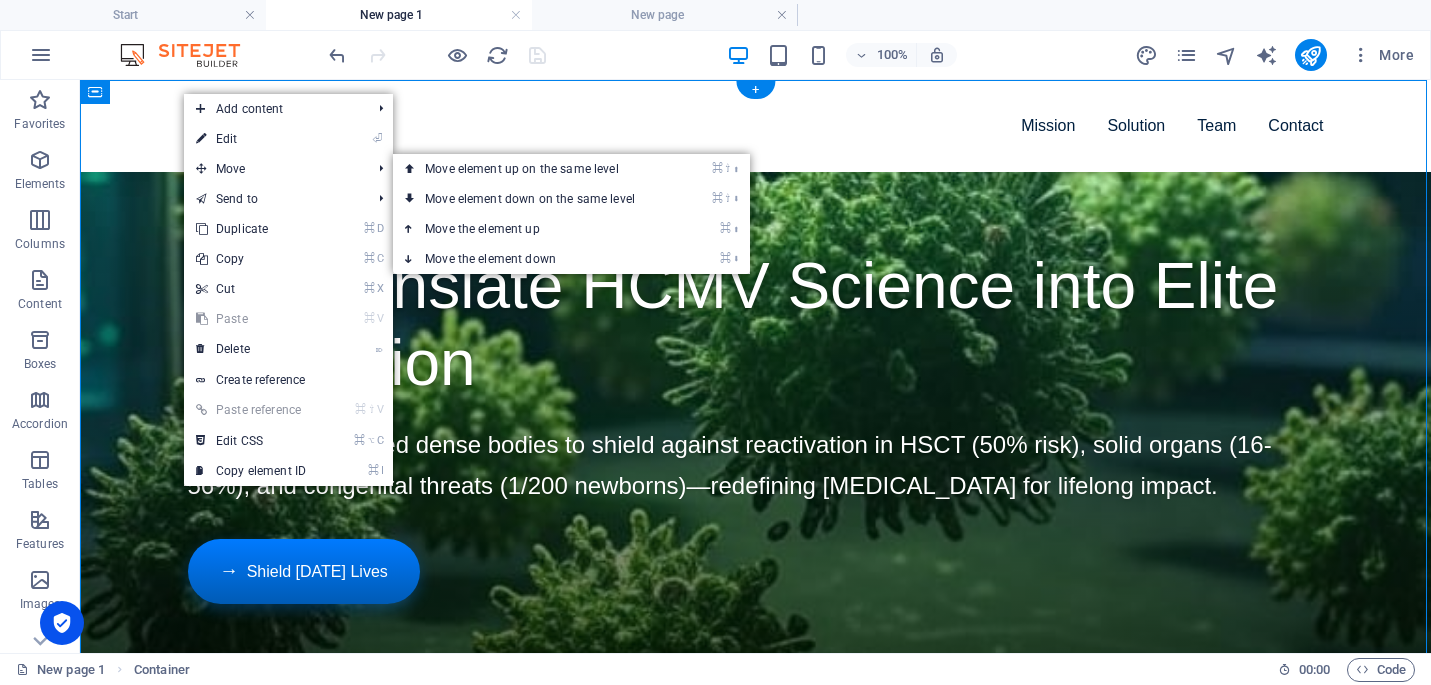 click on "Dense Immune - Elite HCMV [MEDICAL_DATA] Innovation
Mission
Solution
Team
Contact
We Translate HCMV Science into Elite Protection
Harnessing patented dense bodies to shield against reactivation in HSCT (50% risk), solid organs (16-56%), and congenital threats (1/200 newborns)—redefining [MEDICAL_DATA] for lifelong impact.
Shield [DATE] Lives
Our Vision: Conquering HCMV's Hidden Threat
Global Prevalence
83% carry HCMV latently; reactivation surges in [MEDICAL_DATA]." at bounding box center (755, 2735) 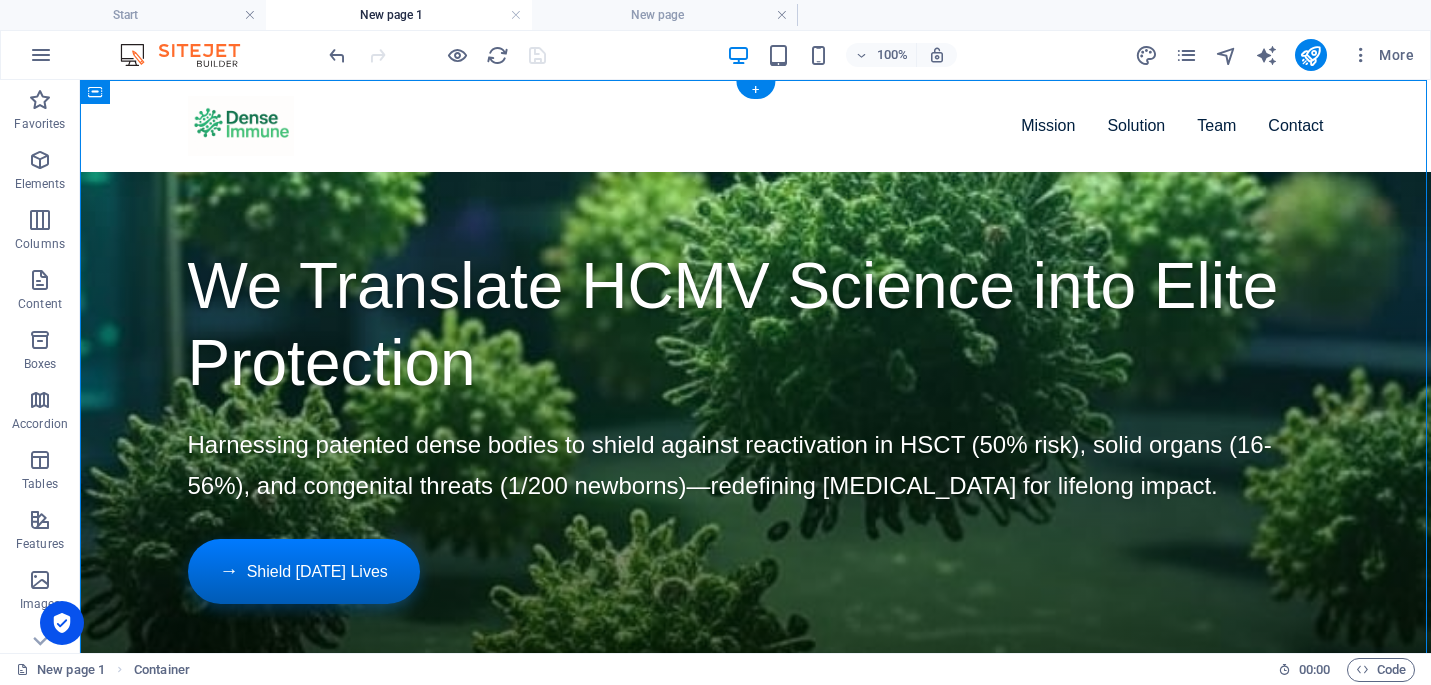 click on "Dense Immune - Elite HCMV [MEDICAL_DATA] Innovation
Mission
Solution
Team
Contact
We Translate HCMV Science into Elite Protection
Harnessing patented dense bodies to shield against reactivation in HSCT (50% risk), solid organs (16-56%), and congenital threats (1/200 newborns)—redefining [MEDICAL_DATA] for lifelong impact.
Shield [DATE] Lives
Our Vision: Conquering HCMV's Hidden Threat
Global Prevalence
83% carry HCMV latently; reactivation surges in [MEDICAL_DATA]." at bounding box center [755, 2735] 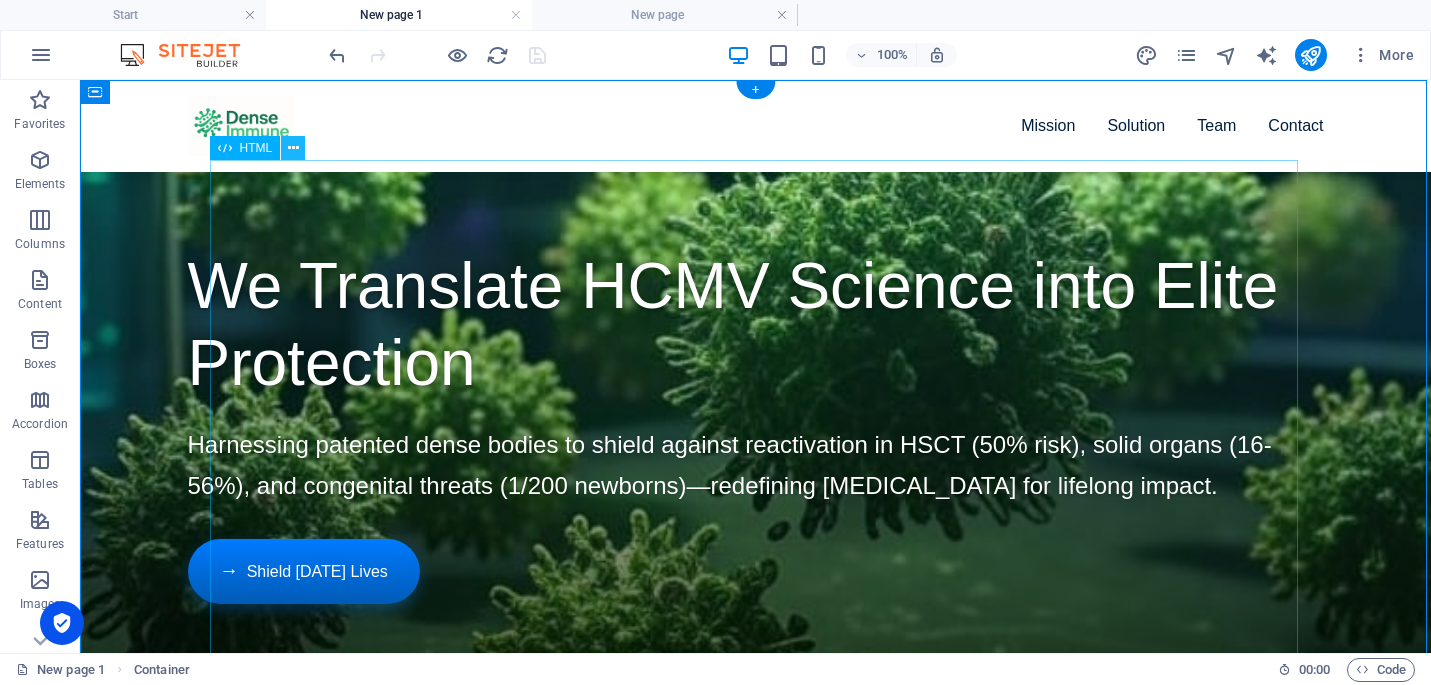 click at bounding box center [293, 148] 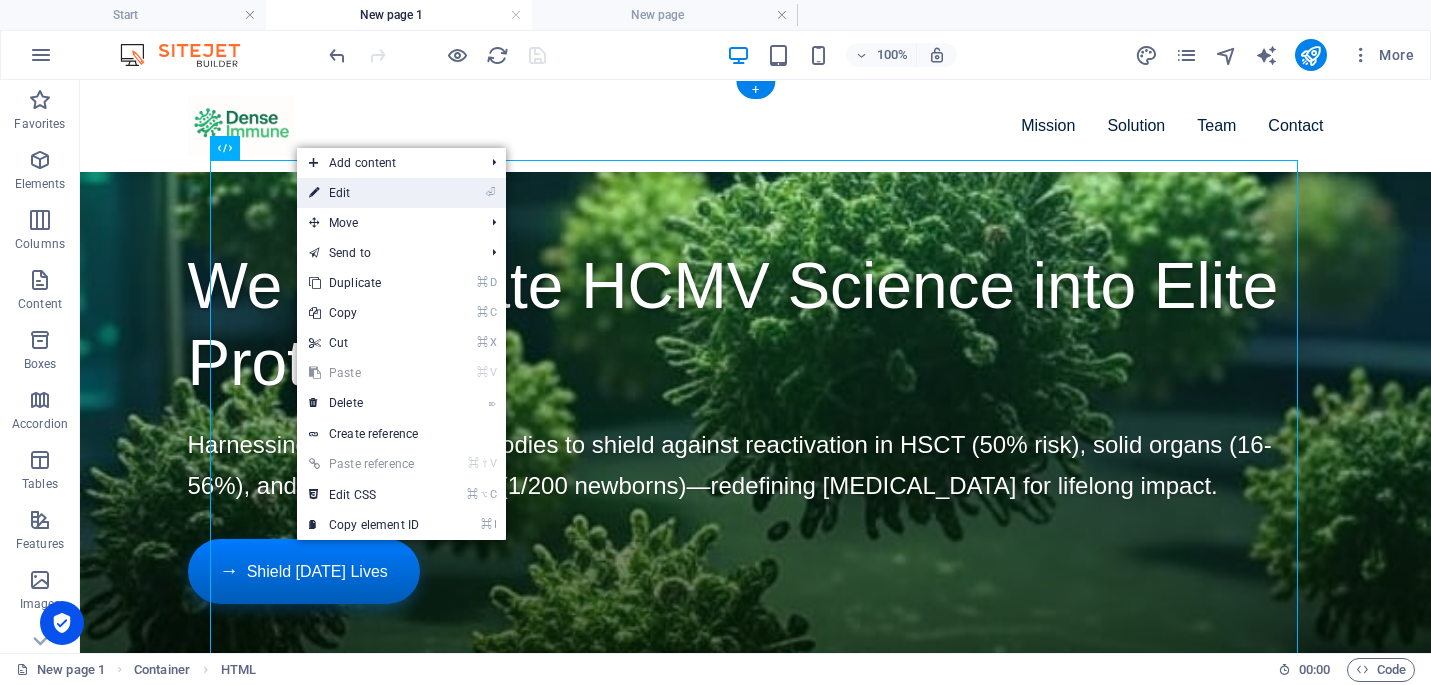 click on "⏎  Edit" at bounding box center [364, 193] 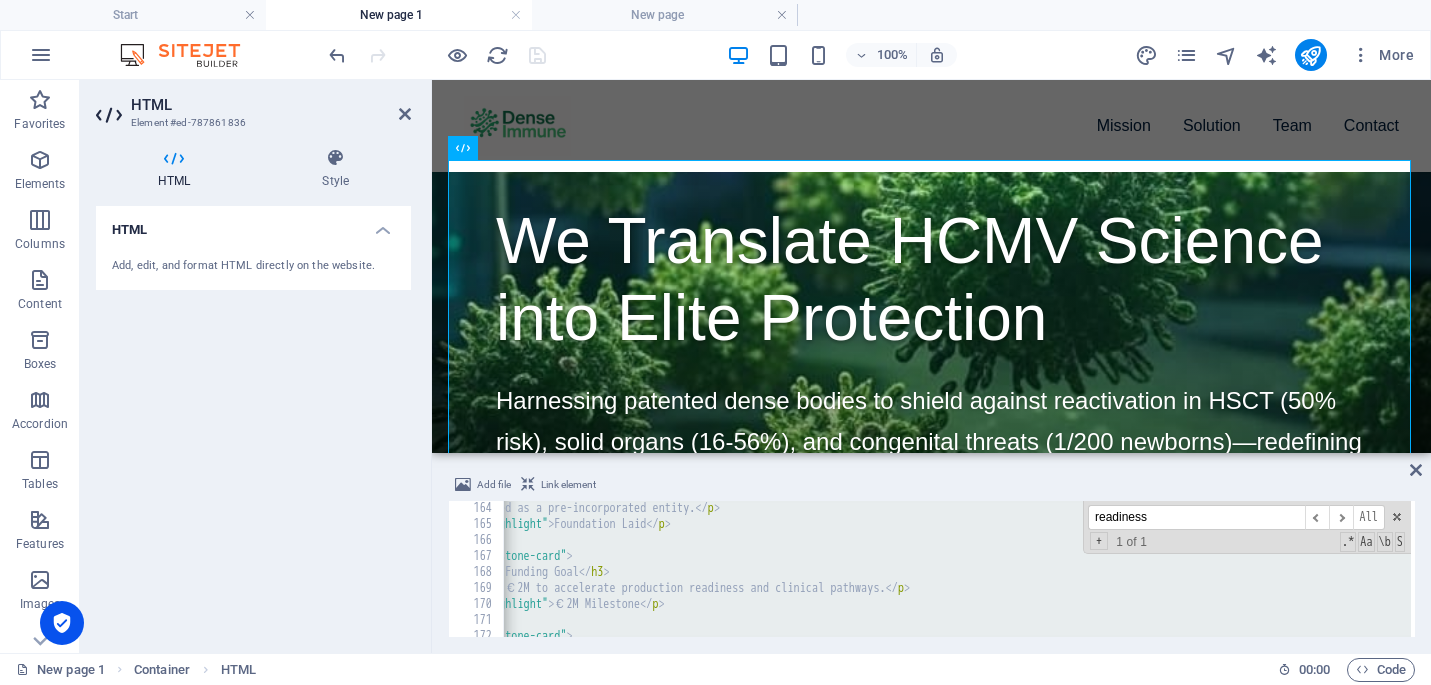 paste on "</html>" 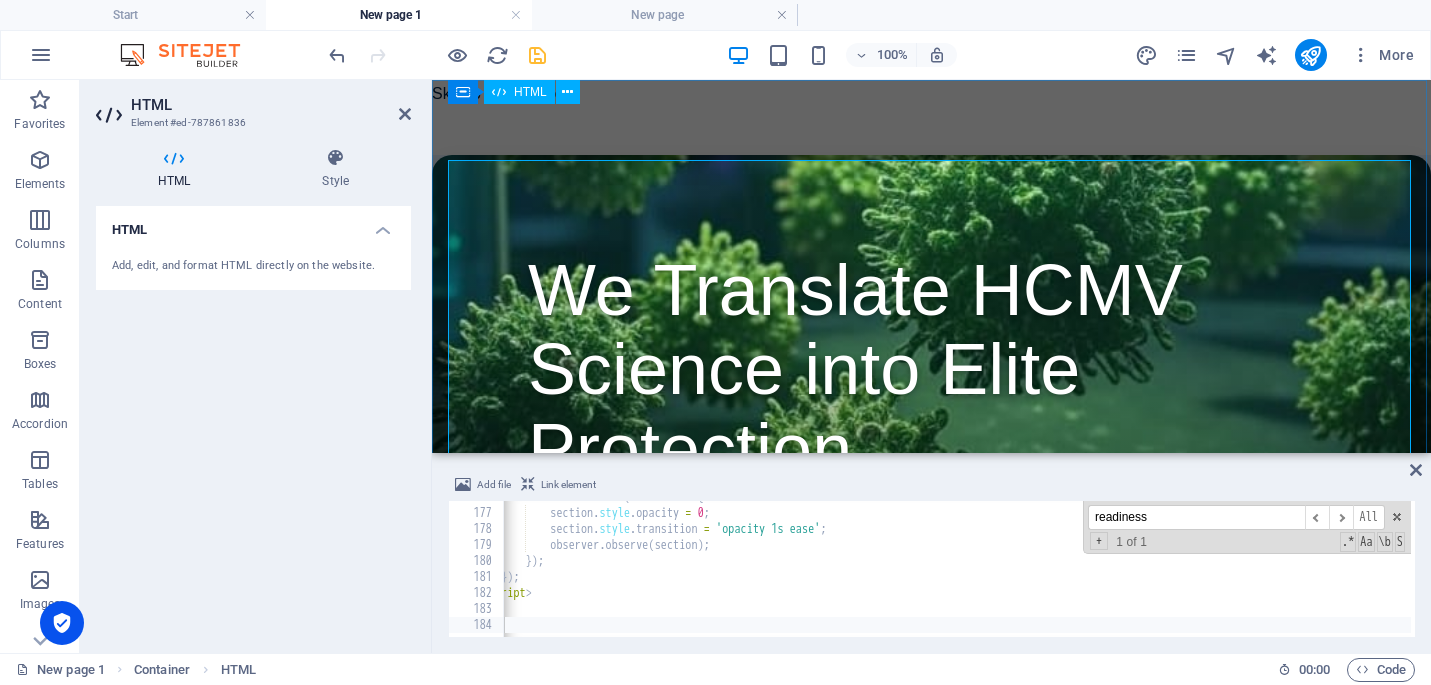scroll, scrollTop: 0, scrollLeft: 0, axis: both 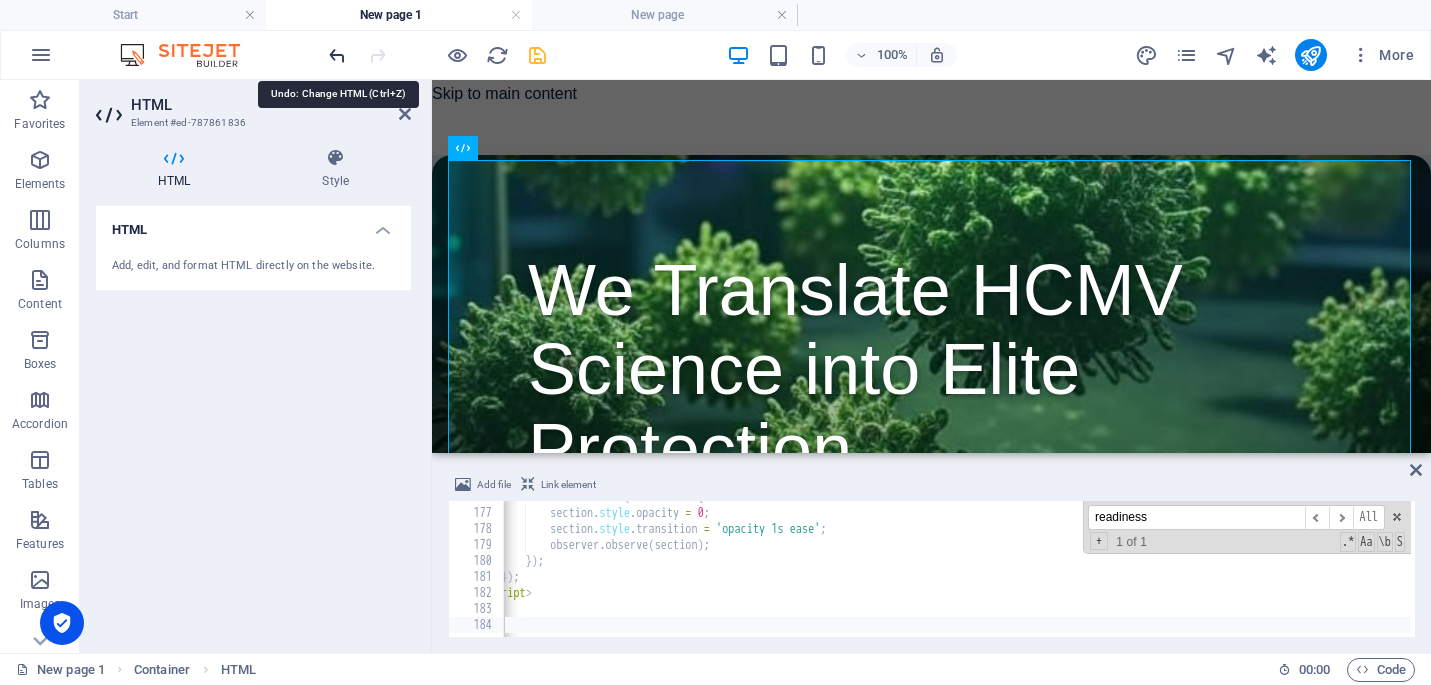 click at bounding box center (337, 55) 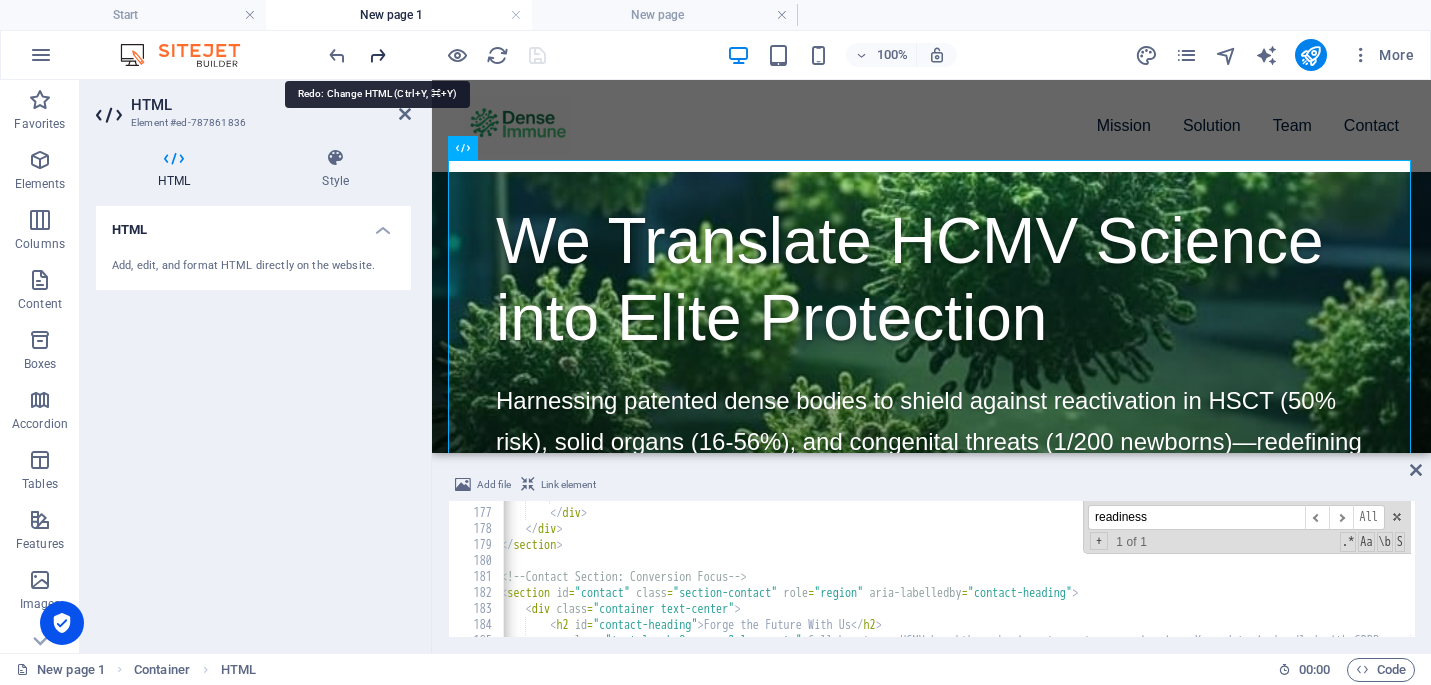 click at bounding box center (377, 55) 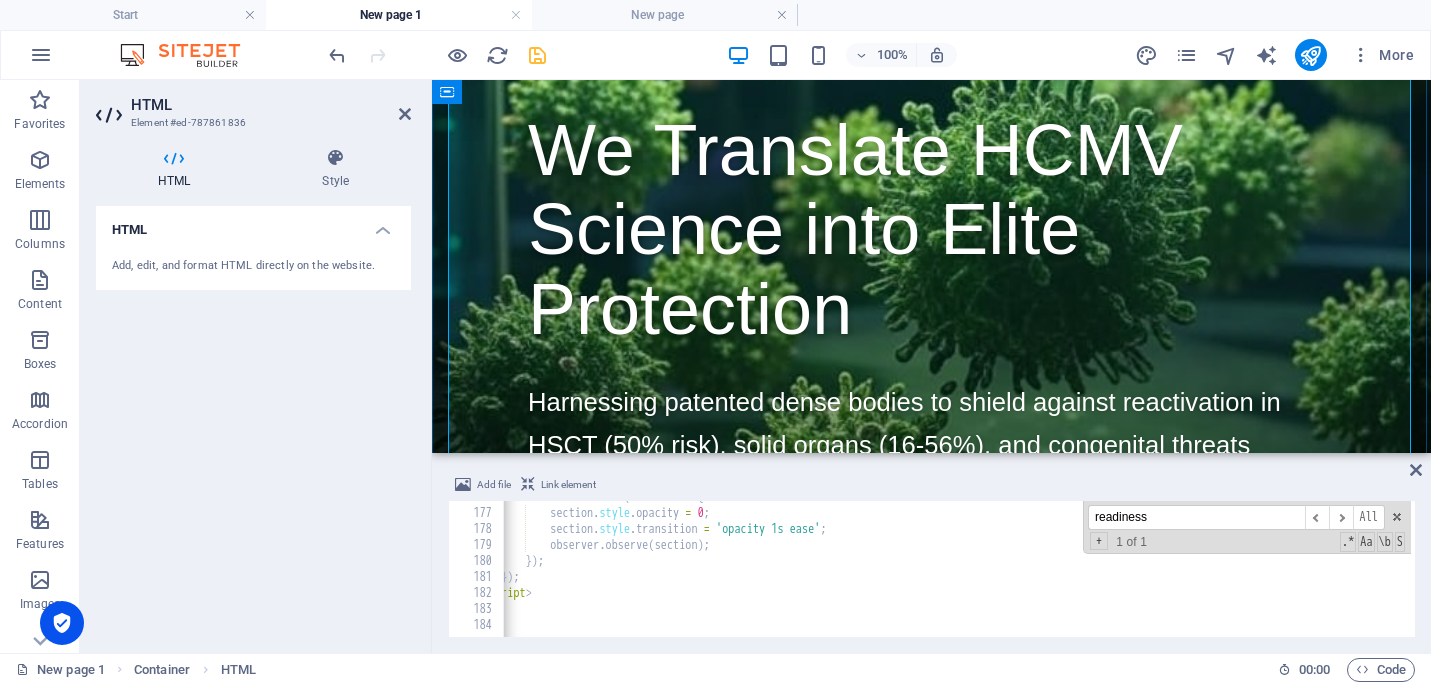 scroll, scrollTop: 174, scrollLeft: 0, axis: vertical 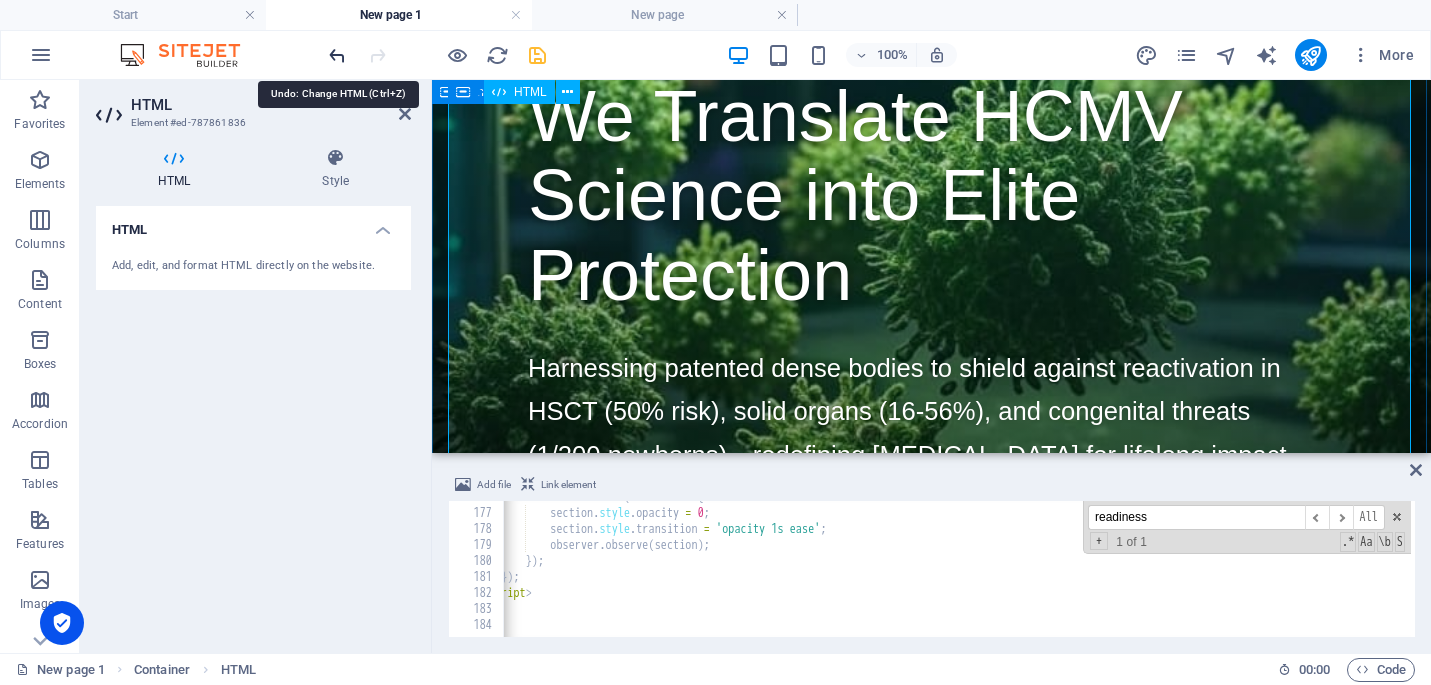 click at bounding box center (337, 55) 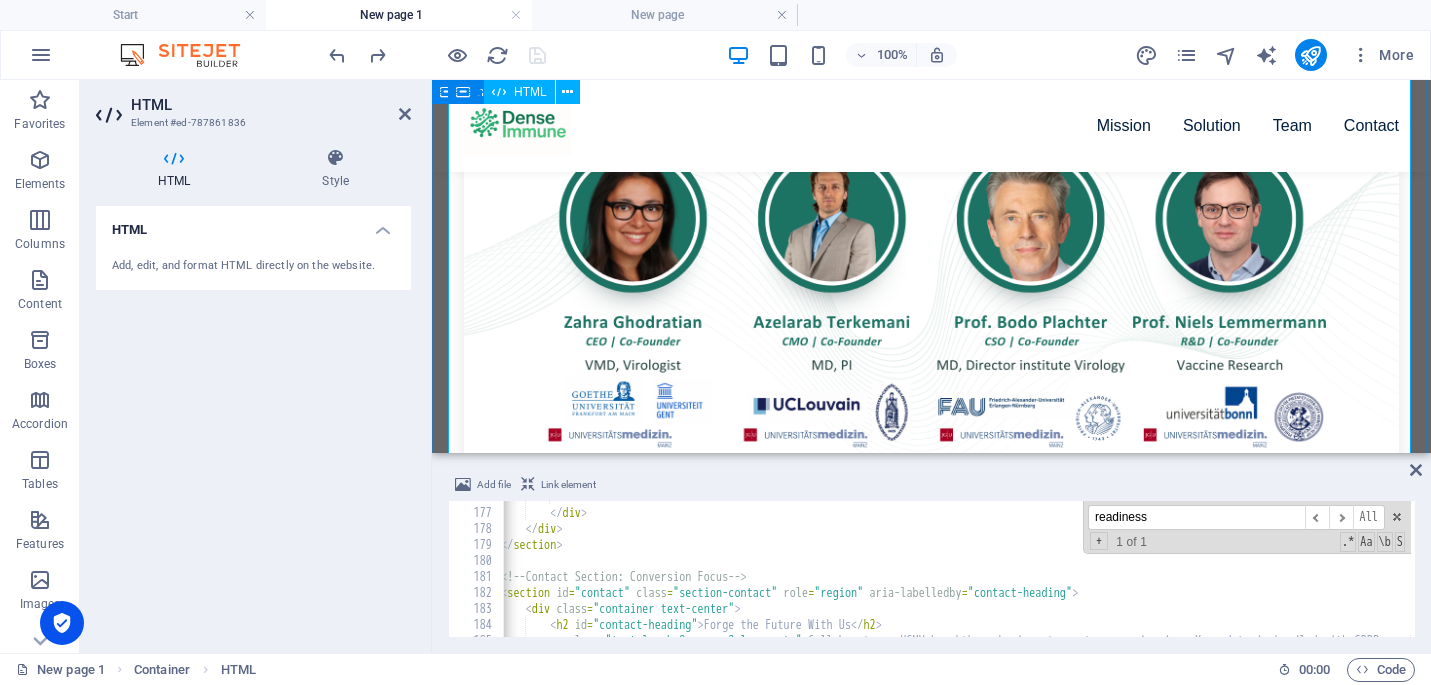 scroll, scrollTop: 2477, scrollLeft: 0, axis: vertical 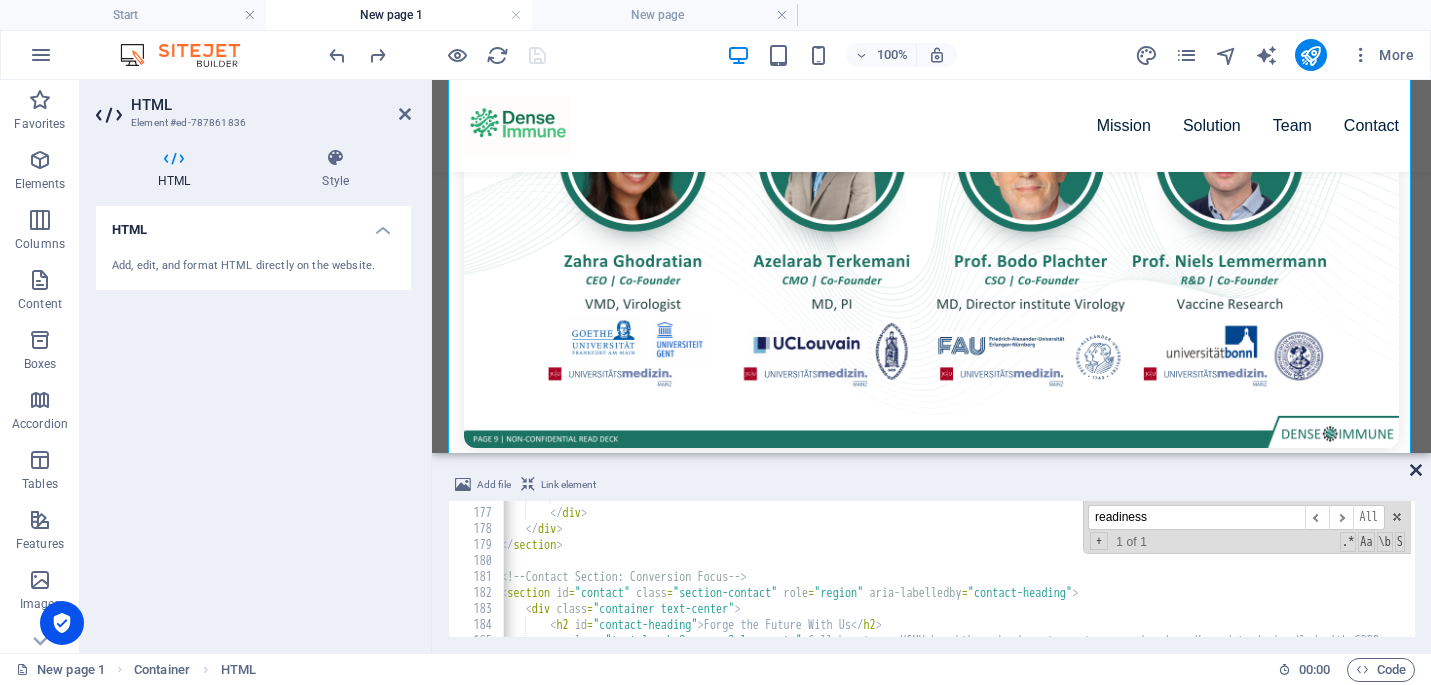 click at bounding box center (1416, 470) 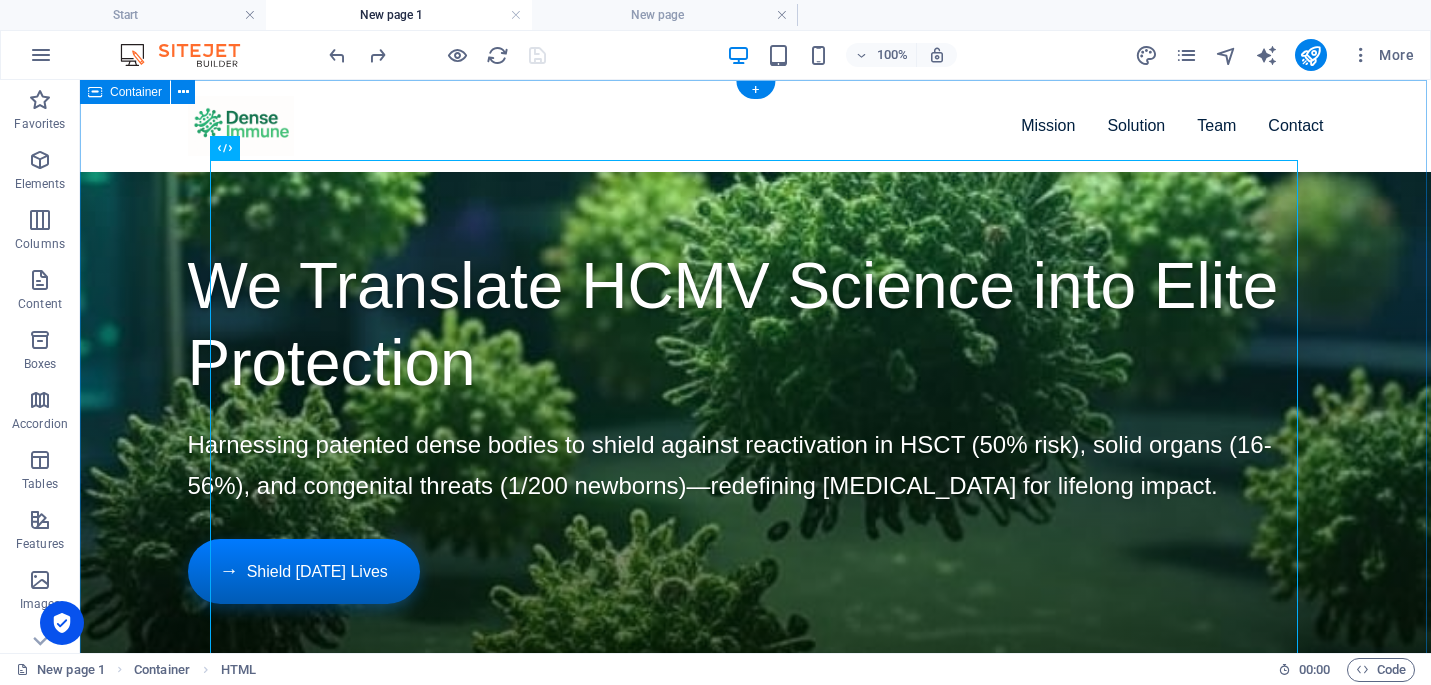 scroll, scrollTop: 0, scrollLeft: 0, axis: both 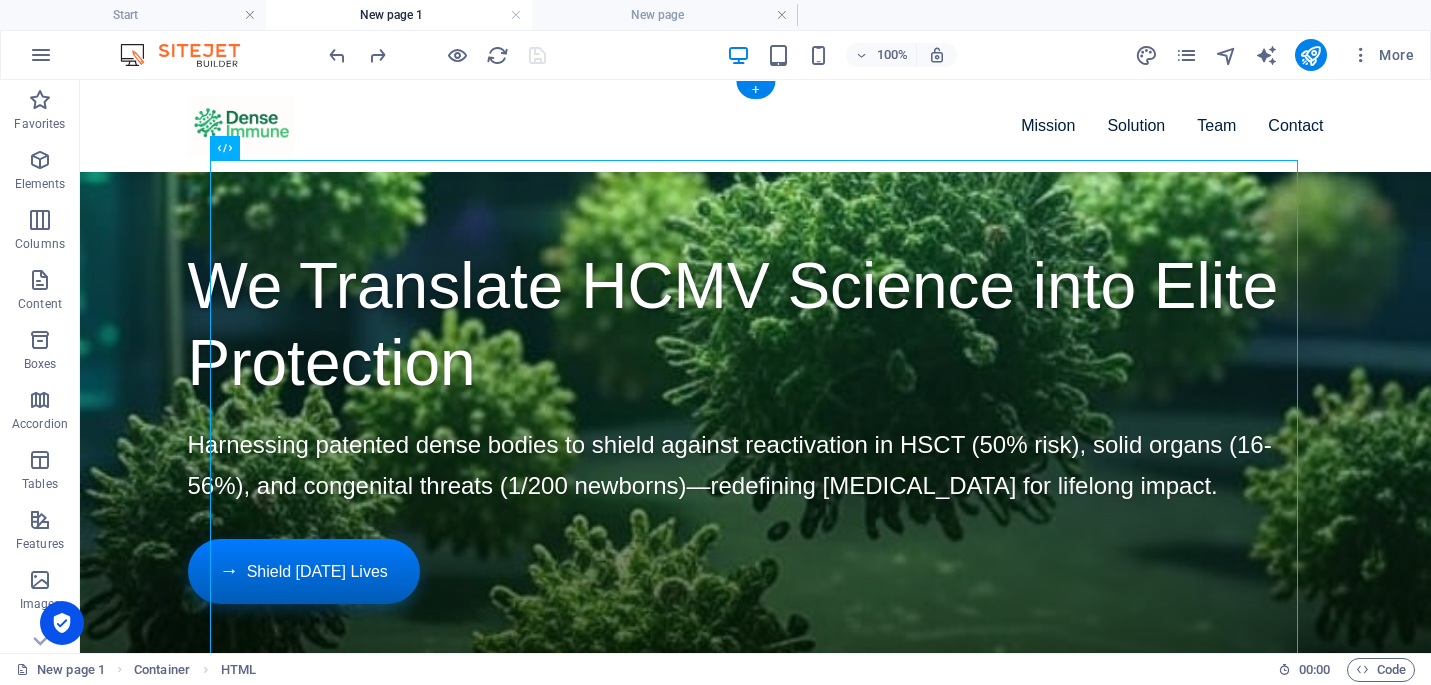 click on "Dense Immune - Elite HCMV [MEDICAL_DATA] Innovation
Mission
Solution
Team
Contact
We Translate HCMV Science into Elite Protection
Harnessing patented dense bodies to shield against reactivation in HSCT (50% risk), solid organs (16-56%), and congenital threats (1/200 newborns)—redefining [MEDICAL_DATA] for lifelong impact.
Shield [DATE] Lives
Our Vision: Conquering HCMV's Hidden Threat
Global Prevalence
83% carry HCMV latently; reactivation surges in [MEDICAL_DATA]." at bounding box center [755, 2735] 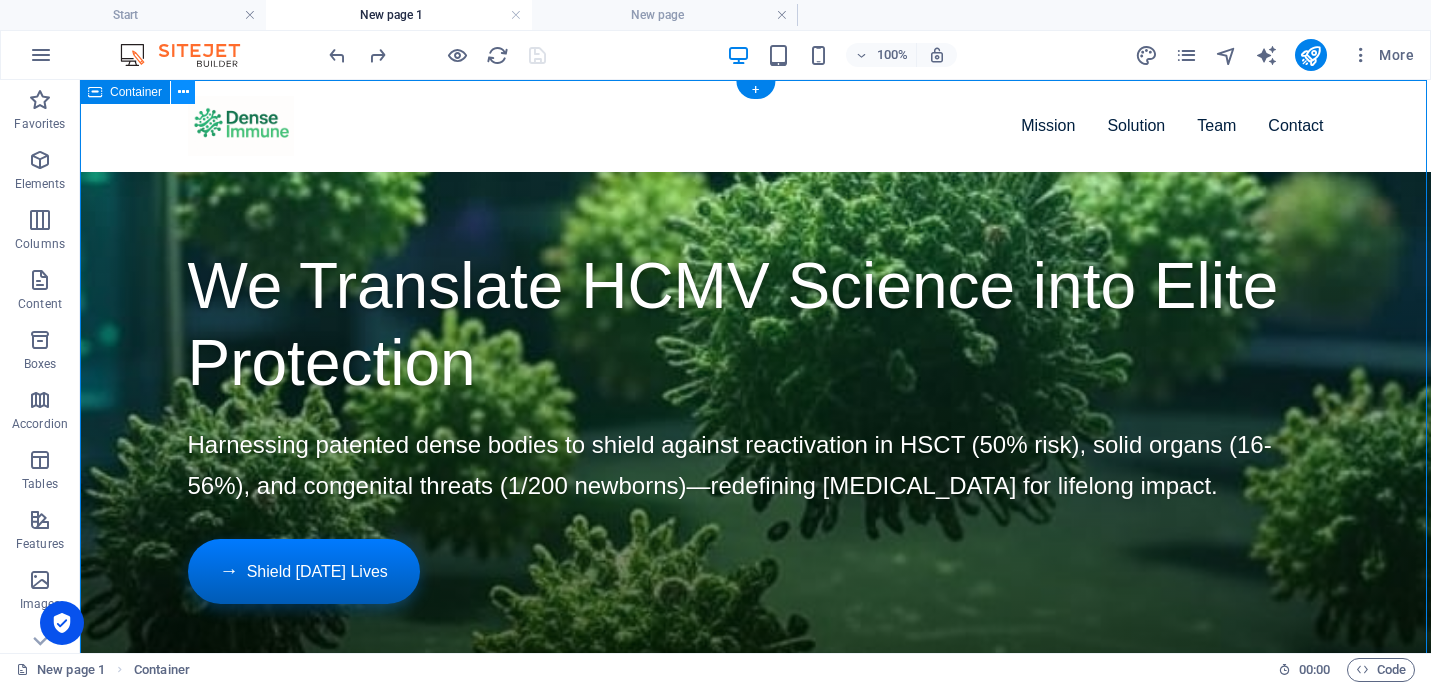 click at bounding box center (183, 92) 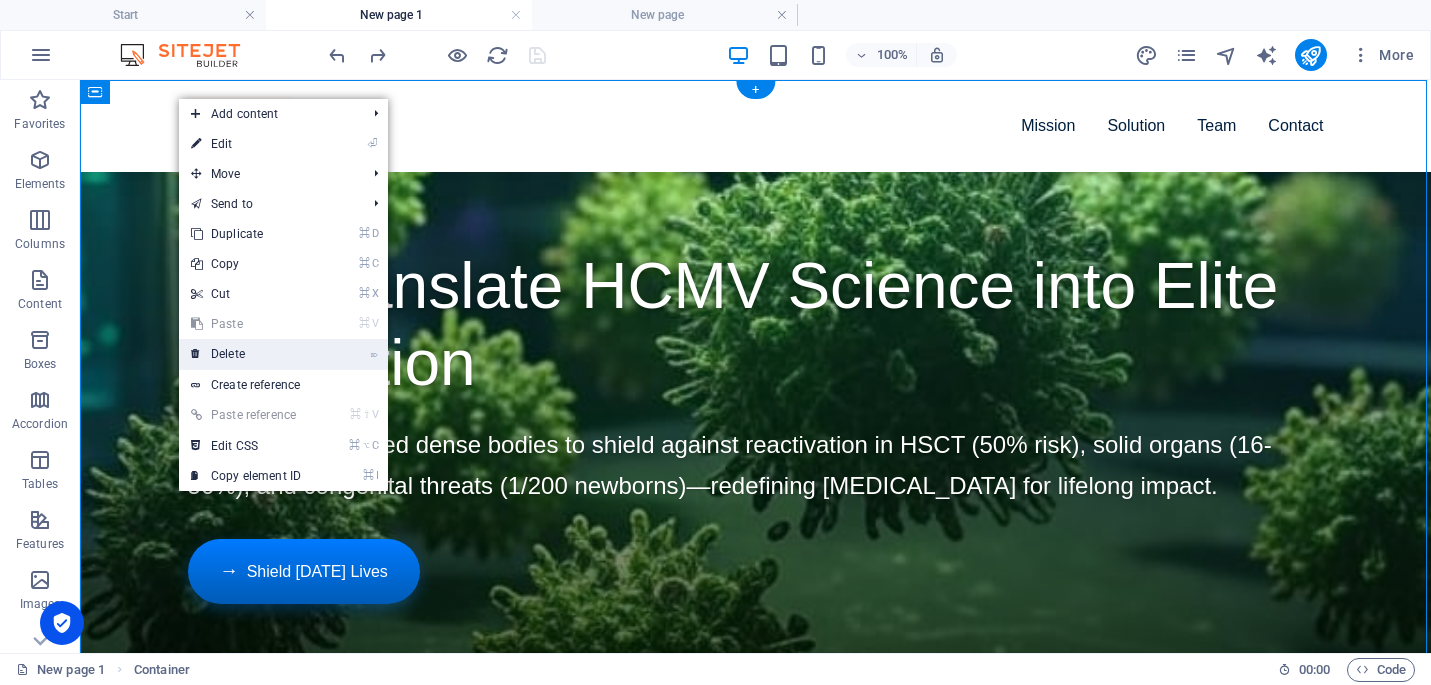 click on "⌦  Delete" at bounding box center [246, 354] 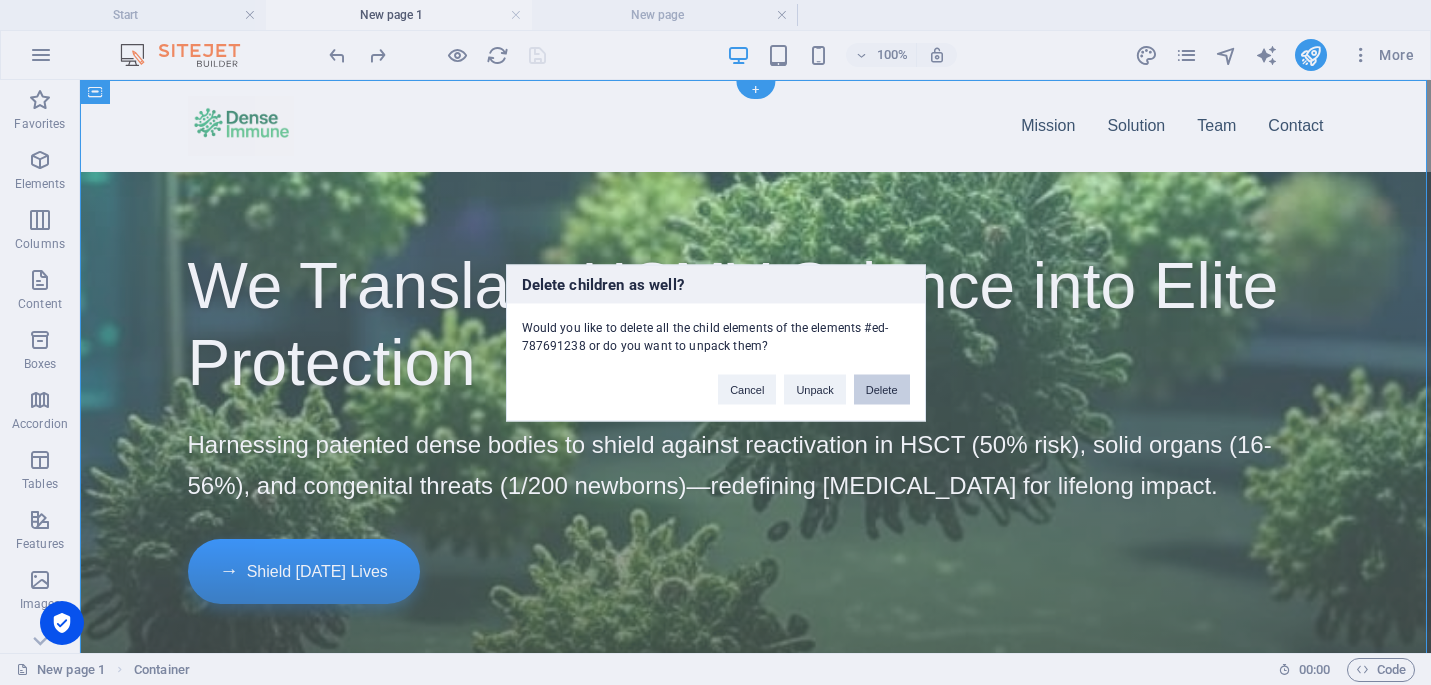 click on "Delete" at bounding box center [882, 389] 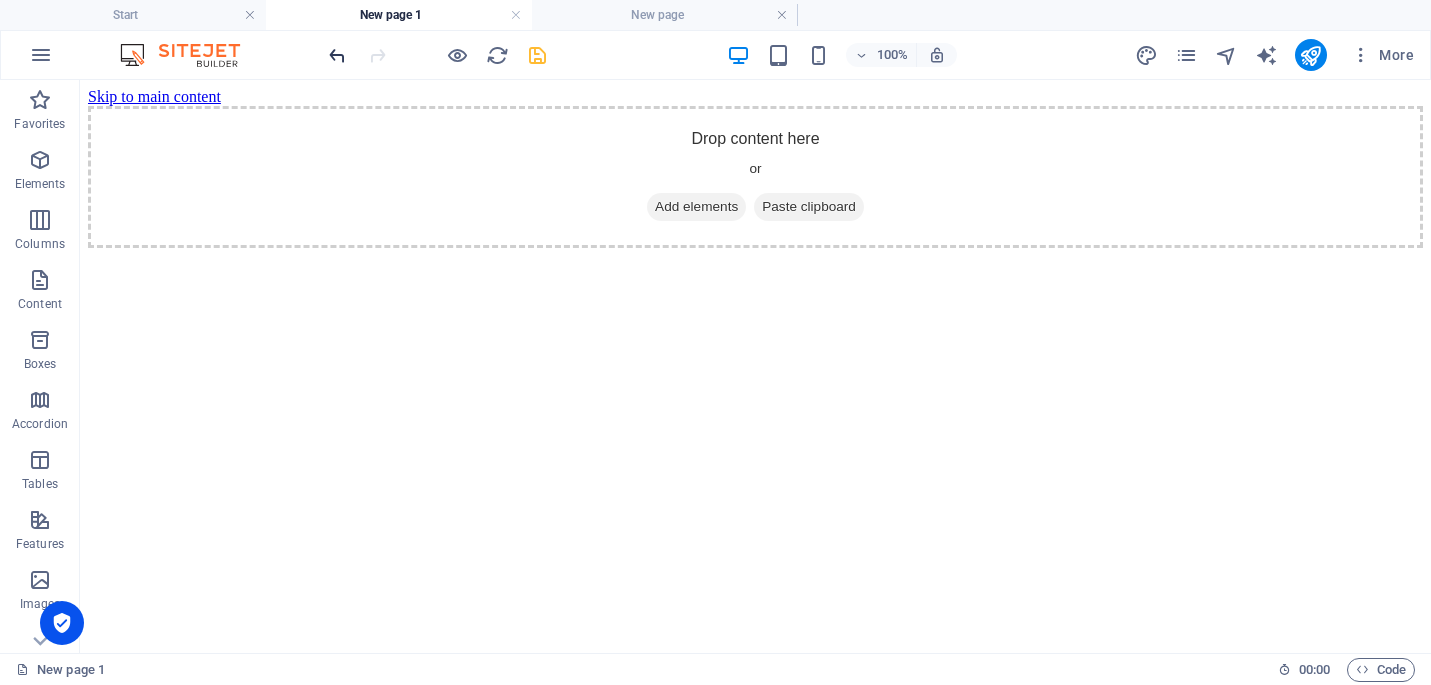 click at bounding box center (337, 55) 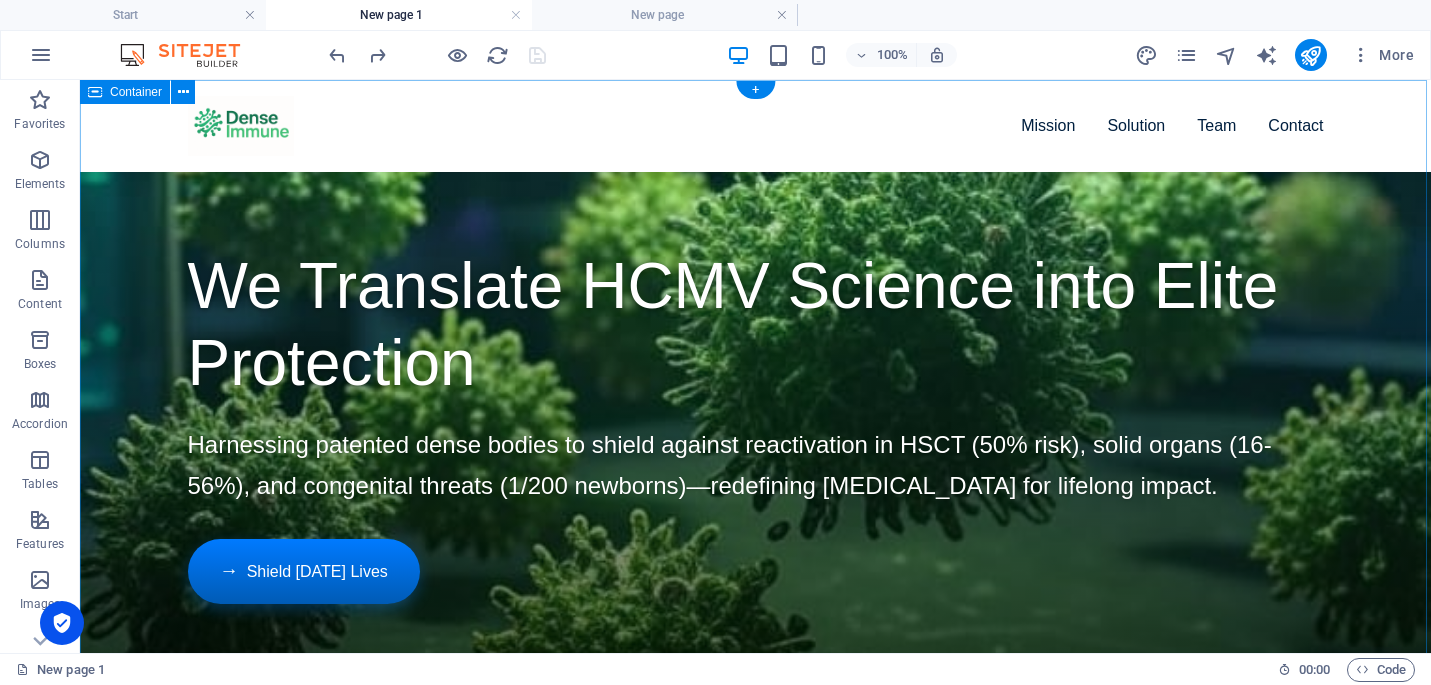 click on "Dense Immune - Elite HCMV [MEDICAL_DATA] Innovation
Mission
Solution
Team
Contact
We Translate HCMV Science into Elite Protection
Harnessing patented dense bodies to shield against reactivation in HSCT (50% risk), solid organs (16-56%), and congenital threats (1/200 newborns)—redefining [MEDICAL_DATA] for lifelong impact.
Shield [DATE] Lives
Our Vision: Conquering HCMV's Hidden Threat
Global Prevalence
83% carry HCMV latently; reactivation surges in [MEDICAL_DATA]." at bounding box center (755, 2735) 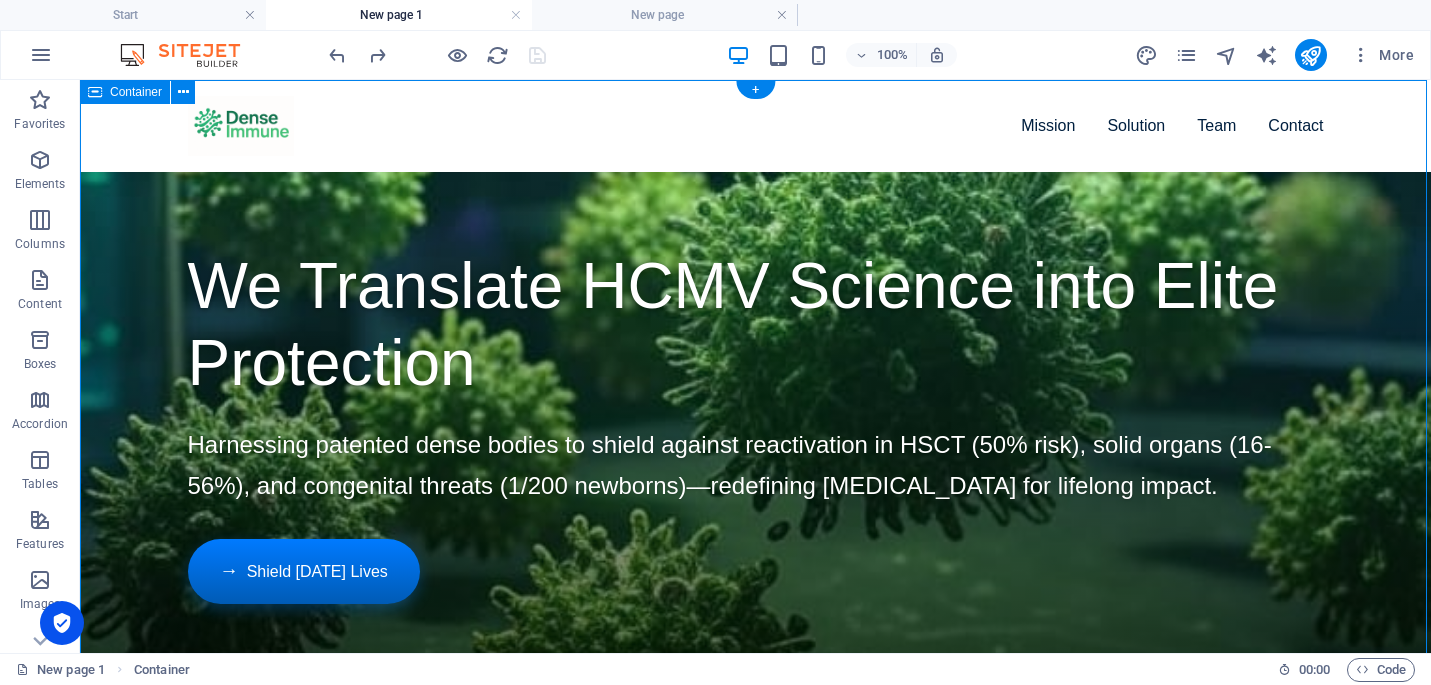drag, startPoint x: 368, startPoint y: 114, endPoint x: 373, endPoint y: 227, distance: 113.110565 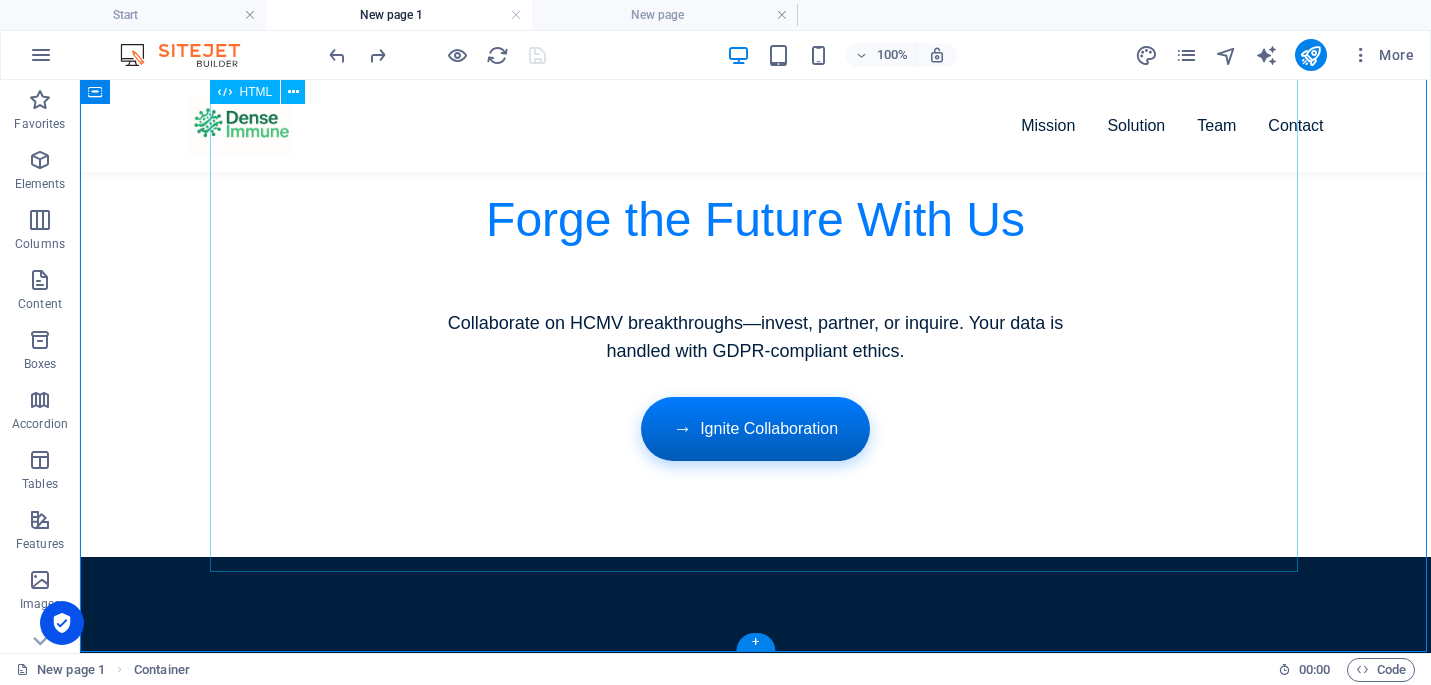 scroll, scrollTop: 4730, scrollLeft: 0, axis: vertical 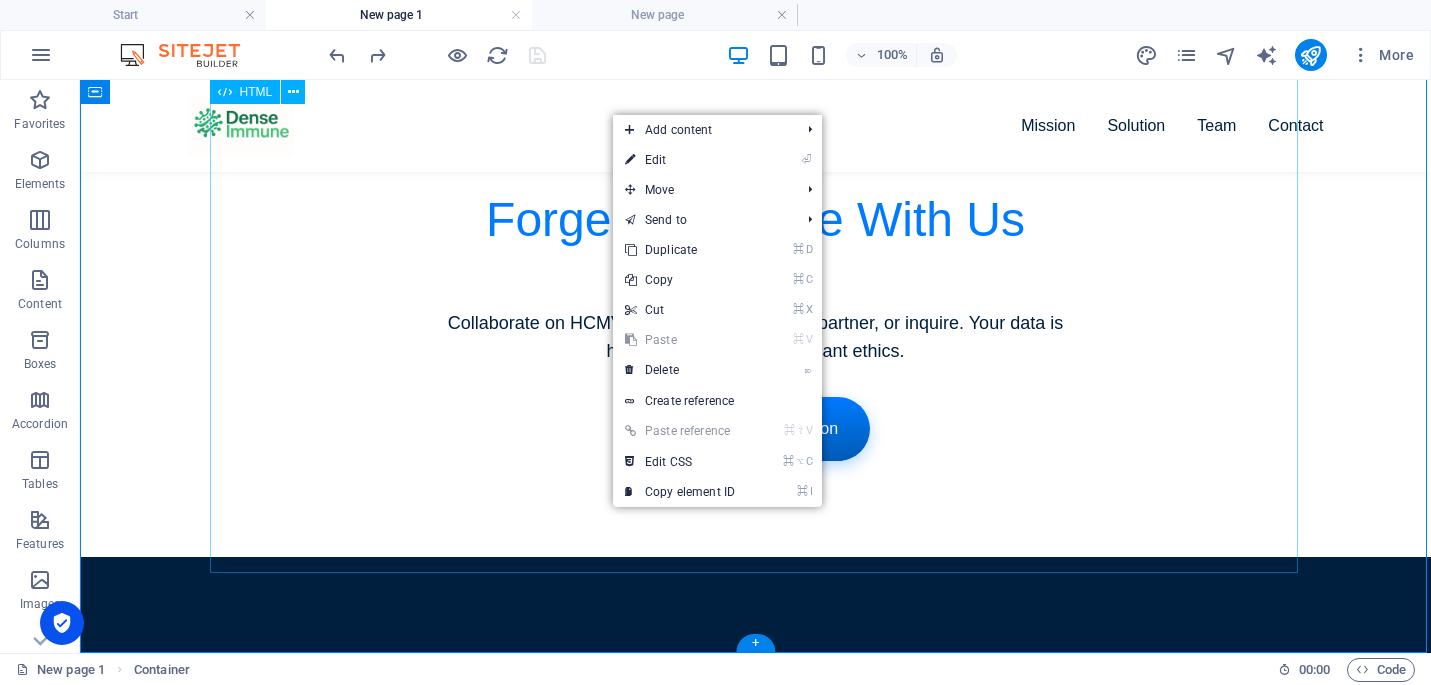 click on "Dense Immune - Elite HCMV [MEDICAL_DATA] Innovation
Mission
Solution
Team
Contact
We Translate HCMV Science into Elite Protection
Harnessing patented dense bodies to shield against reactivation in HSCT (50% risk), solid organs (16-56%), and congenital threats (1/200 newborns)—redefining [MEDICAL_DATA] for lifelong impact.
Shield [DATE] Lives
Our Vision: Conquering HCMV's Hidden Threat
Global Prevalence
83% carry HCMV latently; reactivation surges in [MEDICAL_DATA]." at bounding box center (755, -1944) 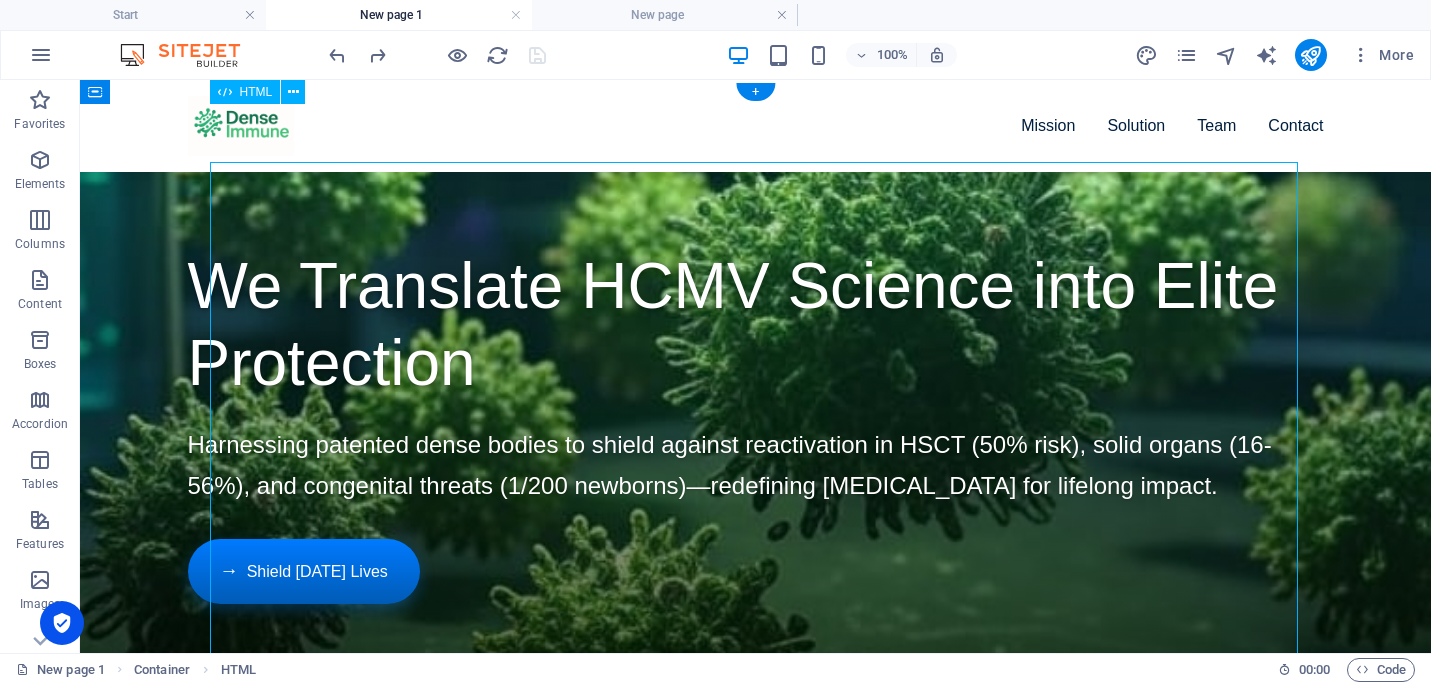 scroll, scrollTop: 0, scrollLeft: 0, axis: both 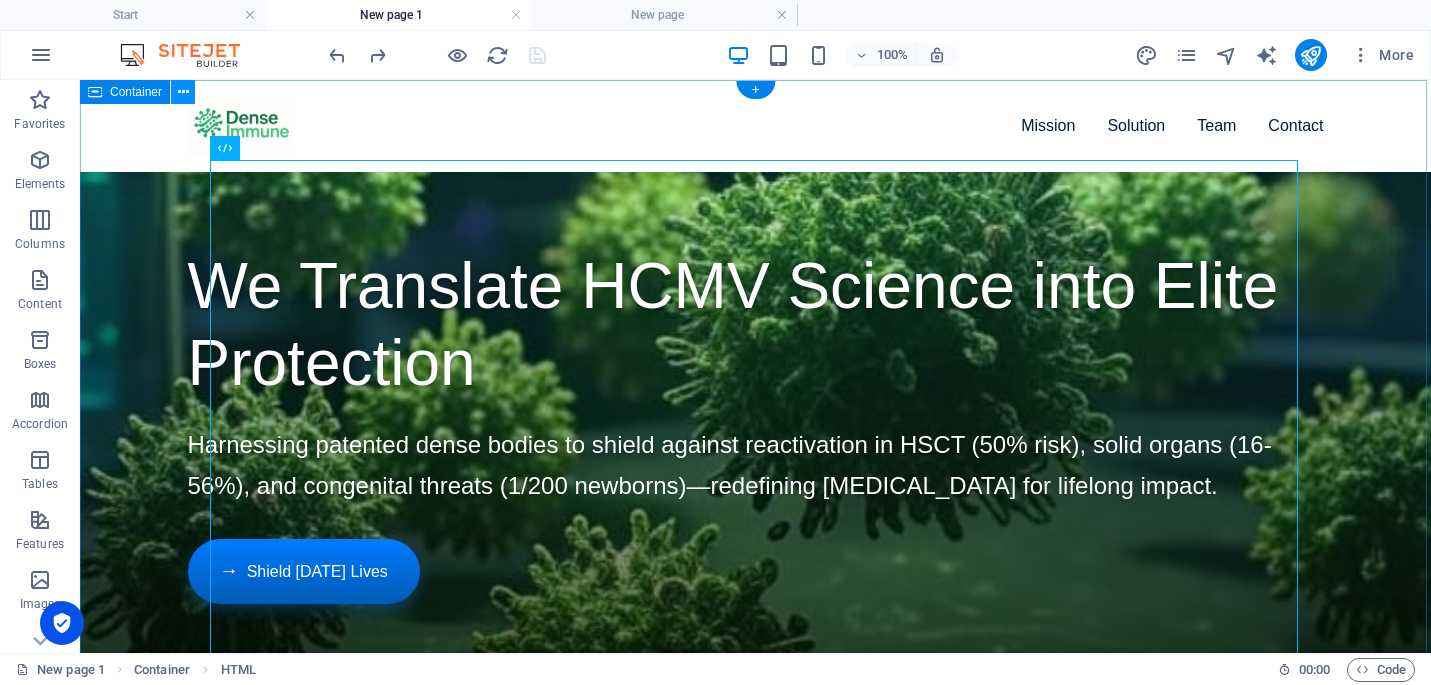 click at bounding box center [183, 92] 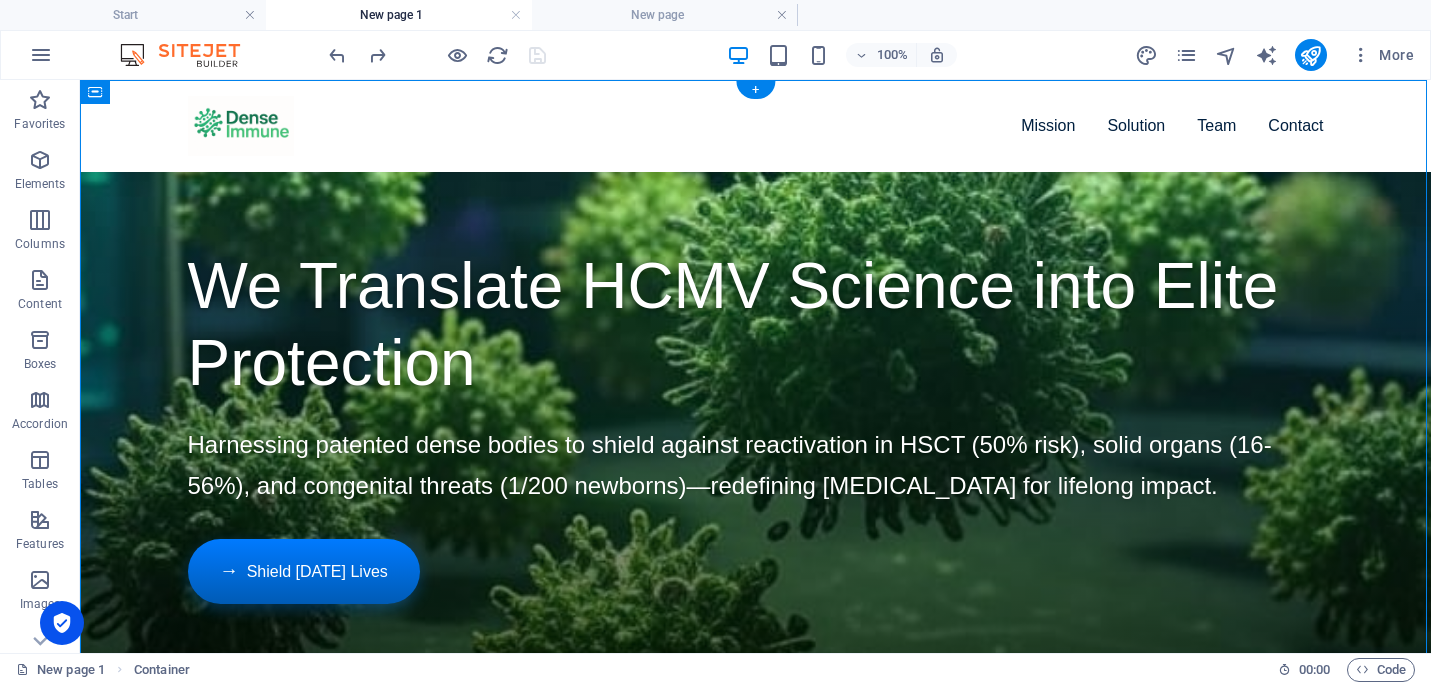 click on "Dense Immune - Elite HCMV [MEDICAL_DATA] Innovation
Mission
Solution
Team
Contact
We Translate HCMV Science into Elite Protection
Harnessing patented dense bodies to shield against reactivation in HSCT (50% risk), solid organs (16-56%), and congenital threats (1/200 newborns)—redefining [MEDICAL_DATA] for lifelong impact.
Shield [DATE] Lives
Our Vision: Conquering HCMV's Hidden Threat
Global Prevalence
83% carry HCMV latently; reactivation surges in [MEDICAL_DATA]." at bounding box center (755, 2735) 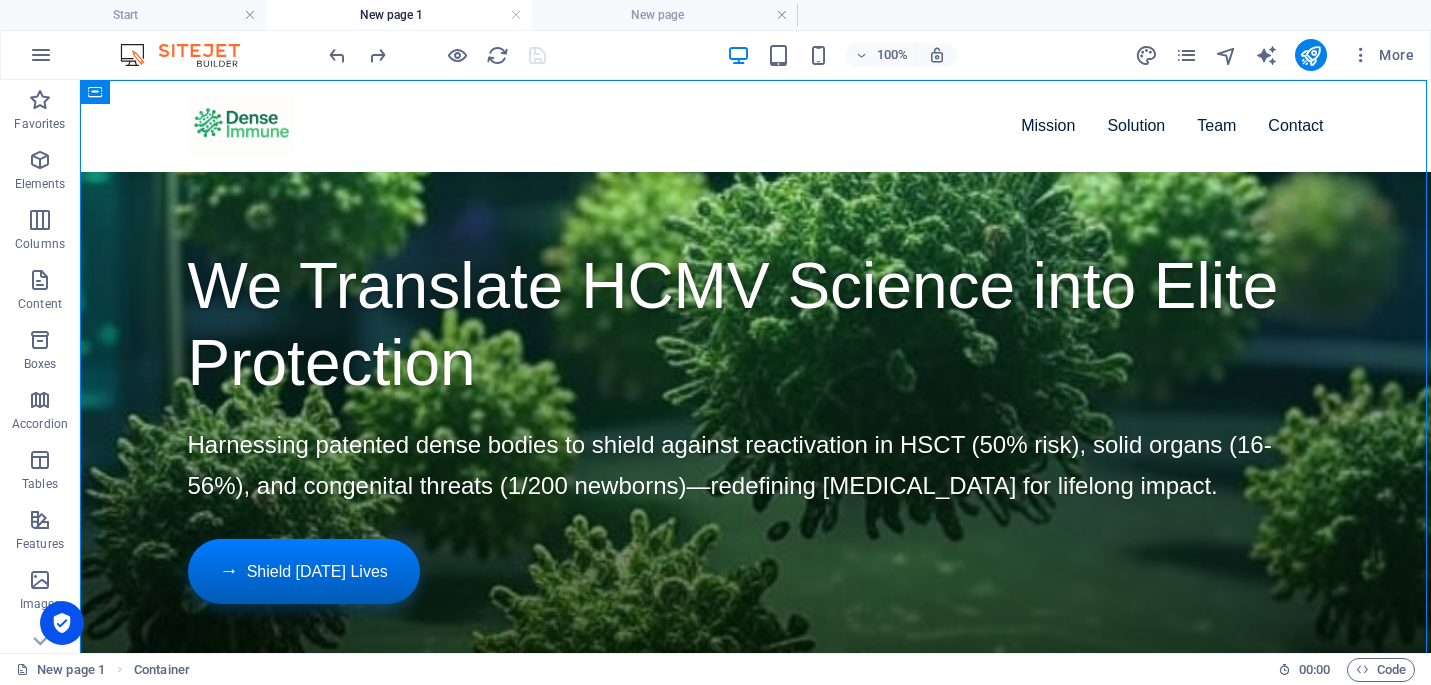click on "Dense Immune - Elite HCMV [MEDICAL_DATA] Innovation
Mission
Solution
Team
Contact
We Translate HCMV Science into Elite Protection
Harnessing patented dense bodies to shield against reactivation in HSCT (50% risk), solid organs (16-56%), and congenital threats (1/200 newborns)—redefining [MEDICAL_DATA] for lifelong impact.
Shield [DATE] Lives
Our Vision: Conquering HCMV's Hidden Threat
Global Prevalence
83% carry HCMV latently; reactivation surges in [MEDICAL_DATA]." at bounding box center (755, 2735) 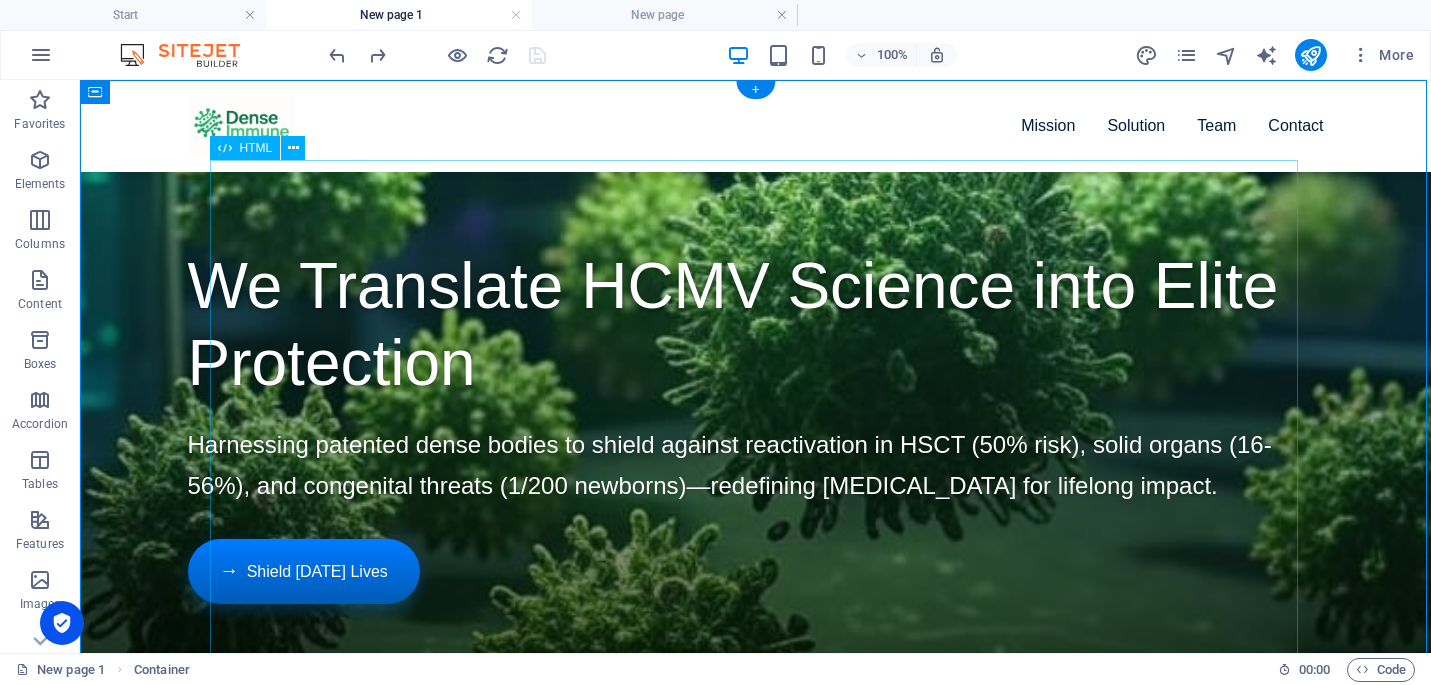 click on "Dense Immune - Elite HCMV [MEDICAL_DATA] Innovation
Mission
Solution
Team
Contact
We Translate HCMV Science into Elite Protection
Harnessing patented dense bodies to shield against reactivation in HSCT (50% risk), solid organs (16-56%), and congenital threats (1/200 newborns)—redefining [MEDICAL_DATA] for lifelong impact.
Shield [DATE] Lives
Our Vision: Conquering HCMV's Hidden Threat
Global Prevalence
83% carry HCMV latently; reactivation surges in [MEDICAL_DATA]." at bounding box center (755, 2735) 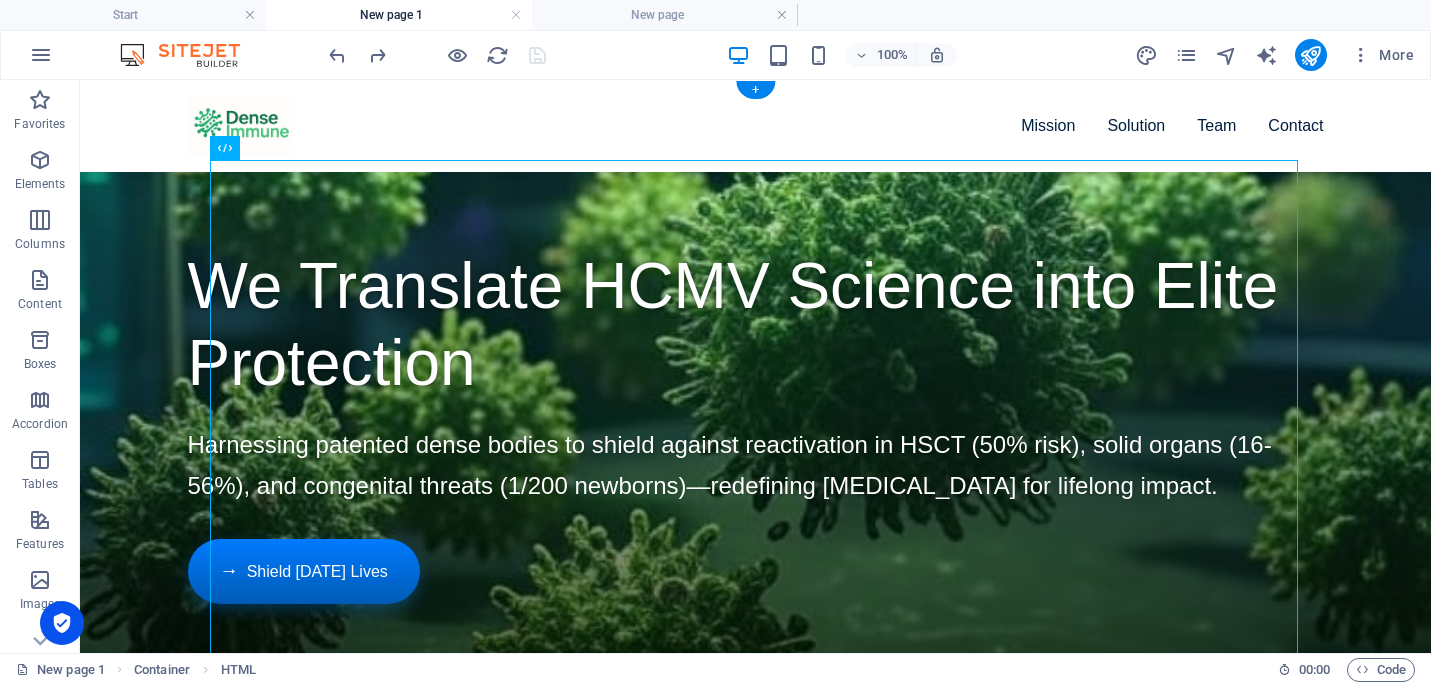 scroll, scrollTop: 0, scrollLeft: 0, axis: both 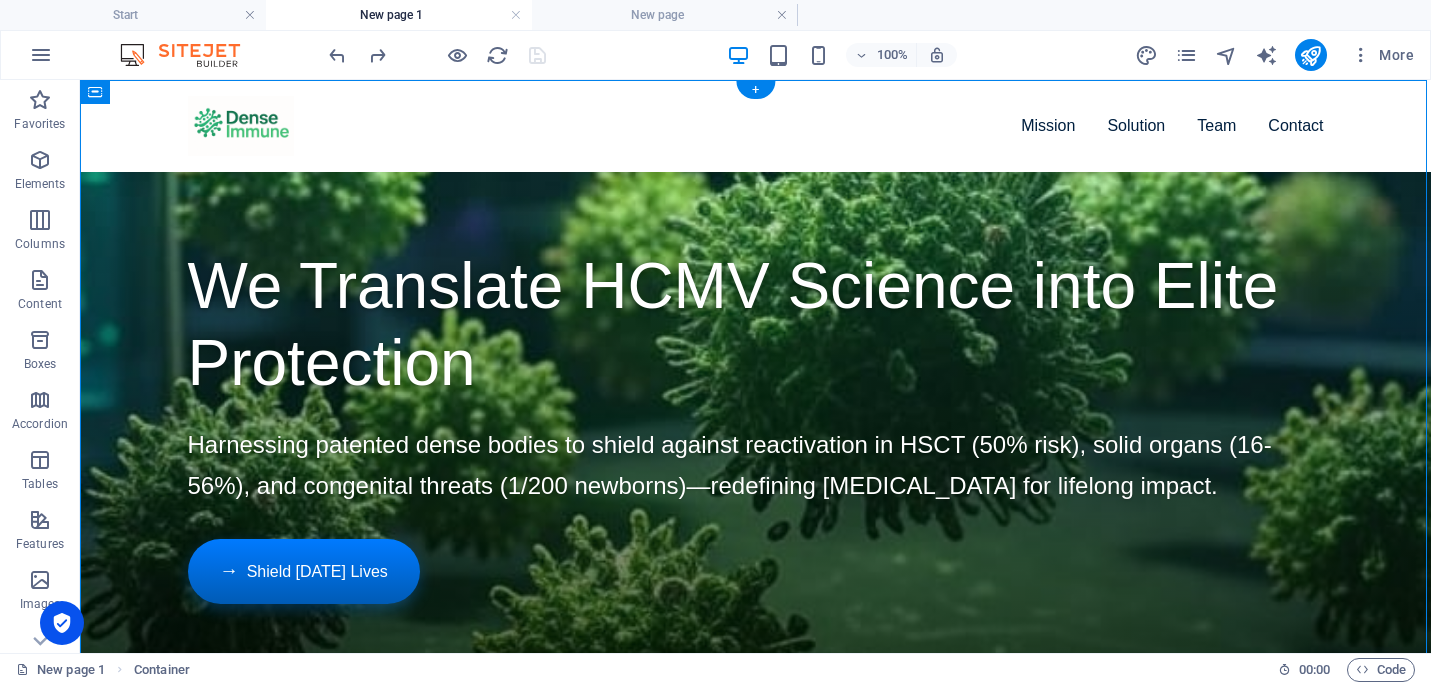click on "Dense Immune - Elite HCMV [MEDICAL_DATA] Innovation
Mission
Solution
Team
Contact
We Translate HCMV Science into Elite Protection
Harnessing patented dense bodies to shield against reactivation in HSCT (50% risk), solid organs (16-56%), and congenital threats (1/200 newborns)—redefining [MEDICAL_DATA] for lifelong impact.
Shield [DATE] Lives
Our Vision: Conquering HCMV's Hidden Threat
Global Prevalence
83% carry HCMV latently; reactivation surges in [MEDICAL_DATA]." at bounding box center (755, 2735) 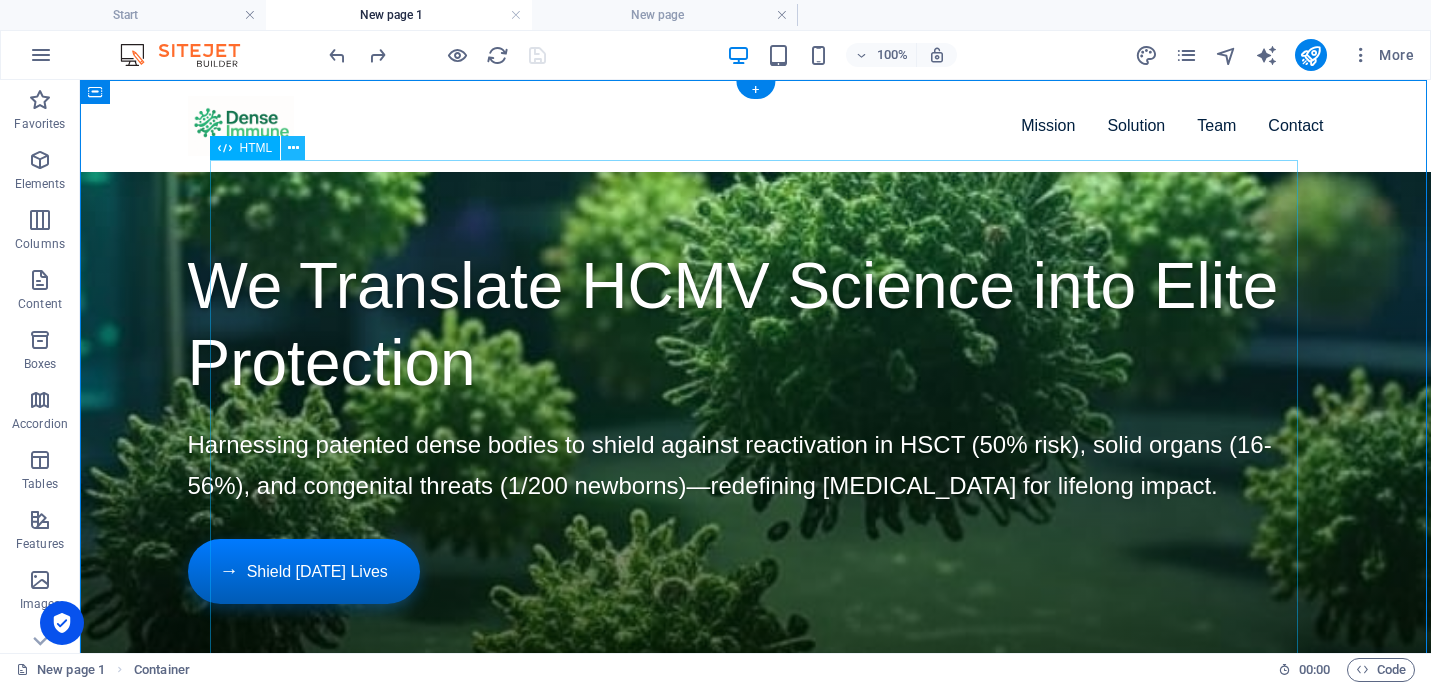 click at bounding box center (293, 148) 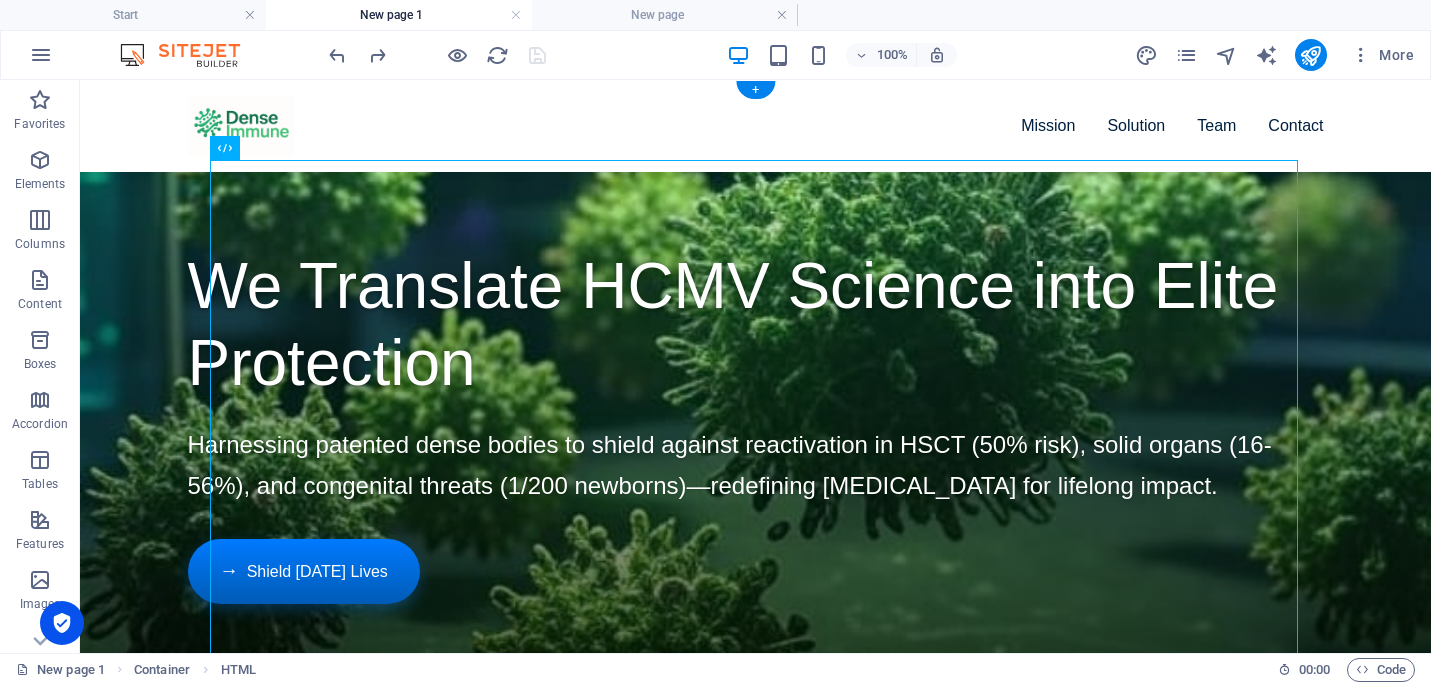 click on "Dense Immune - Elite HCMV [MEDICAL_DATA] Innovation
Mission
Solution
Team
Contact
We Translate HCMV Science into Elite Protection
Harnessing patented dense bodies to shield against reactivation in HSCT (50% risk), solid organs (16-56%), and congenital threats (1/200 newborns)—redefining [MEDICAL_DATA] for lifelong impact.
Shield [DATE] Lives
Our Vision: Conquering HCMV's Hidden Threat
Global Prevalence
83% carry HCMV latently; reactivation surges in [MEDICAL_DATA]." at bounding box center [755, 2735] 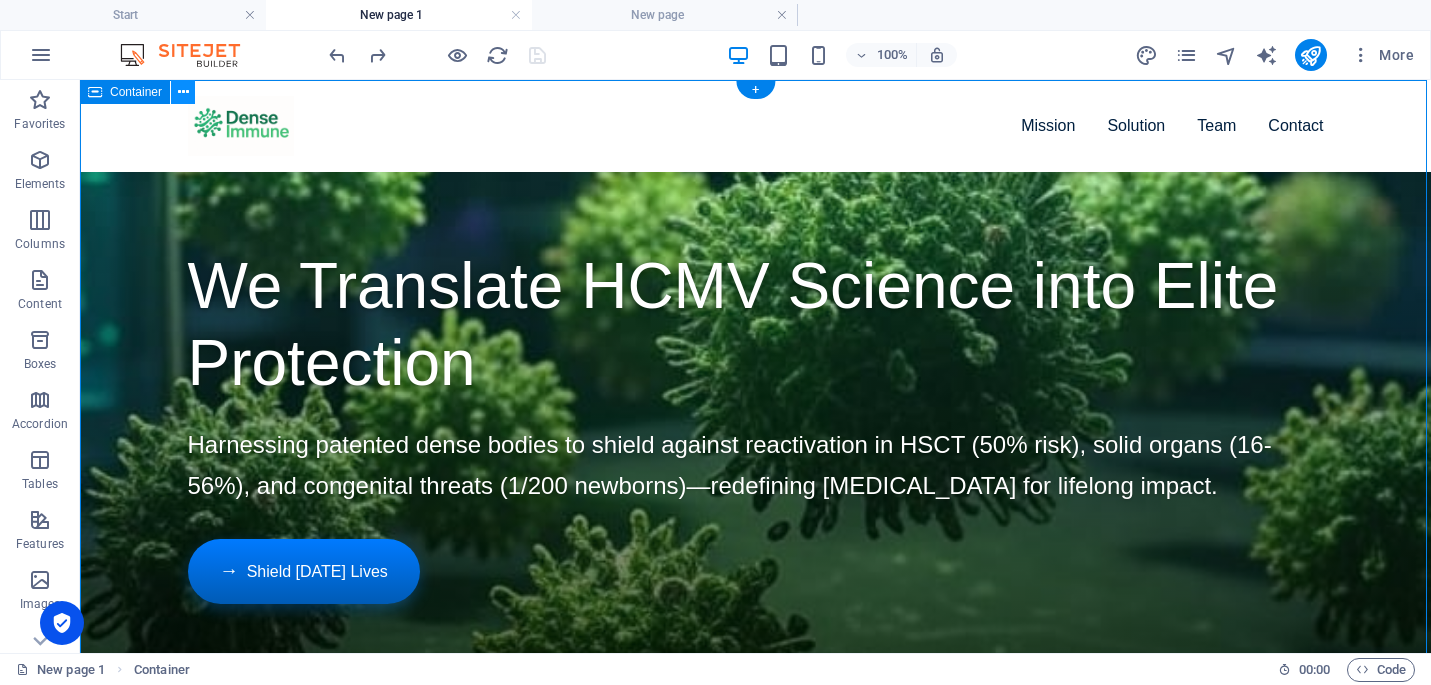 click at bounding box center [183, 92] 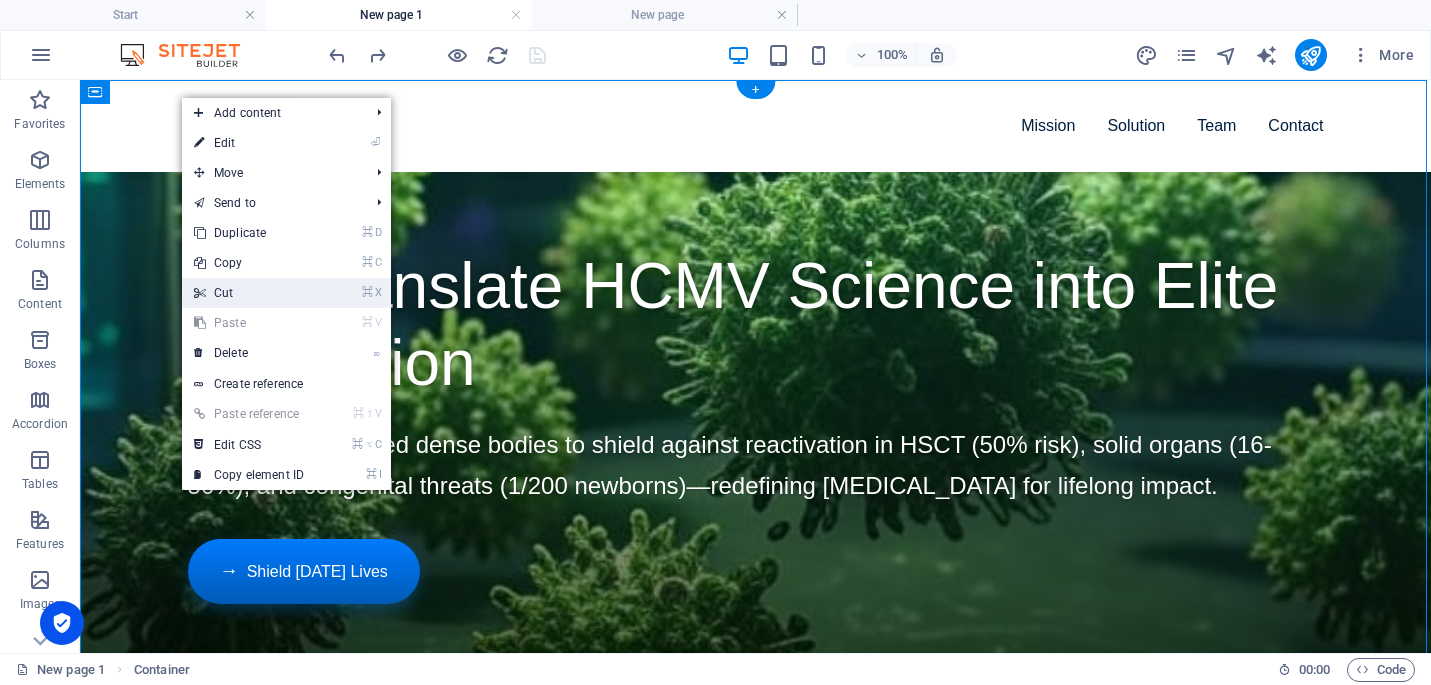 click on "⌘ X  Cut" at bounding box center (249, 293) 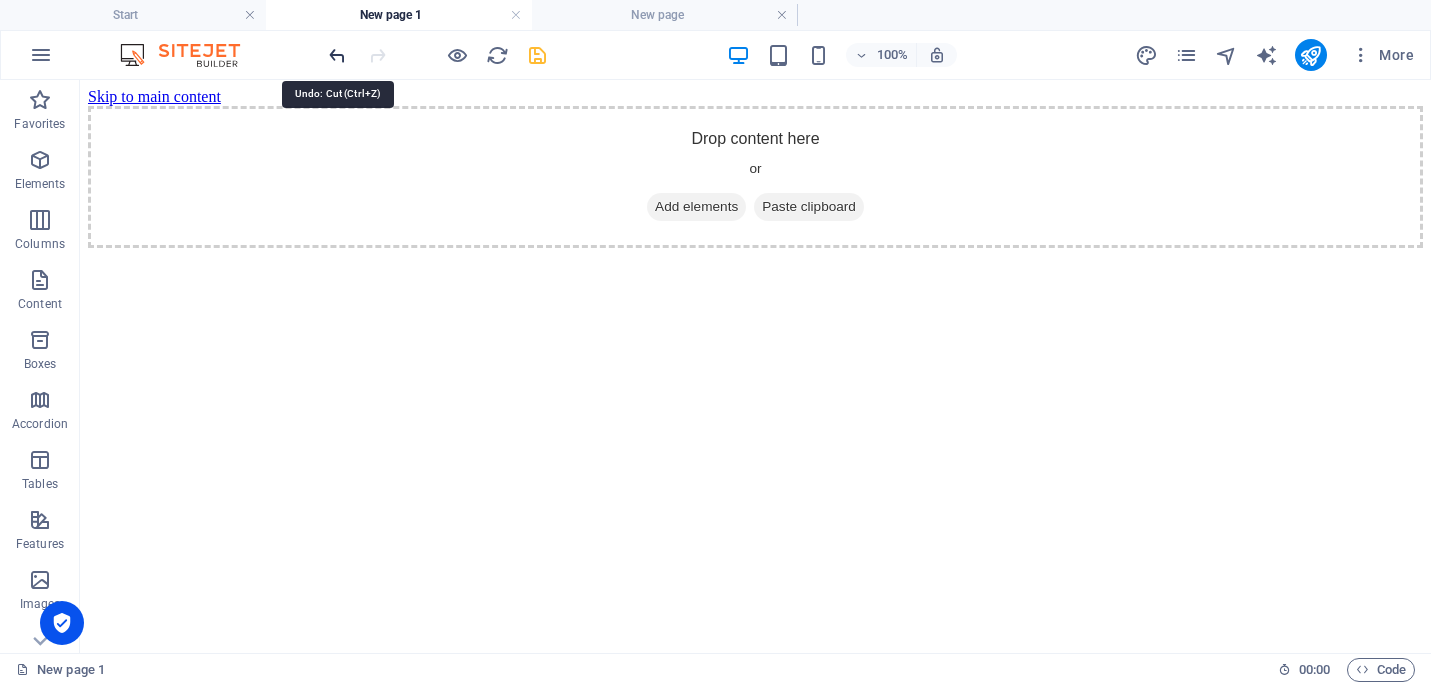click at bounding box center [337, 55] 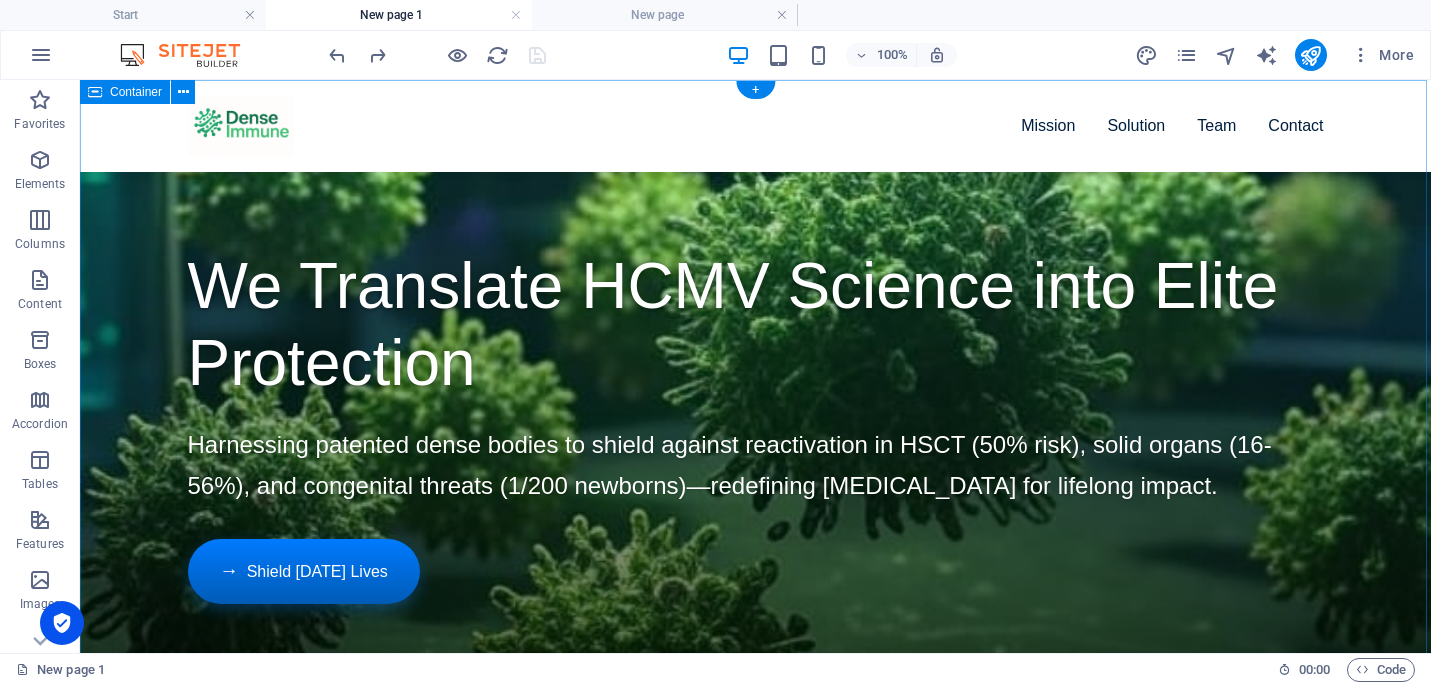 click on "Dense Immune - Elite HCMV [MEDICAL_DATA] Innovation
Mission
Solution
Team
Contact
We Translate HCMV Science into Elite Protection
Harnessing patented dense bodies to shield against reactivation in HSCT (50% risk), solid organs (16-56%), and congenital threats (1/200 newborns)—redefining [MEDICAL_DATA] for lifelong impact.
Shield [DATE] Lives
Our Vision: Conquering HCMV's Hidden Threat
Global Prevalence
83% carry HCMV latently; reactivation surges in [MEDICAL_DATA]." at bounding box center (755, 2735) 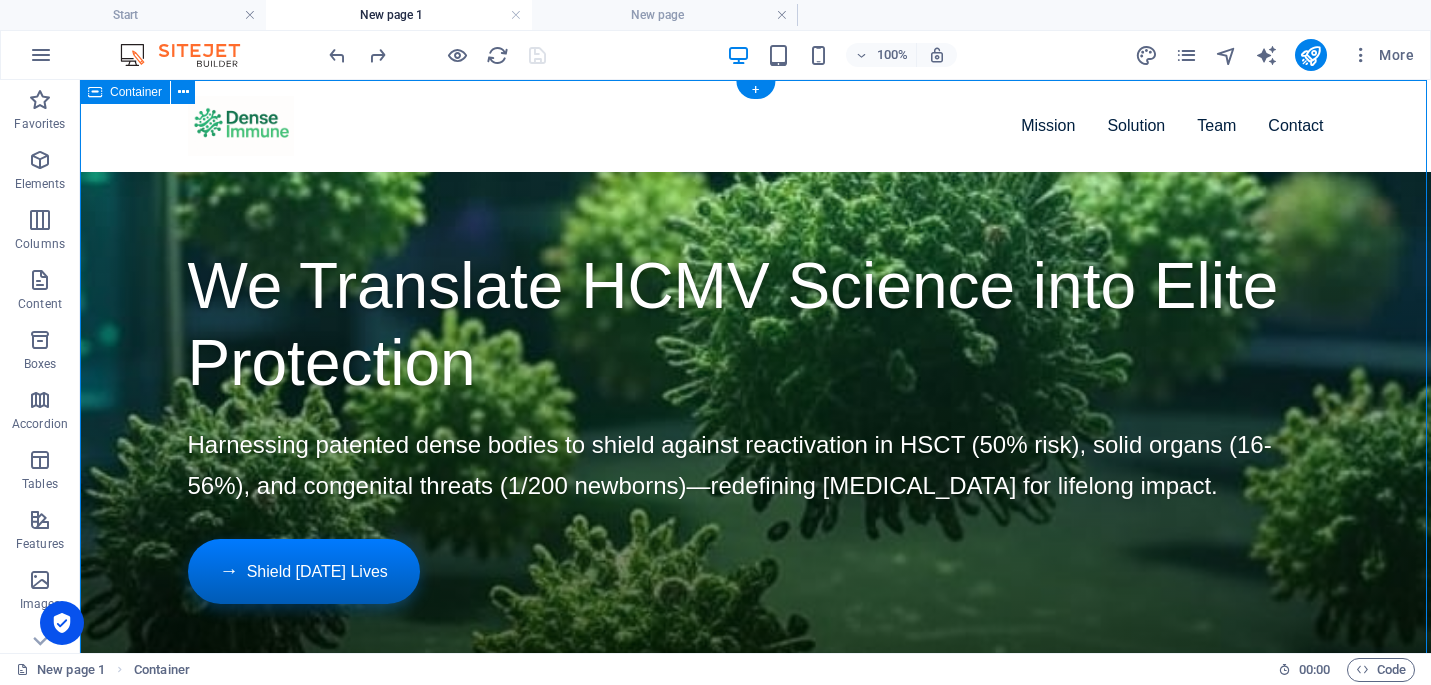 scroll, scrollTop: 0, scrollLeft: 0, axis: both 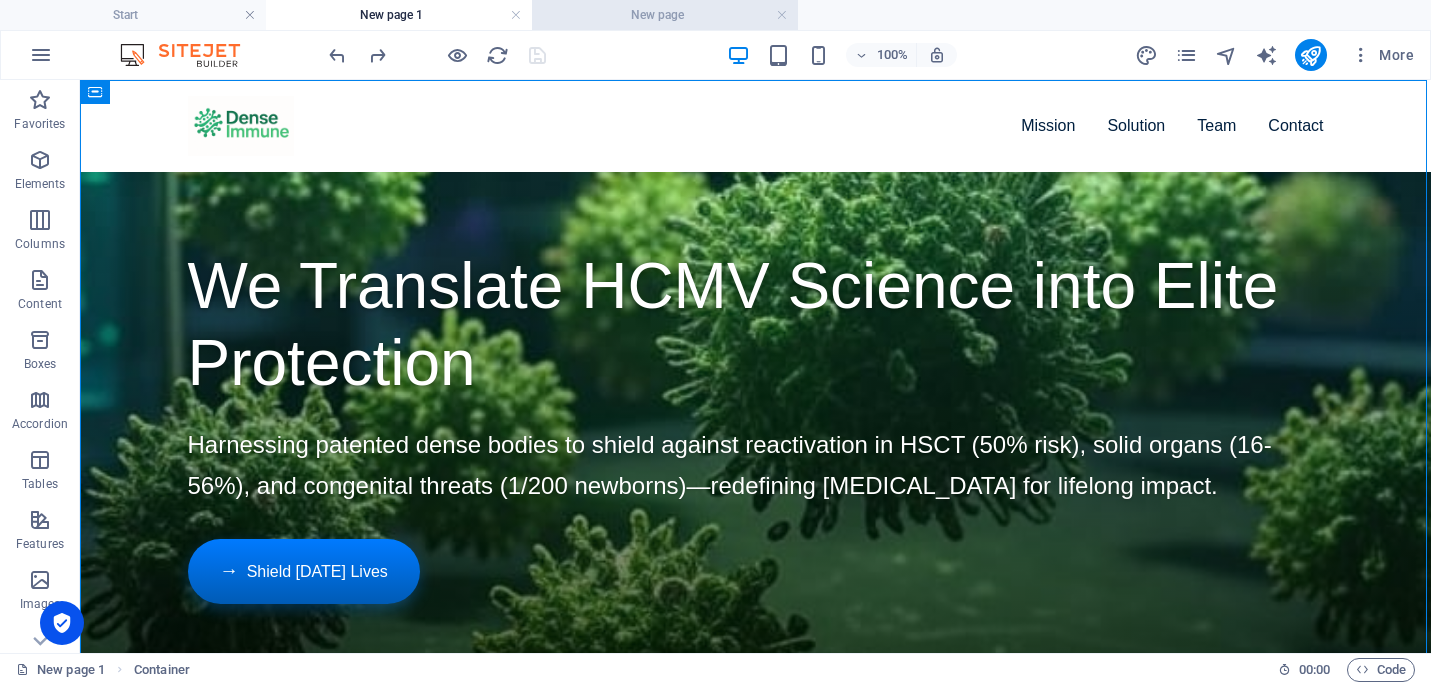 click on "New page" at bounding box center (665, 15) 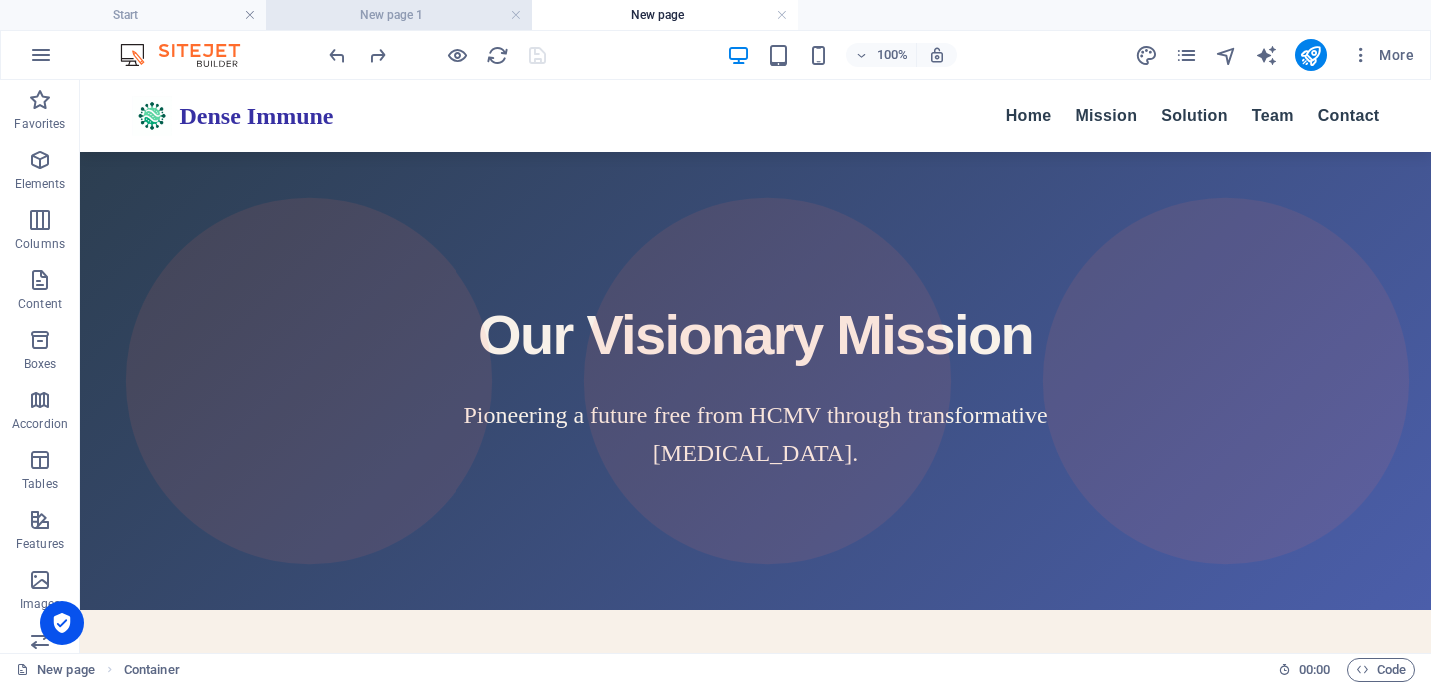 click on "New page 1" at bounding box center (399, 15) 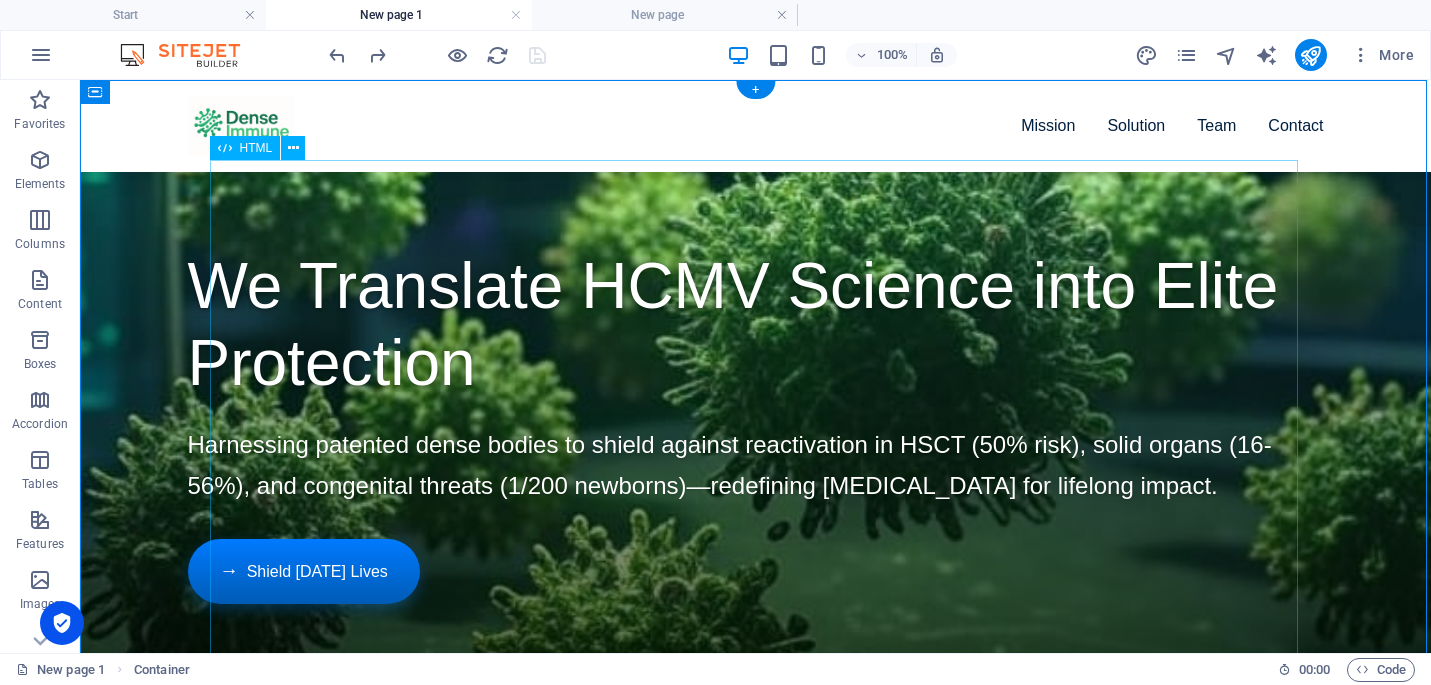 scroll, scrollTop: 0, scrollLeft: 0, axis: both 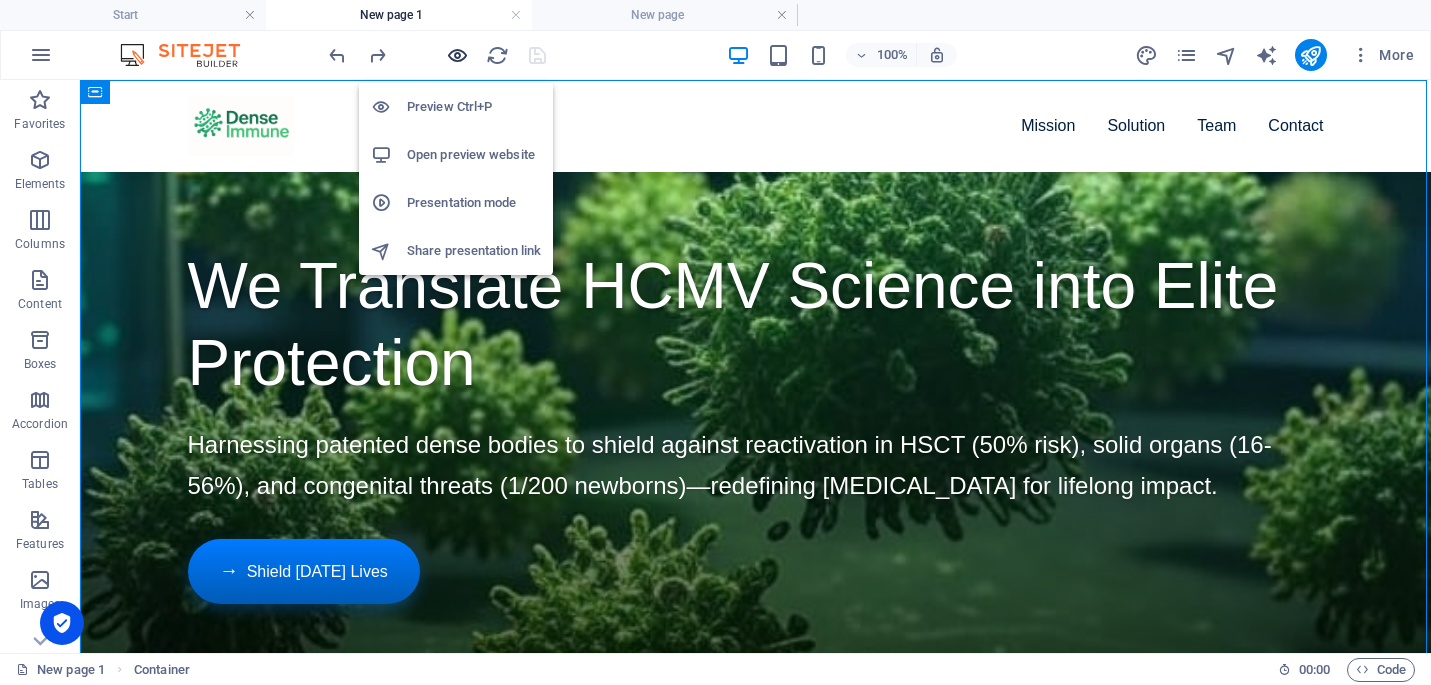 click at bounding box center (457, 55) 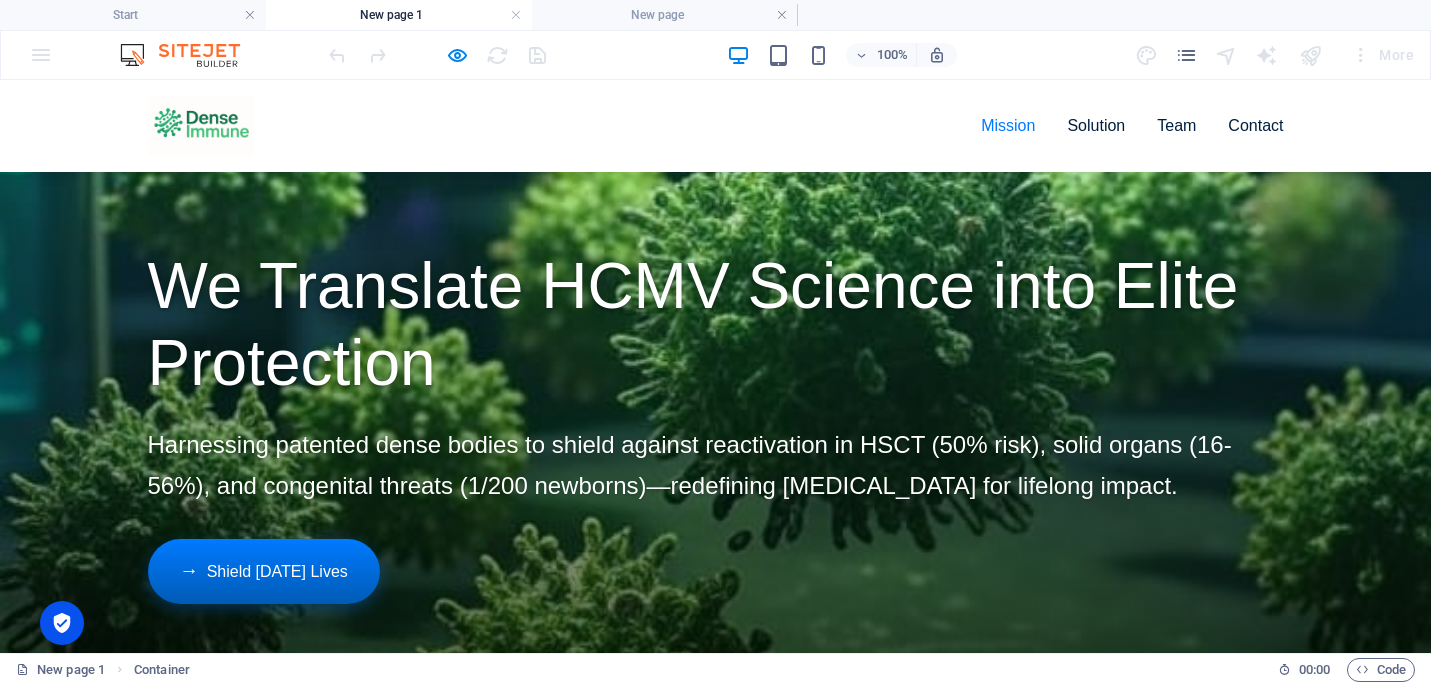 click on "Mission" at bounding box center [1008, 125] 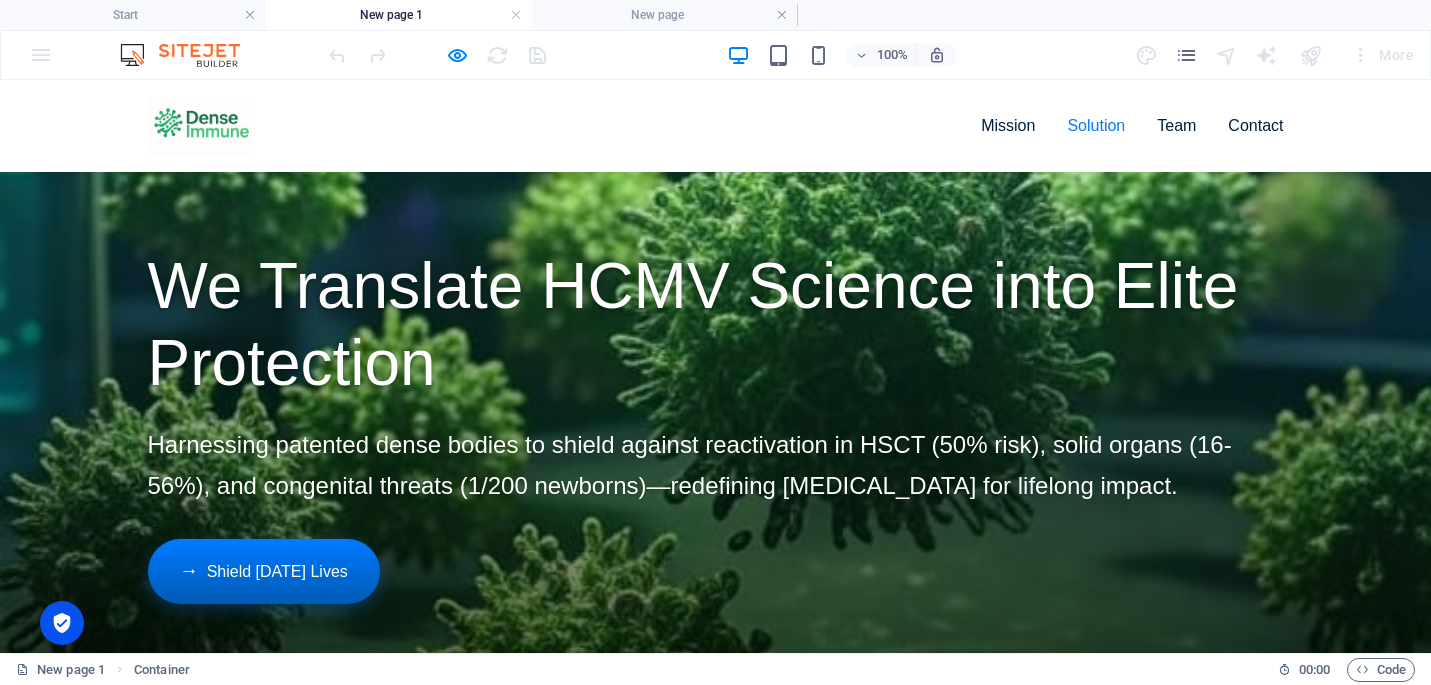 click on "Solution" at bounding box center (1096, 125) 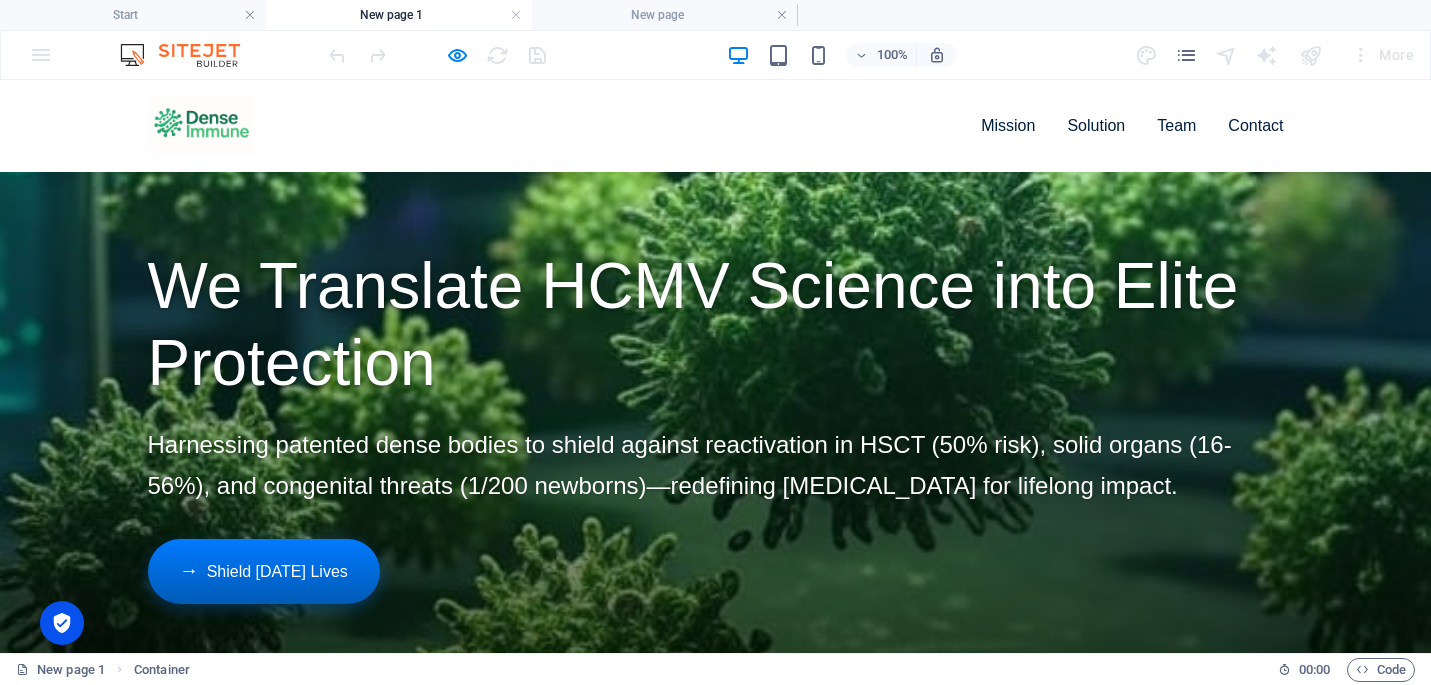 click on "Team" at bounding box center [1176, 125] 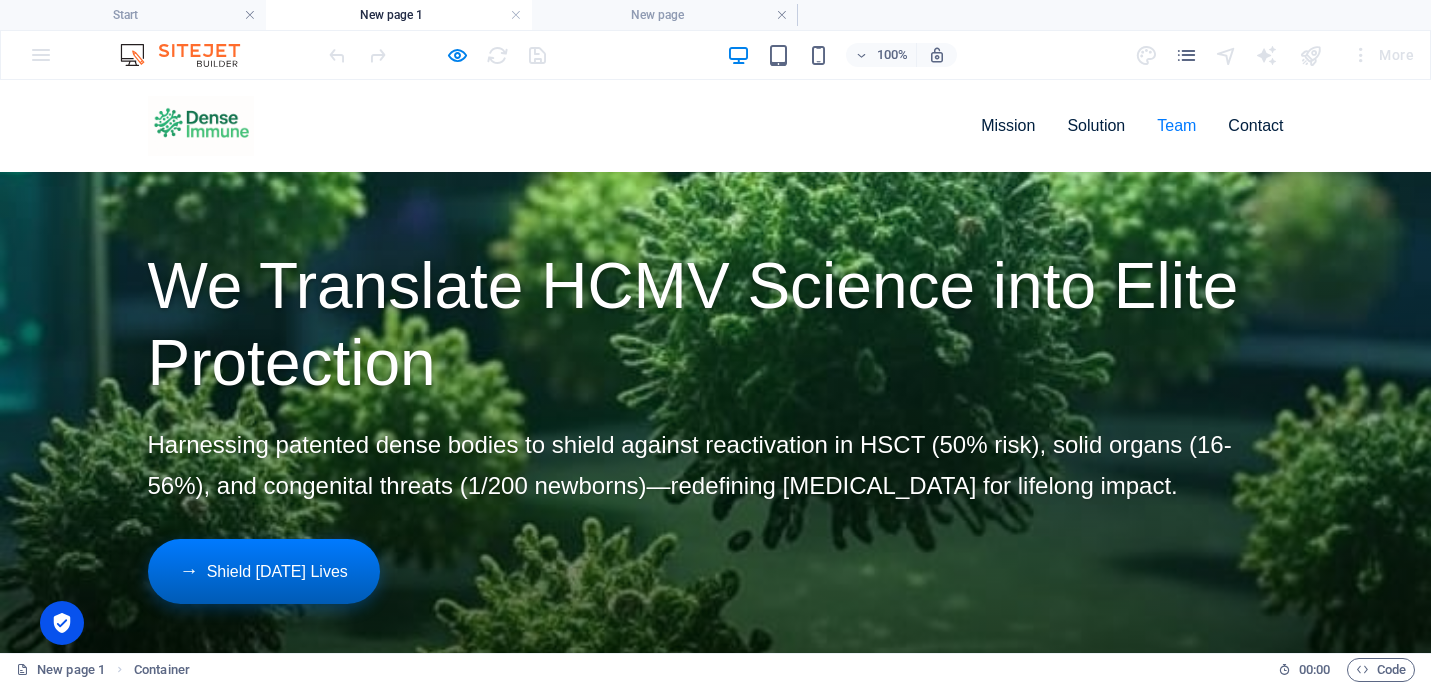 click on "Team" at bounding box center [1176, 125] 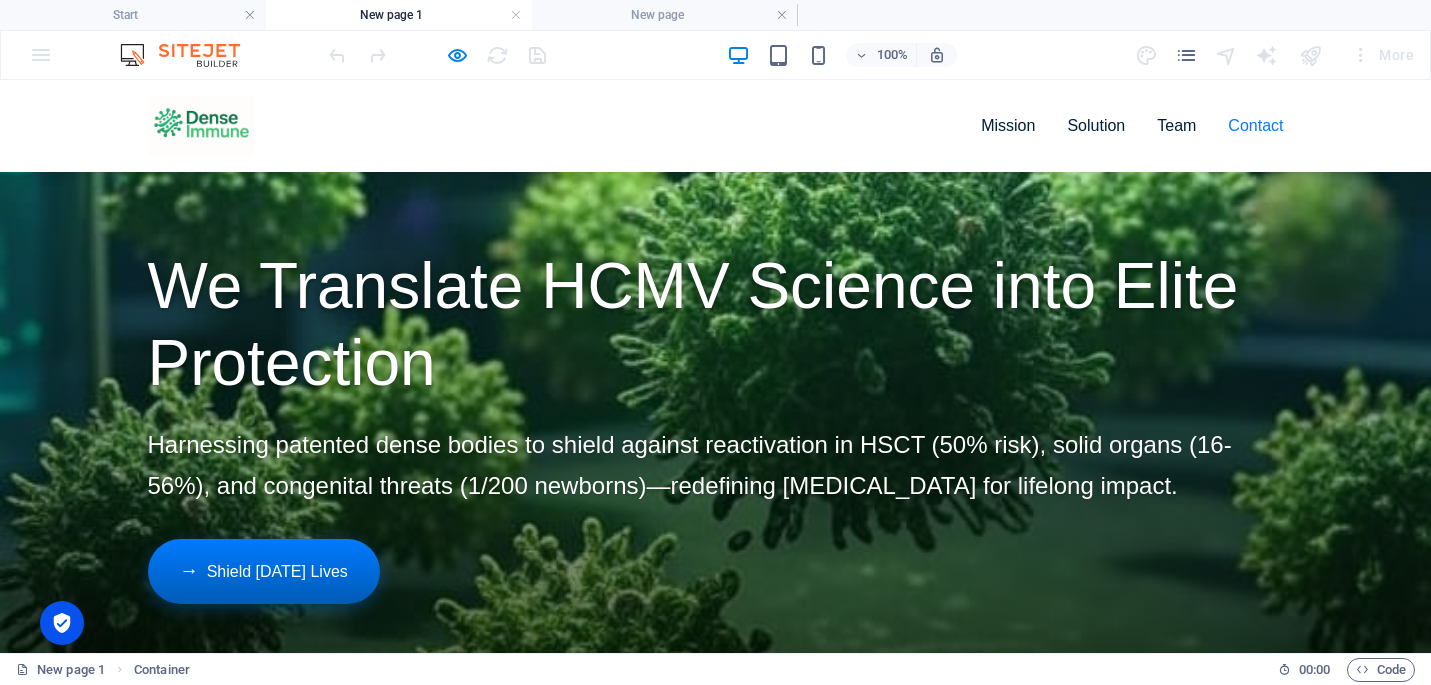 click on "Contact" at bounding box center [1255, 125] 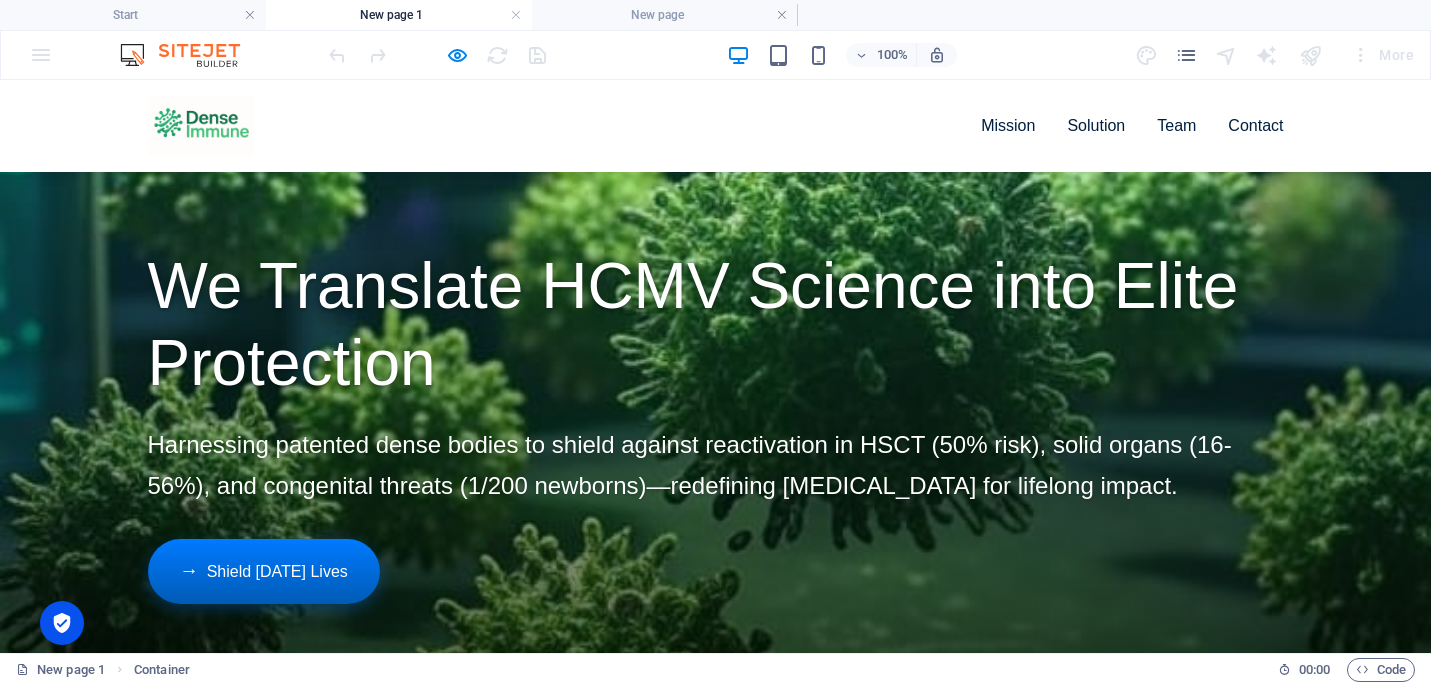scroll, scrollTop: 0, scrollLeft: 0, axis: both 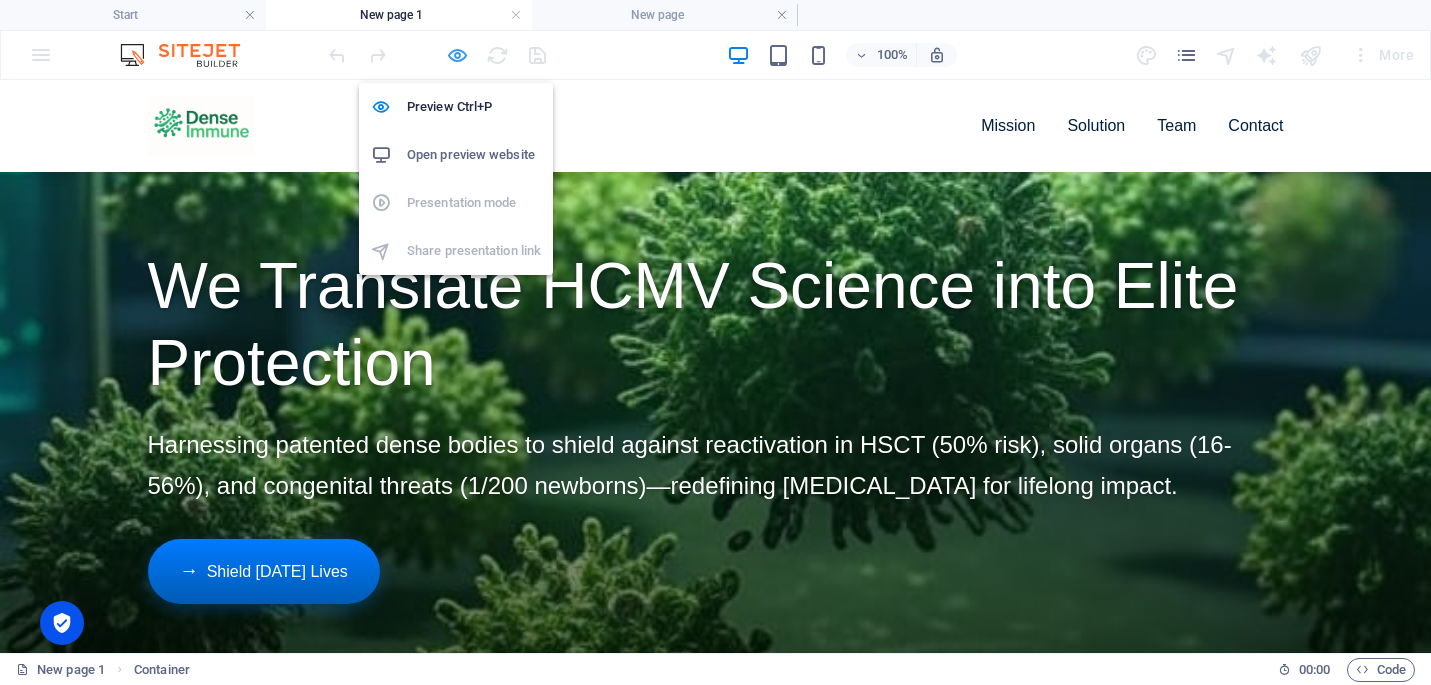 click at bounding box center [457, 55] 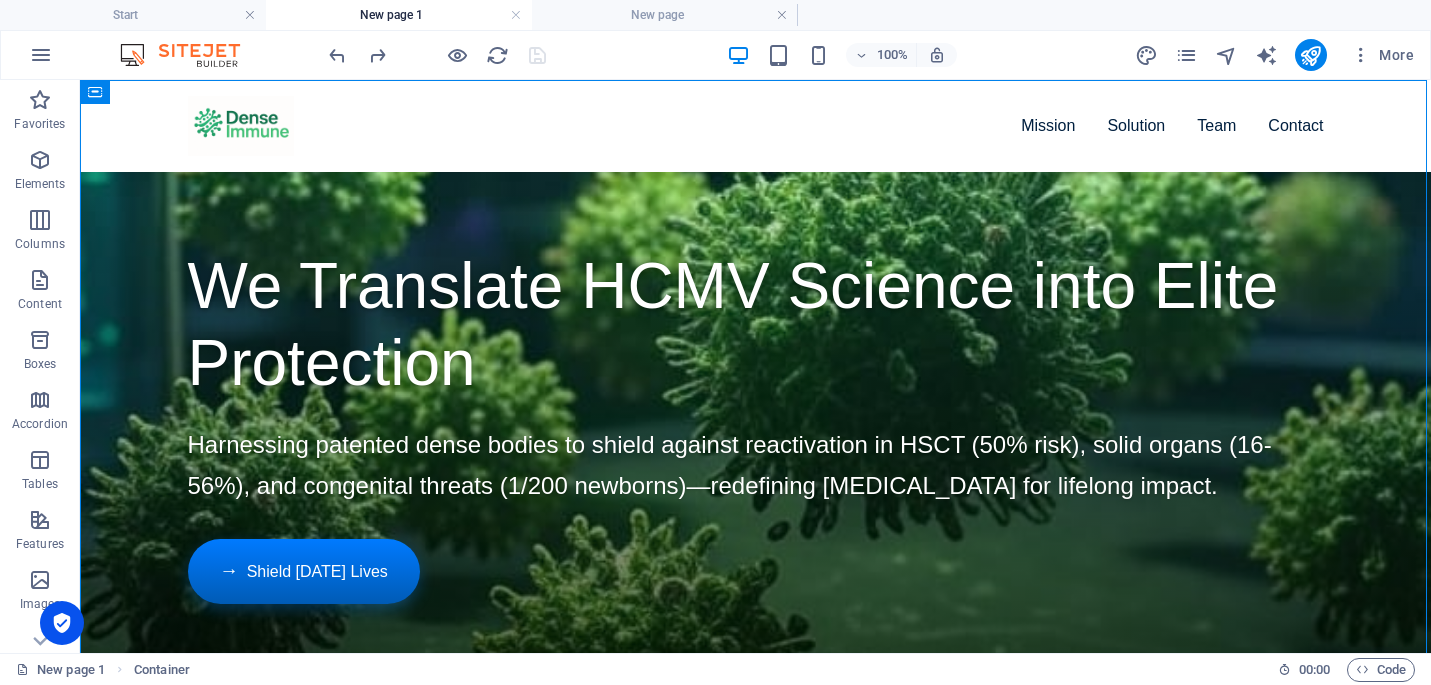click on "100% More" at bounding box center [873, 55] 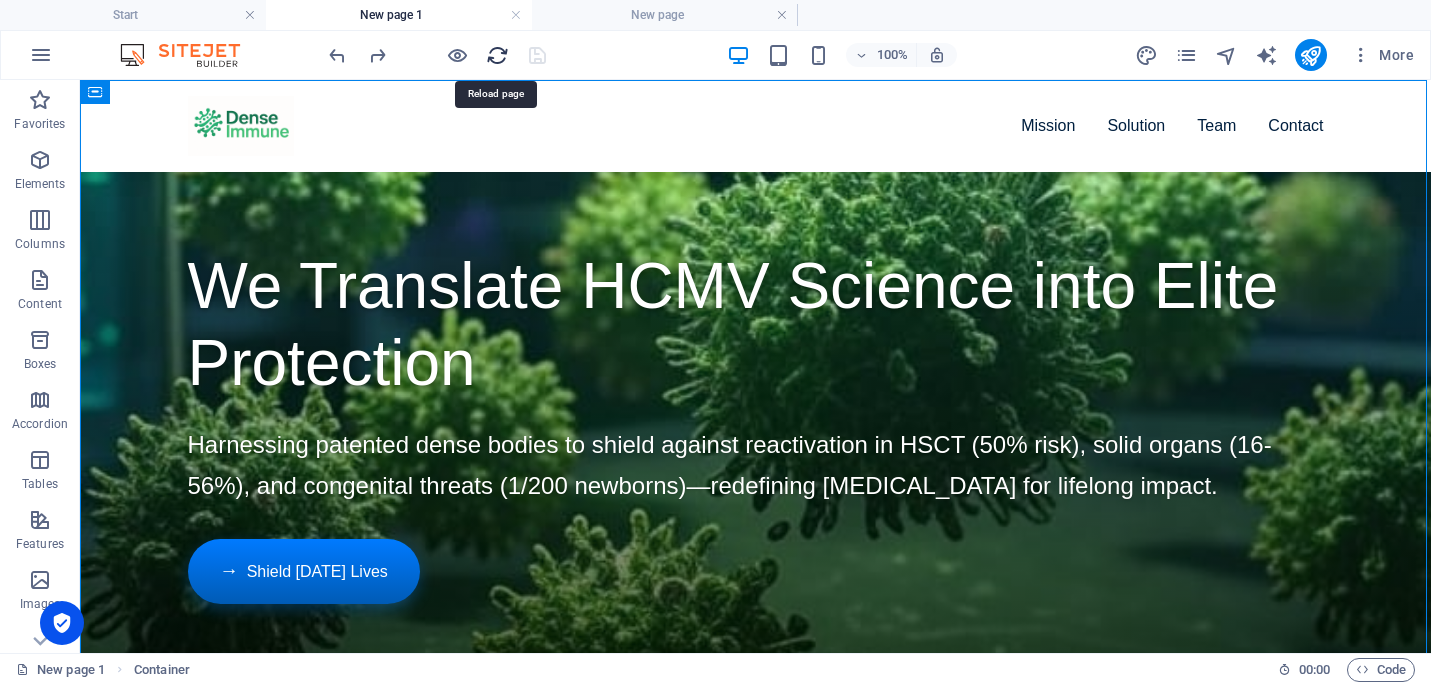 click at bounding box center (497, 55) 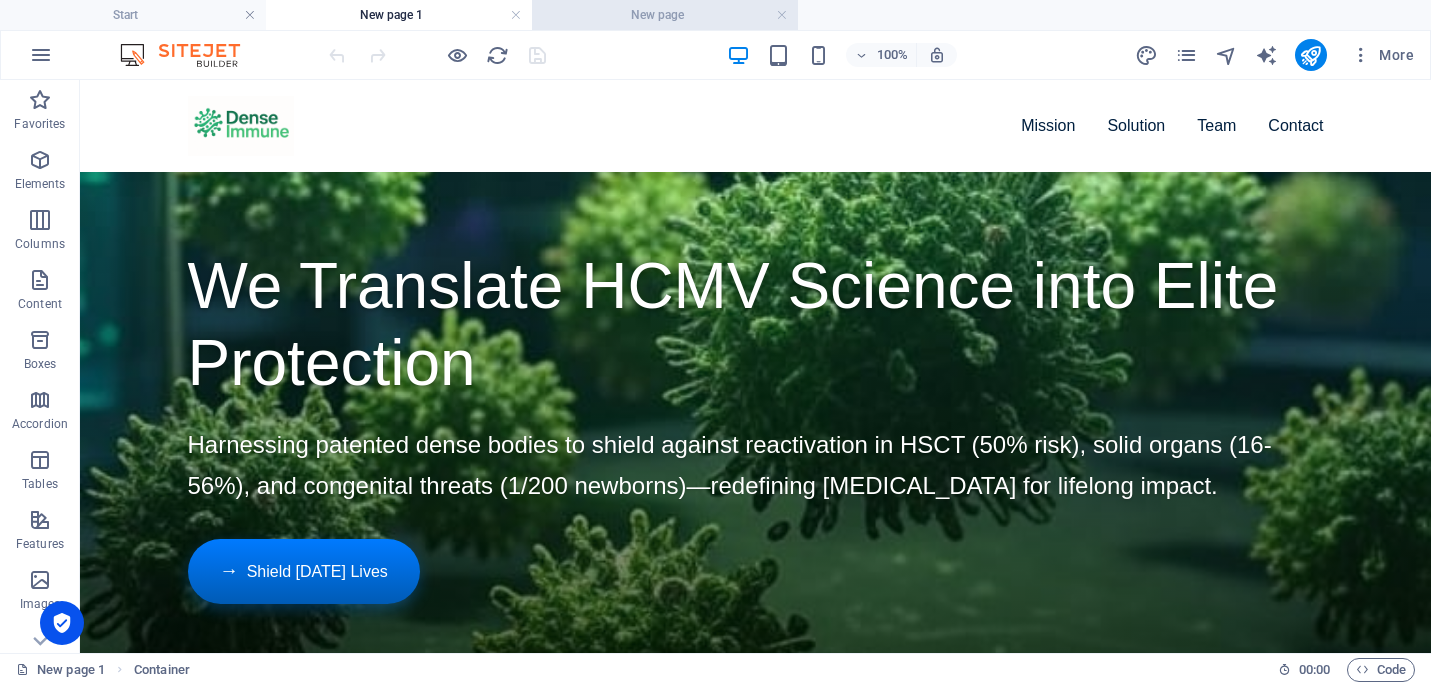 scroll, scrollTop: 0, scrollLeft: 0, axis: both 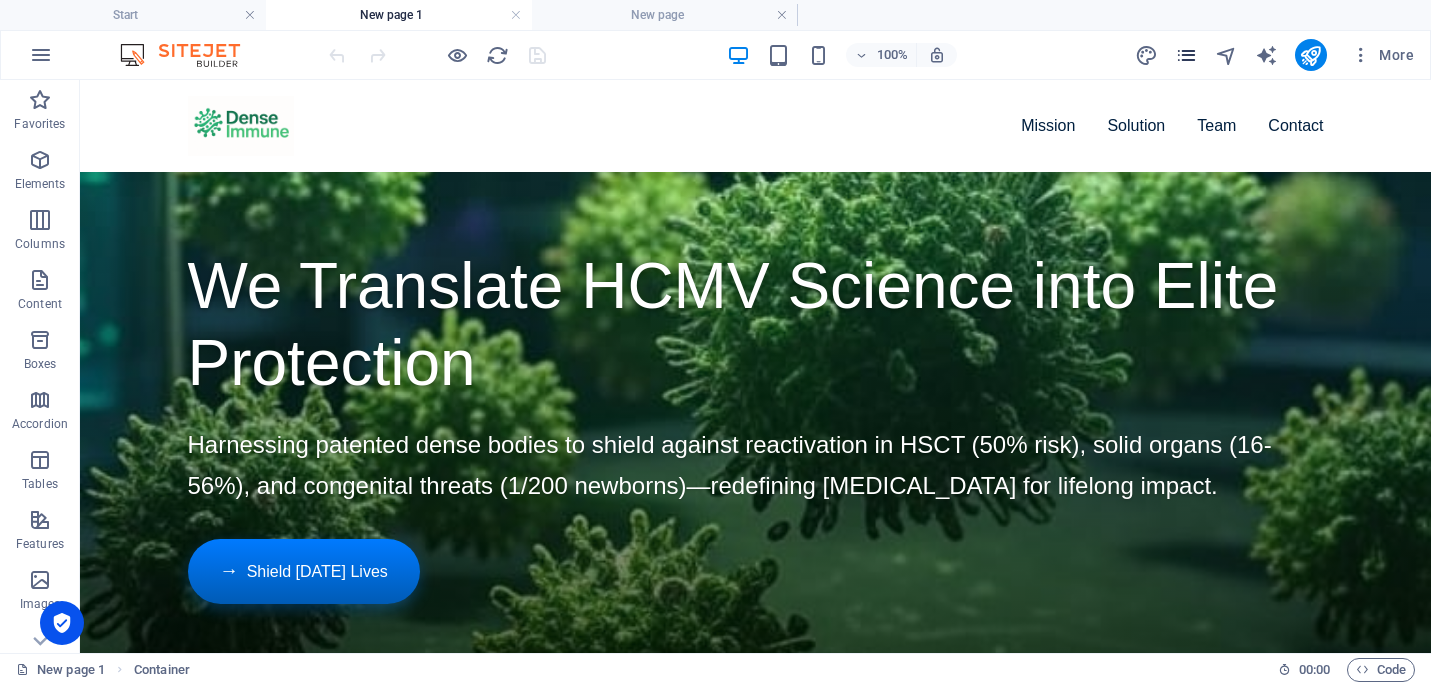 click at bounding box center (1186, 55) 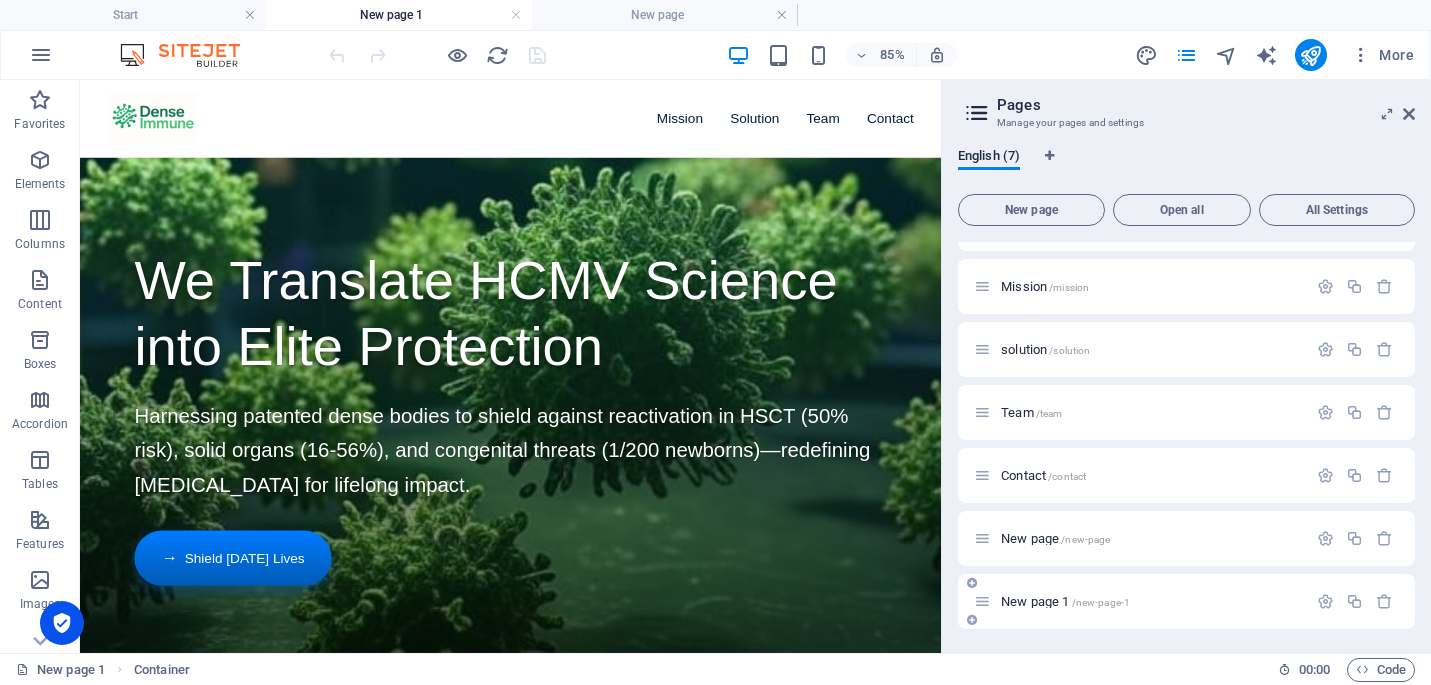 scroll, scrollTop: 46, scrollLeft: 0, axis: vertical 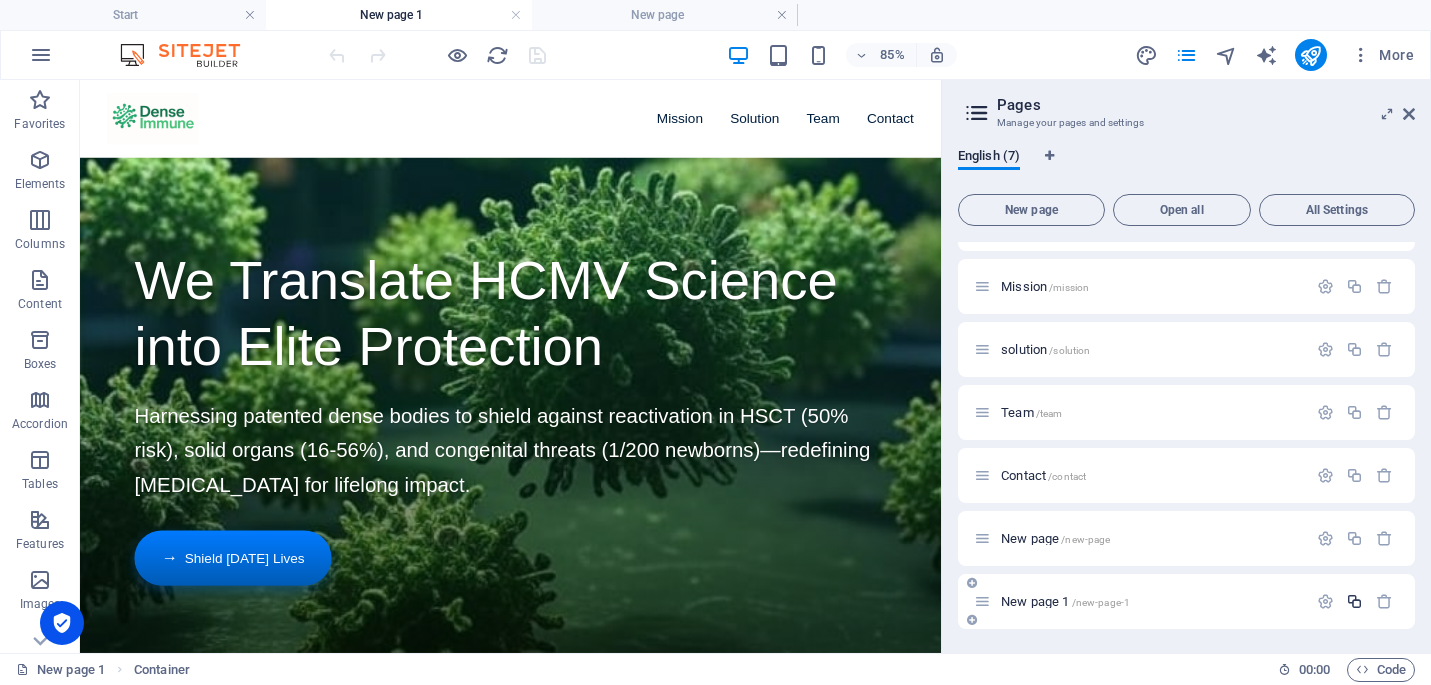 click at bounding box center (1354, 601) 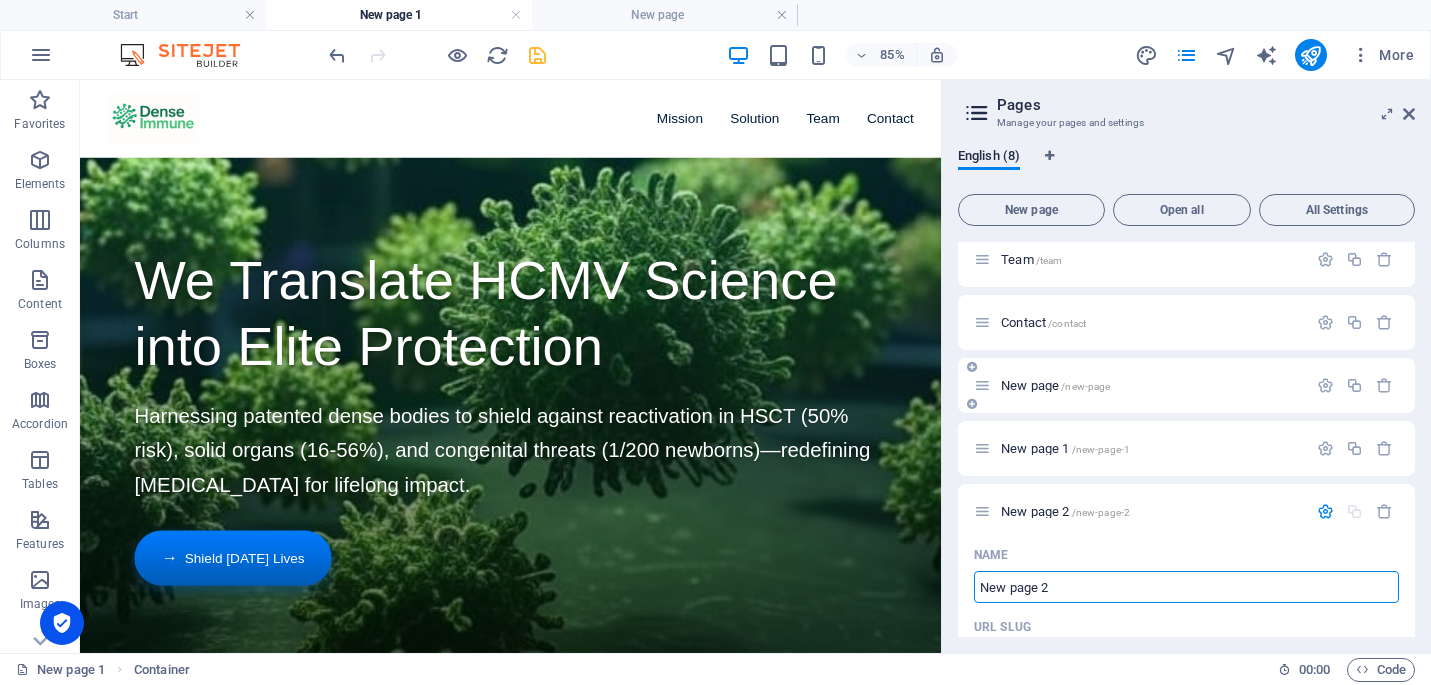 scroll, scrollTop: 207, scrollLeft: 0, axis: vertical 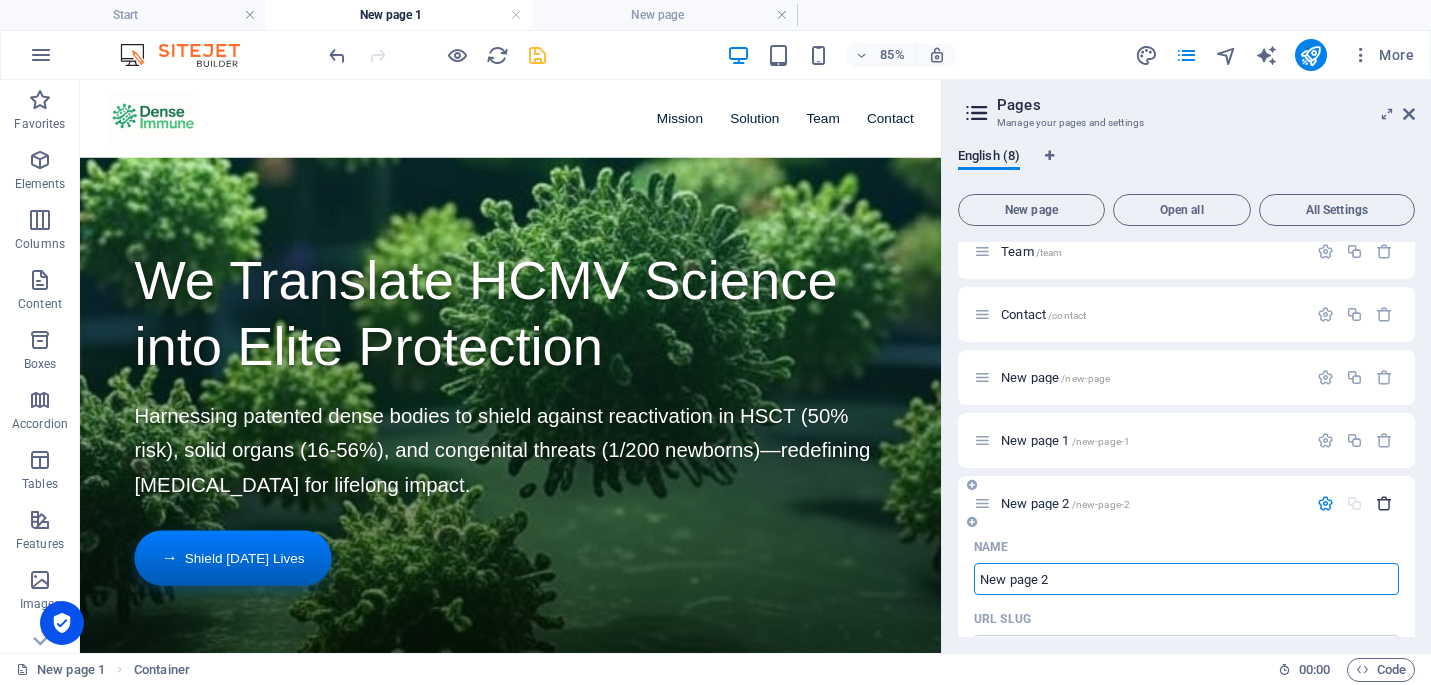 click at bounding box center (1384, 503) 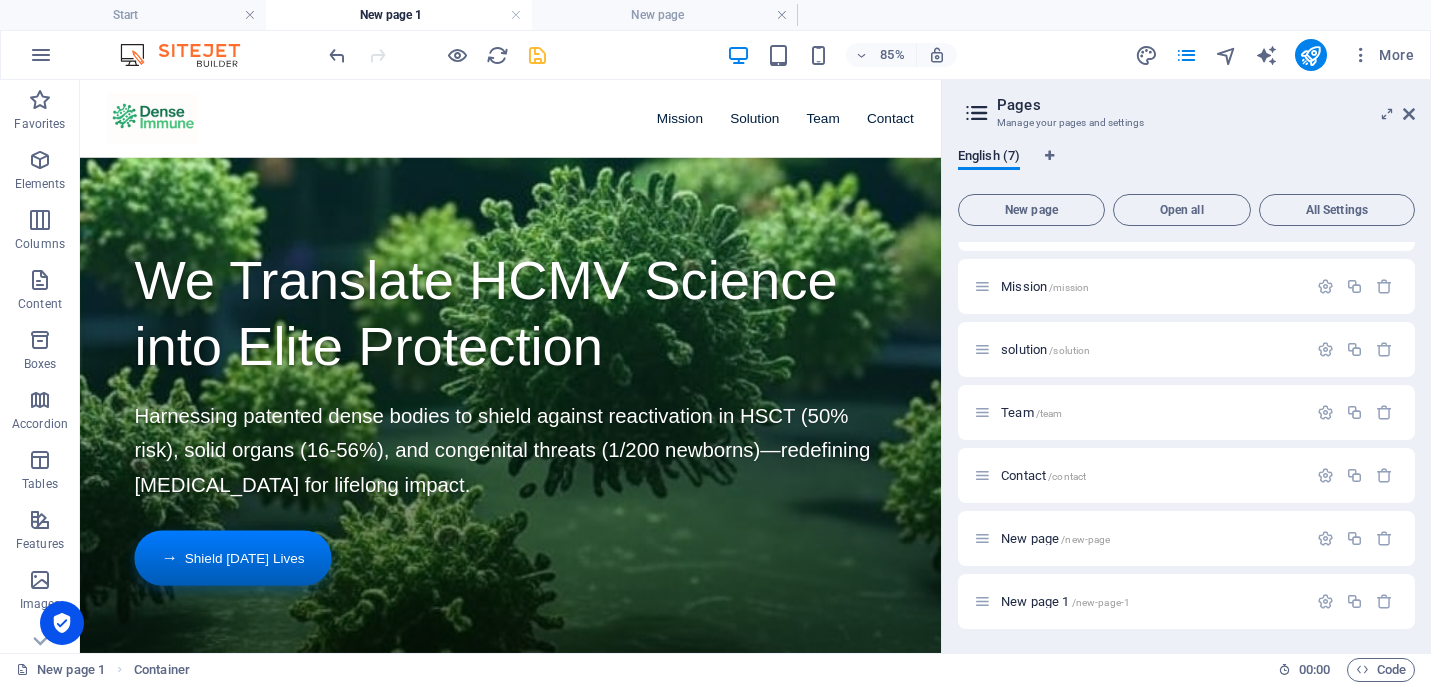 scroll, scrollTop: 46, scrollLeft: 0, axis: vertical 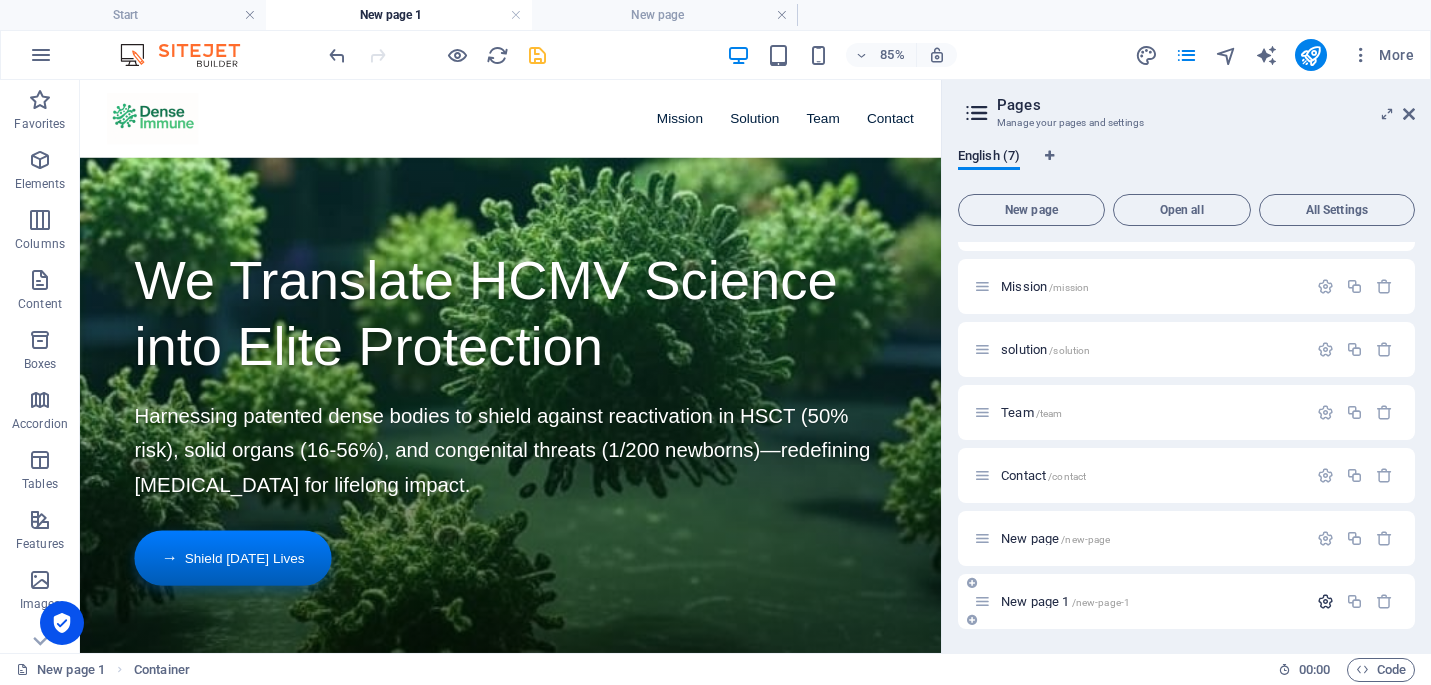 click at bounding box center [1325, 601] 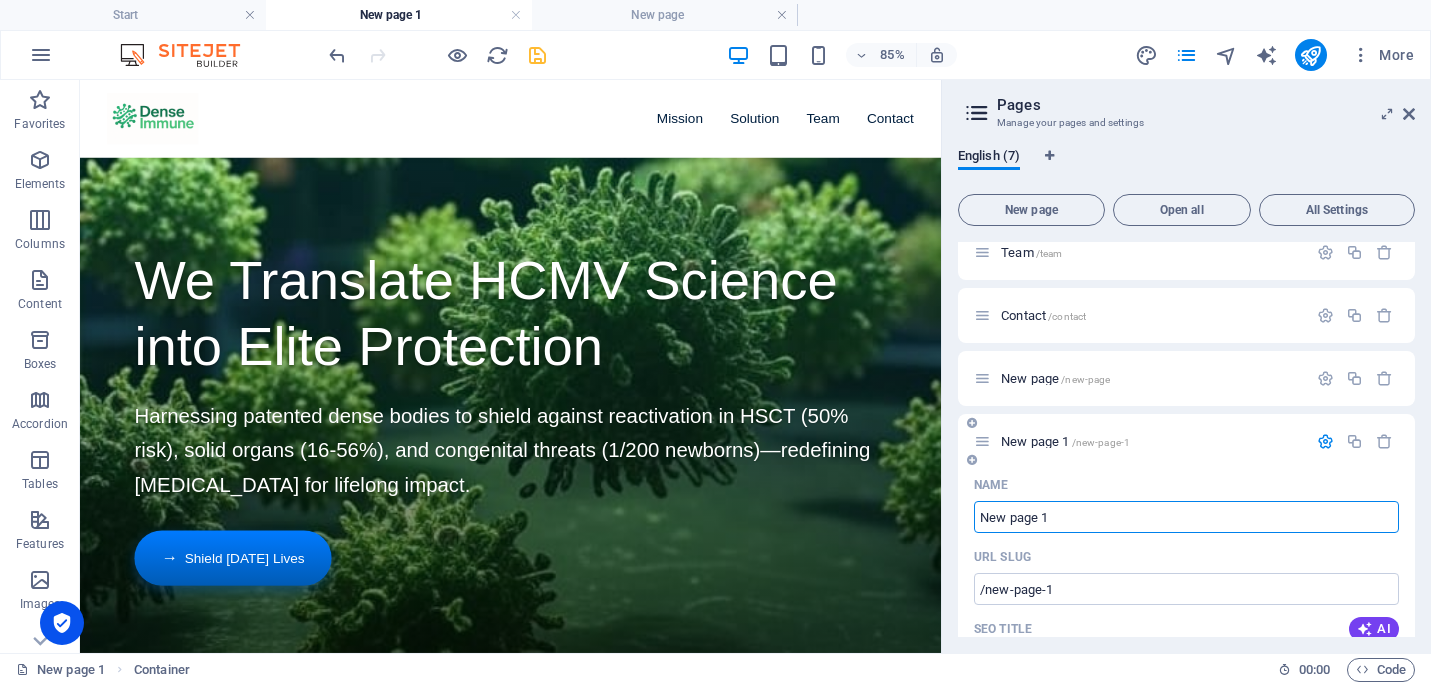scroll, scrollTop: 189, scrollLeft: 0, axis: vertical 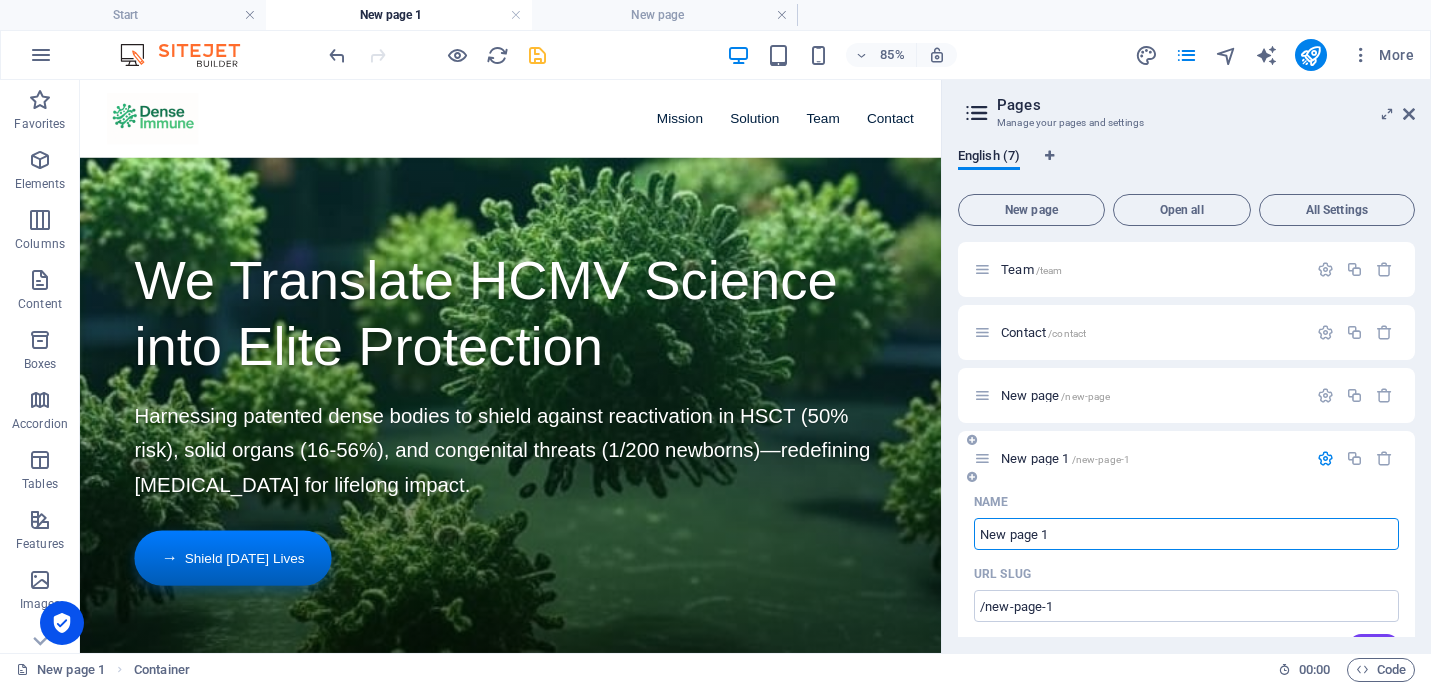 click at bounding box center [1325, 458] 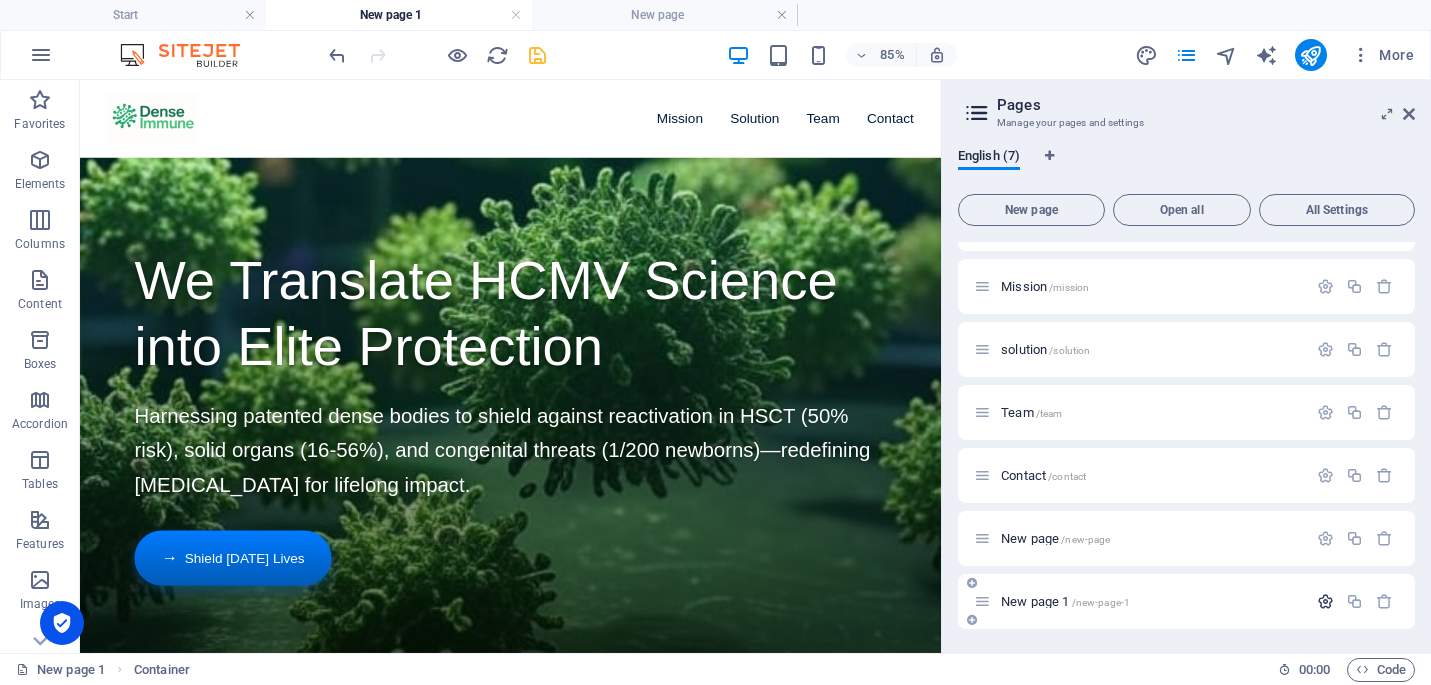scroll, scrollTop: 46, scrollLeft: 0, axis: vertical 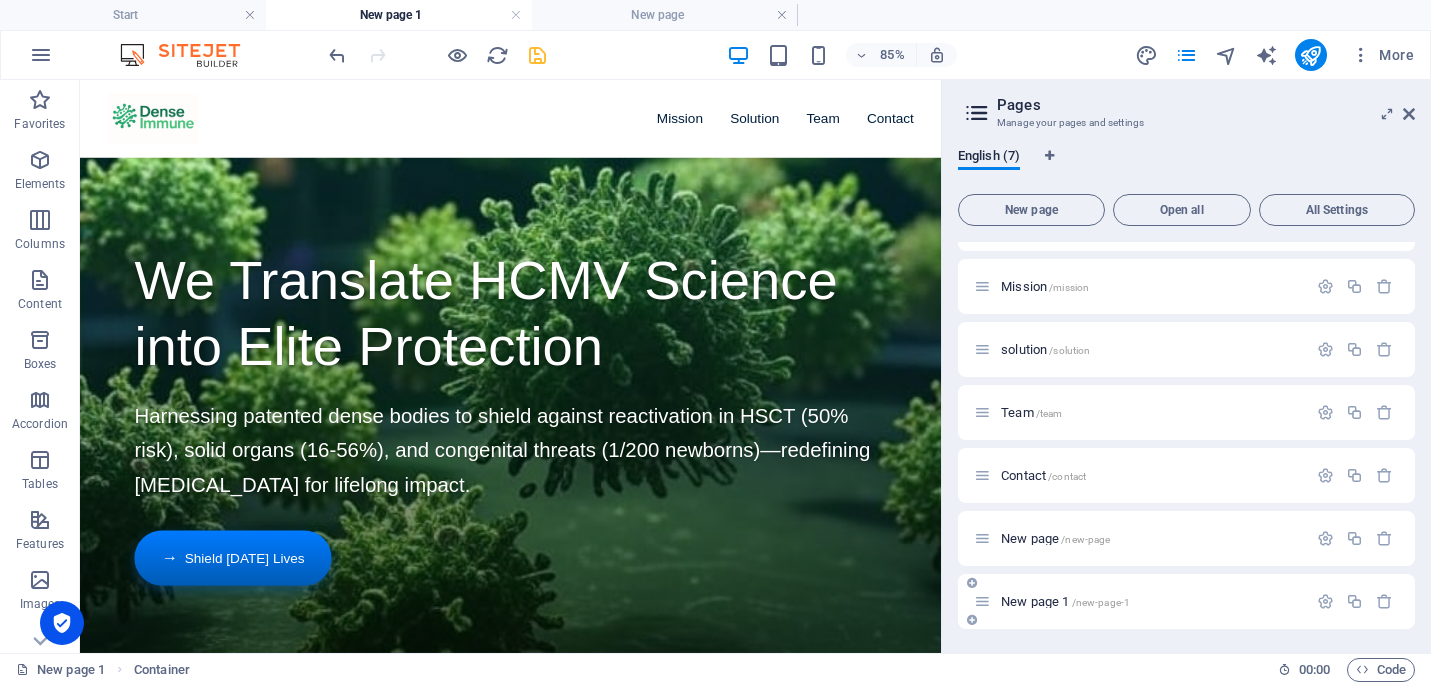 click on "New page 1 /new-page-1" at bounding box center [1151, 601] 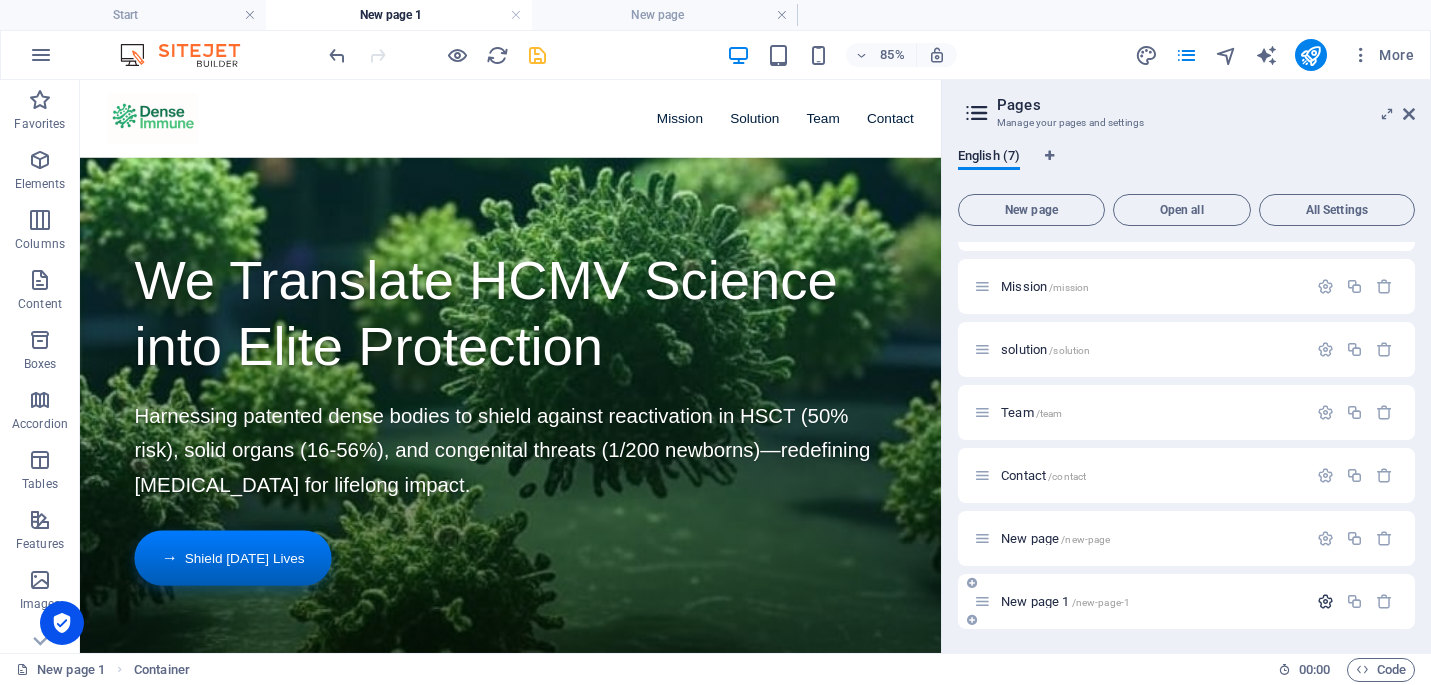 click at bounding box center (1325, 601) 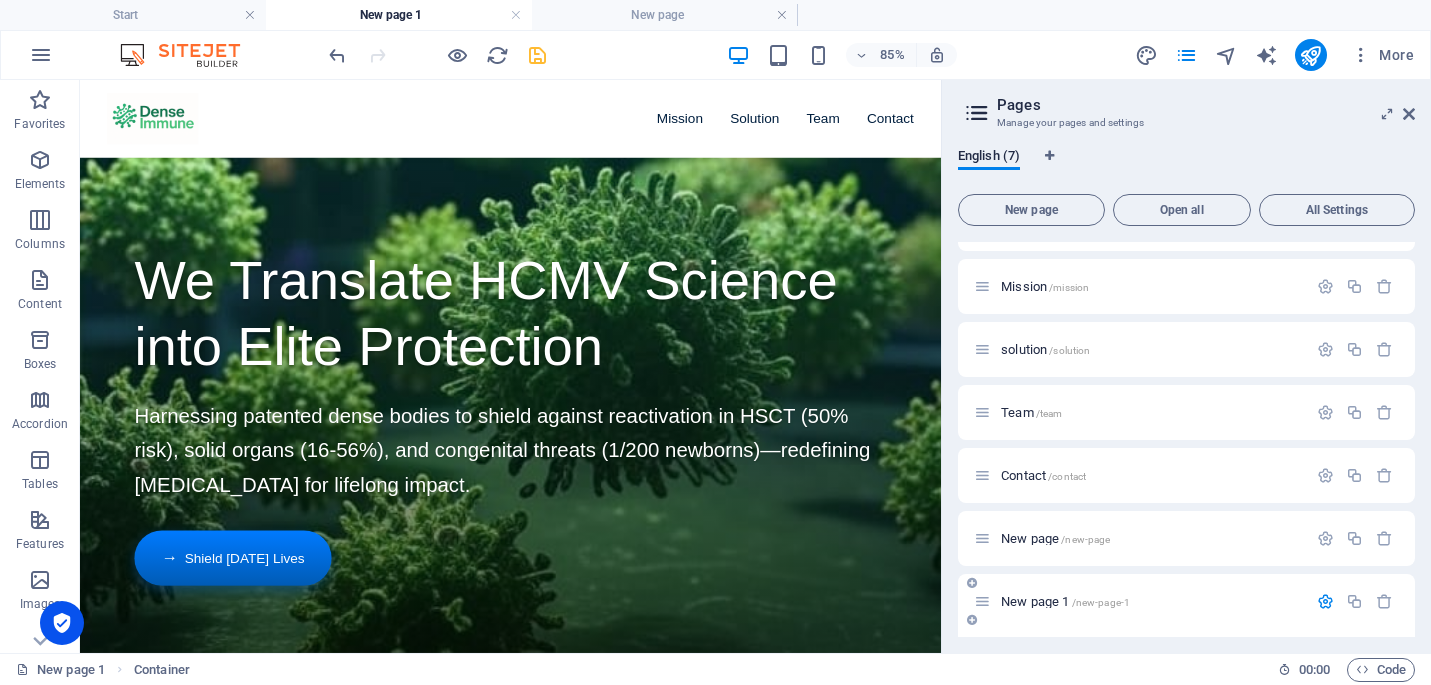 scroll, scrollTop: 284, scrollLeft: 0, axis: vertical 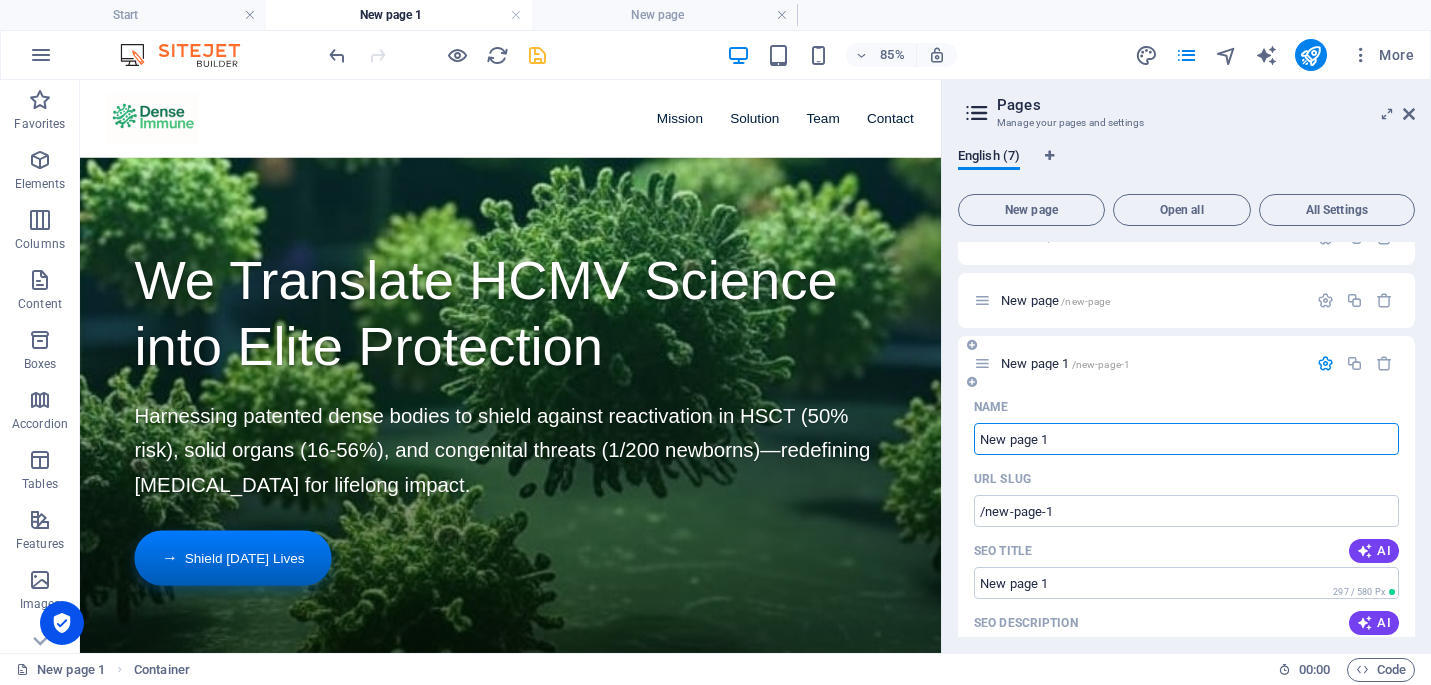 click on "New page 1 /new-page-1" at bounding box center (1151, 363) 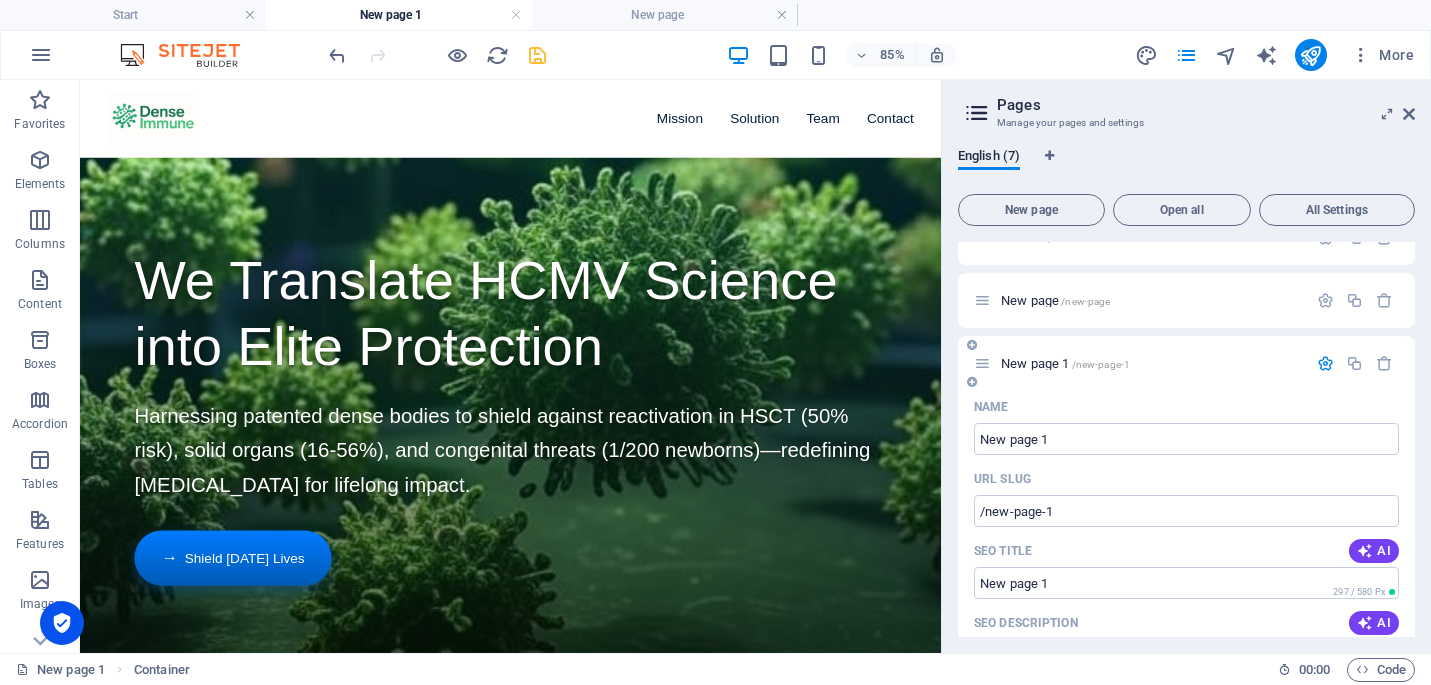 click at bounding box center [1325, 363] 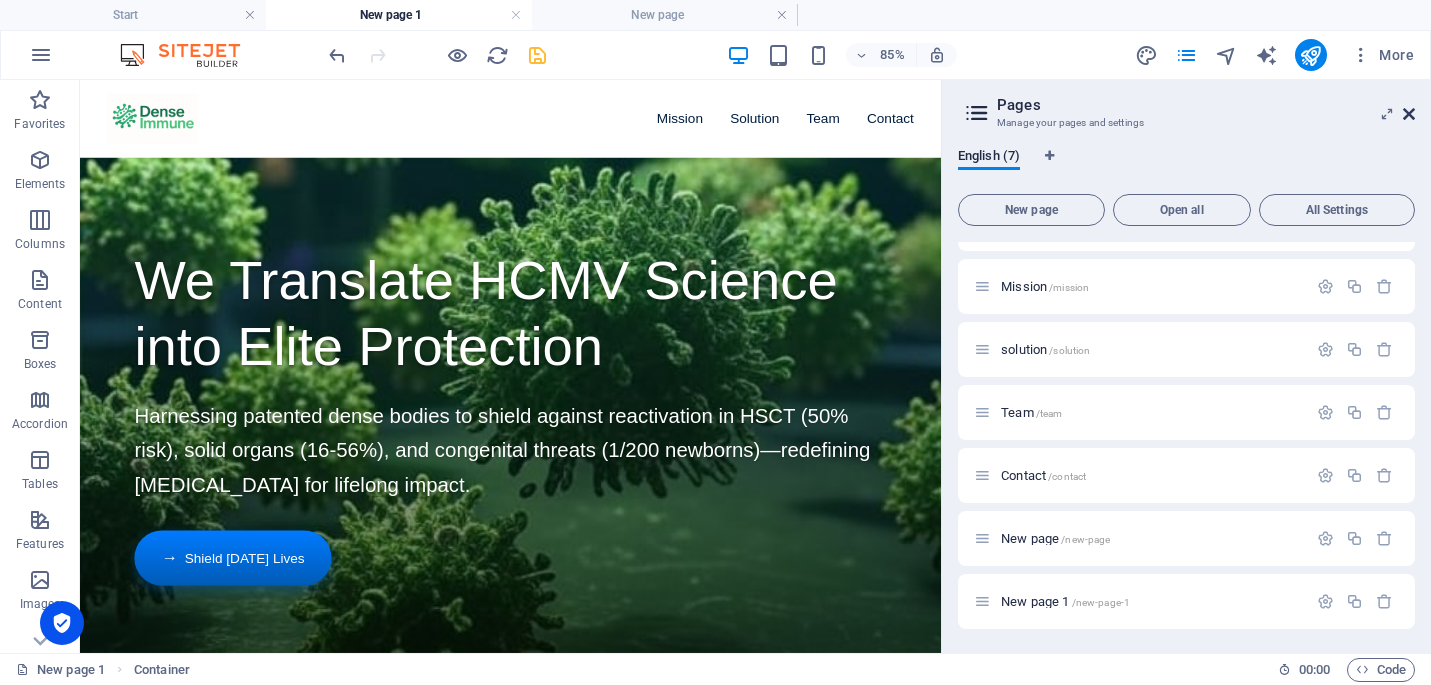 click at bounding box center (1409, 114) 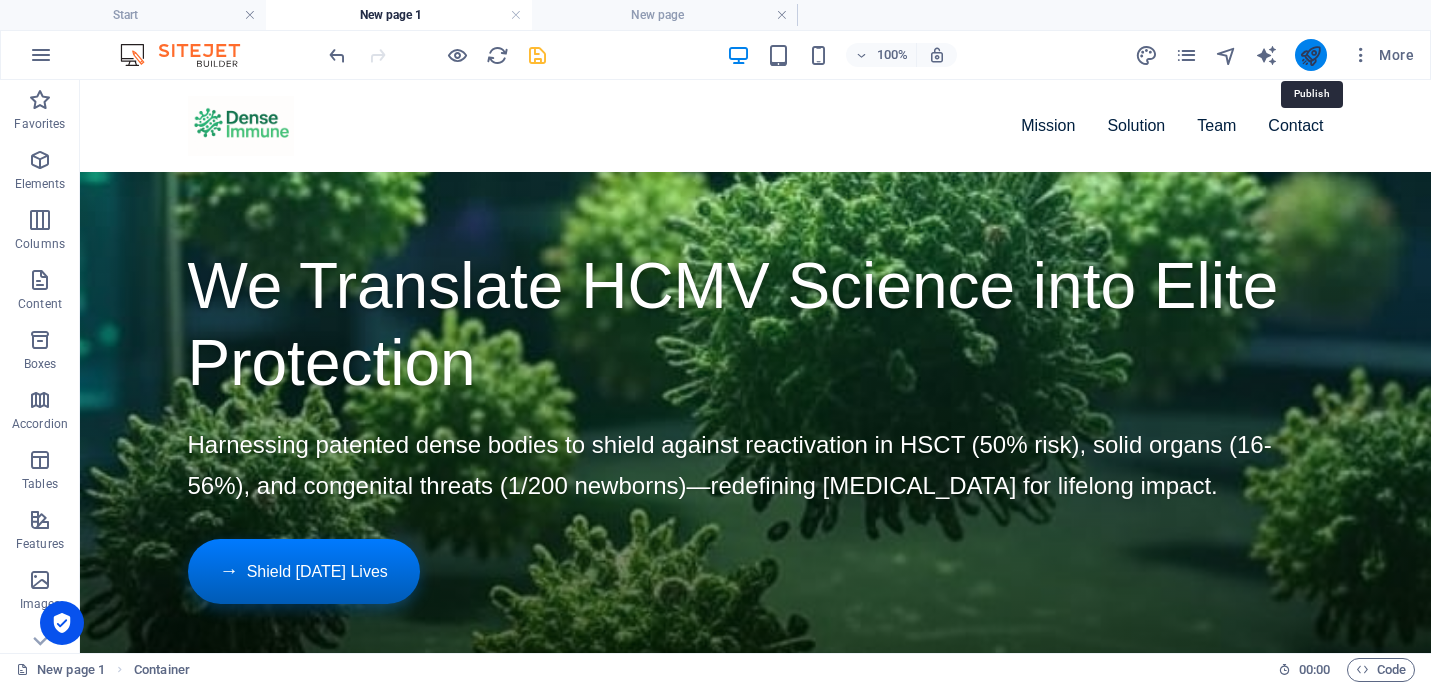 click at bounding box center (1310, 55) 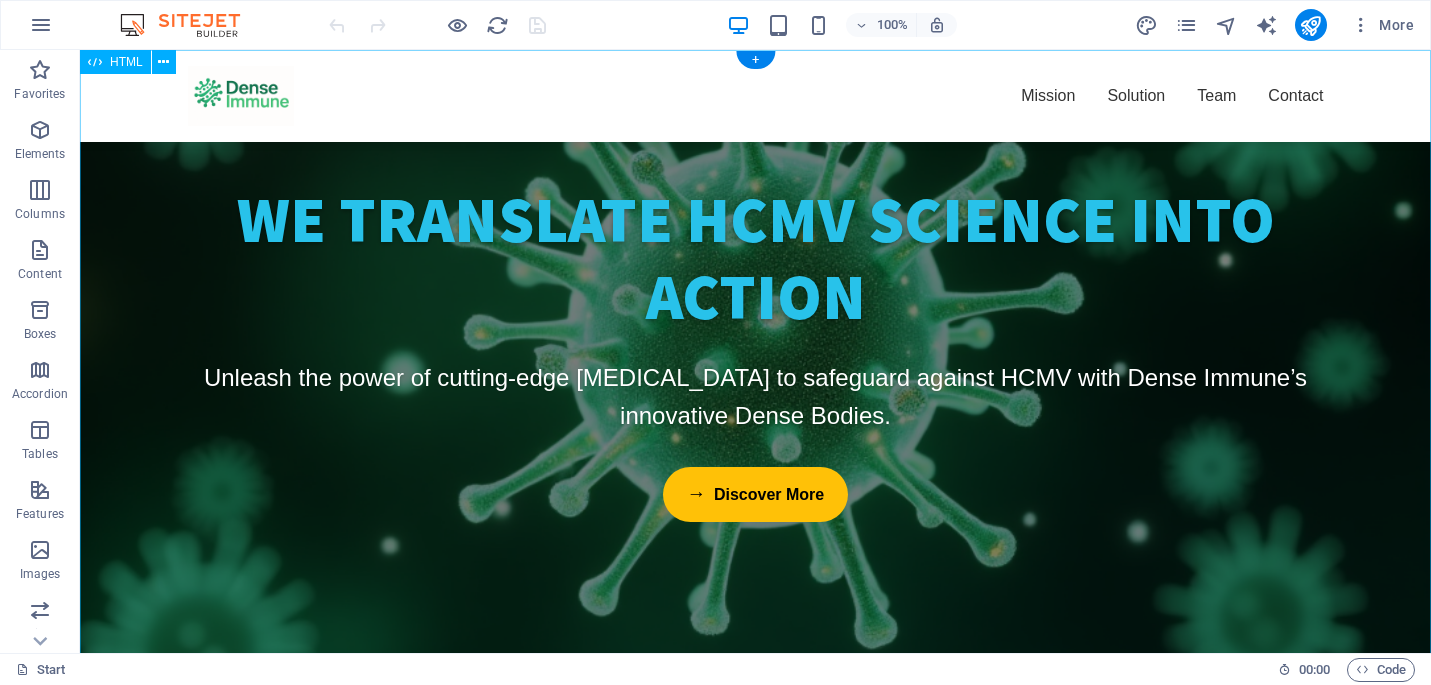 scroll, scrollTop: 0, scrollLeft: 0, axis: both 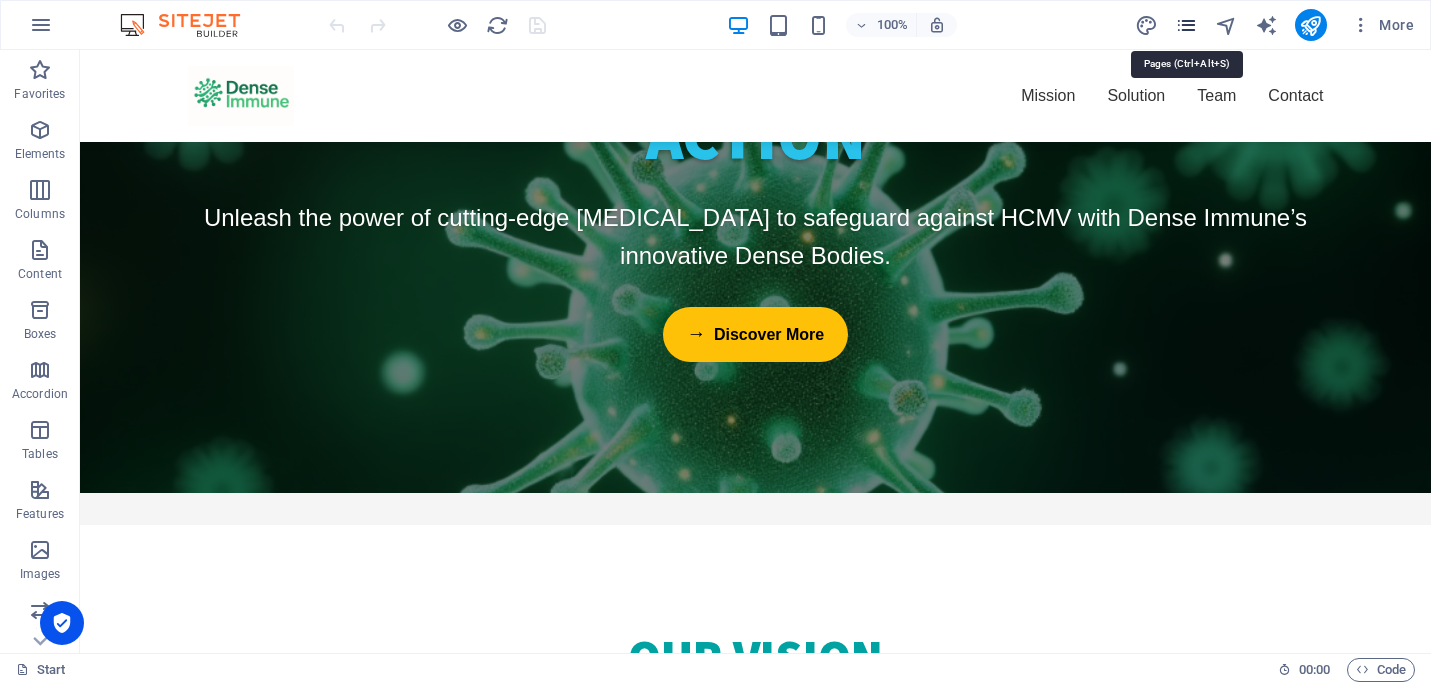 click at bounding box center (1186, 25) 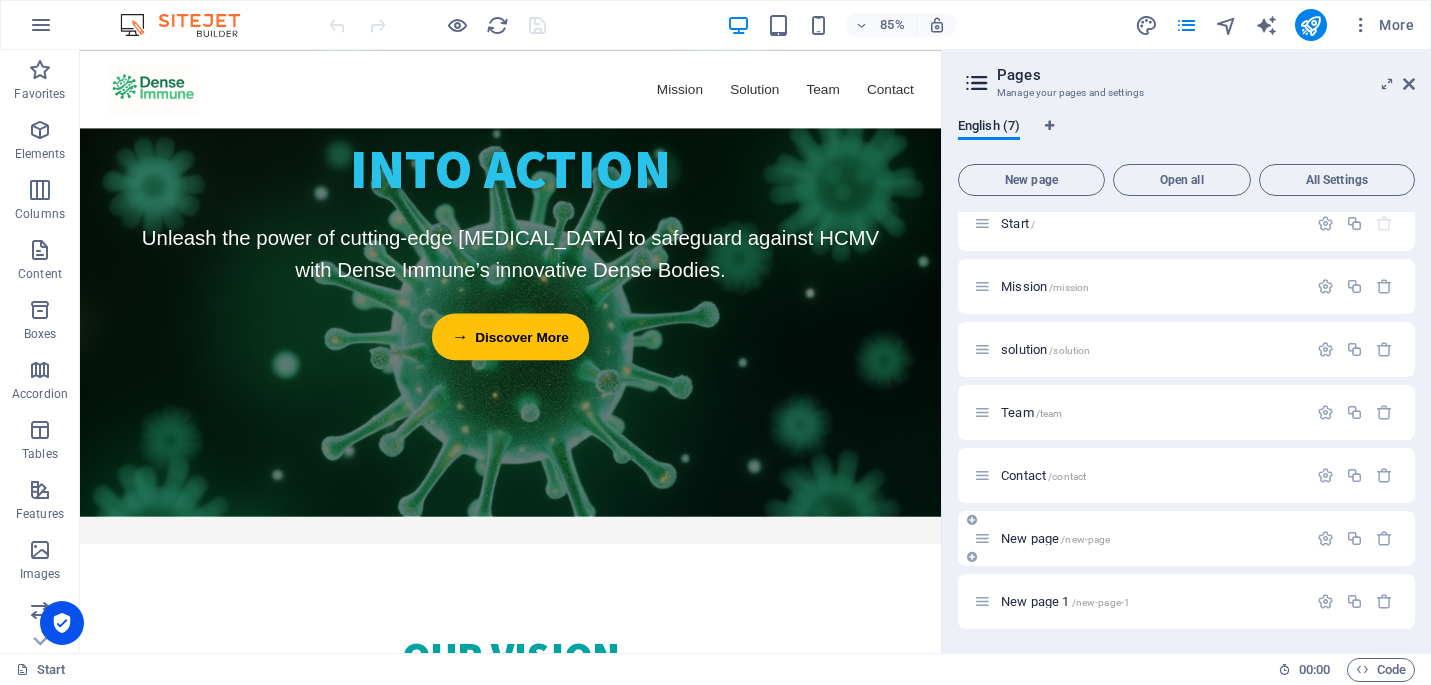 scroll, scrollTop: 16, scrollLeft: 0, axis: vertical 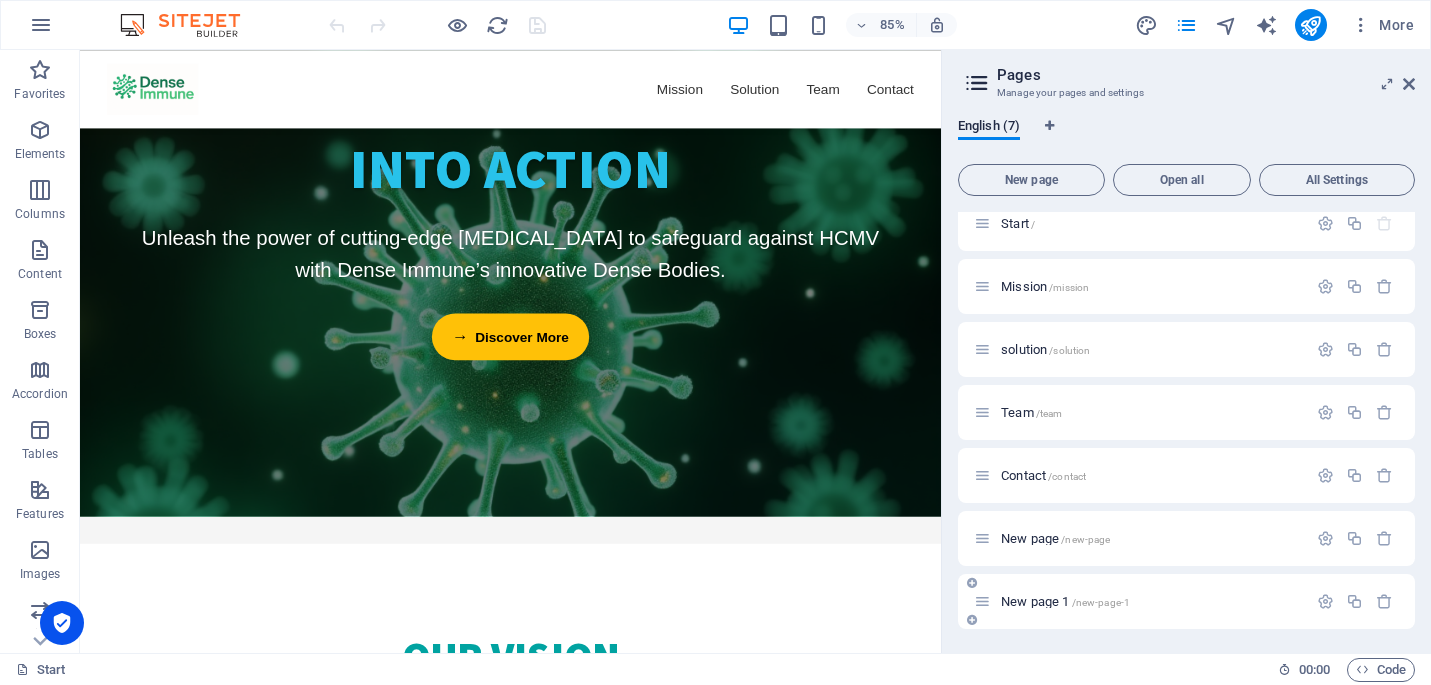 click on "New page 1 /new-page-1" at bounding box center (1065, 601) 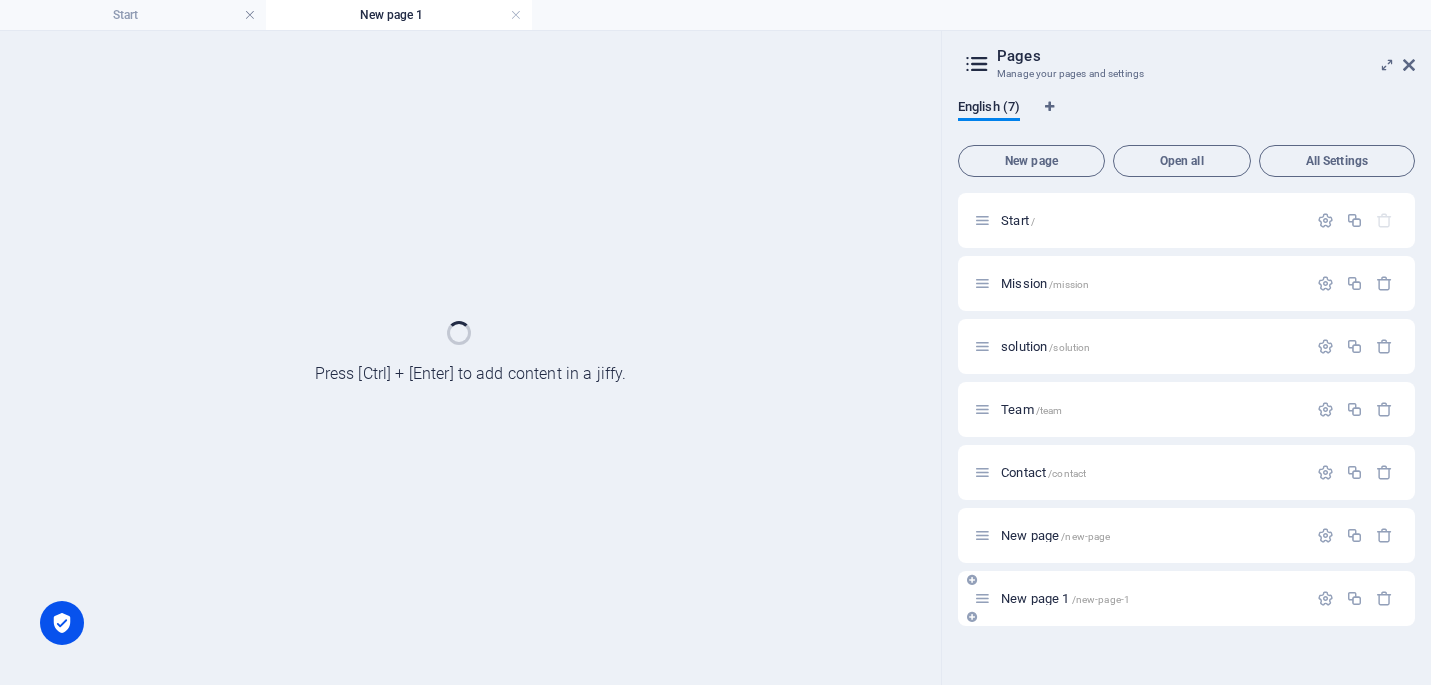 scroll, scrollTop: 0, scrollLeft: 0, axis: both 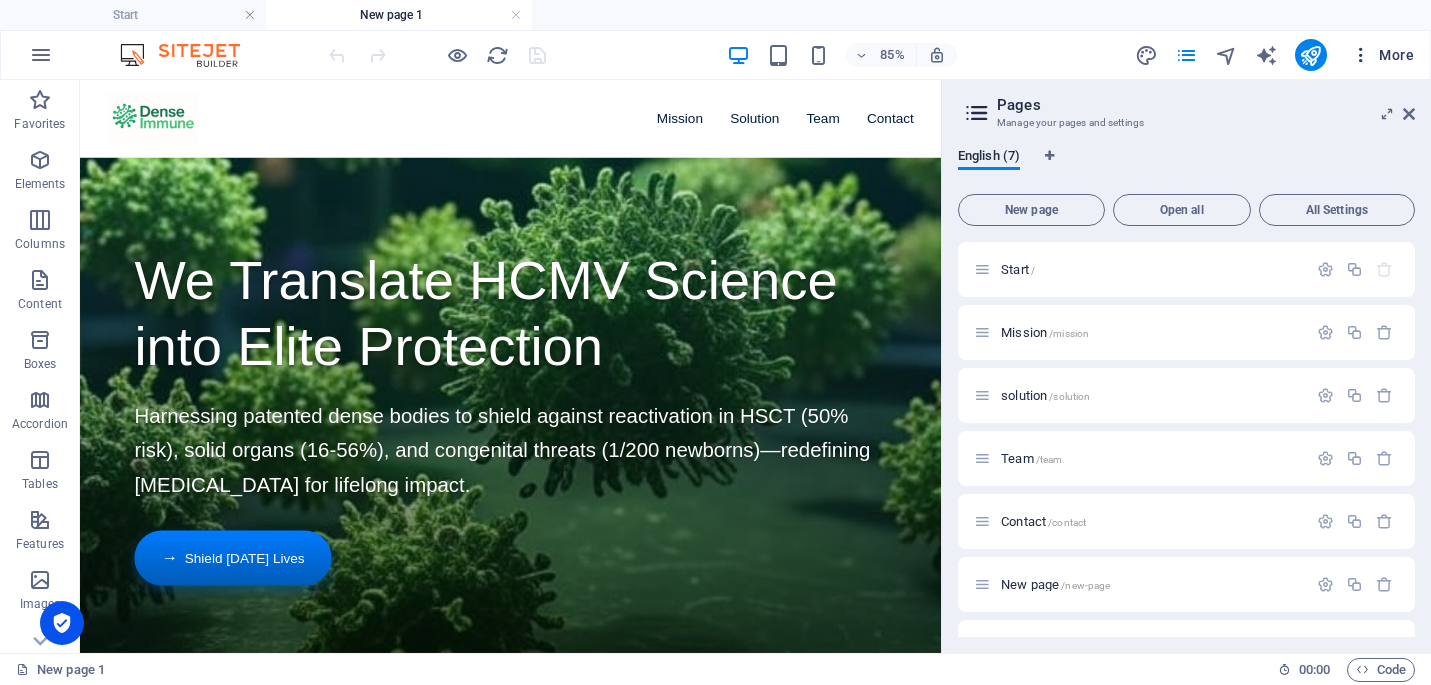 click at bounding box center [1361, 55] 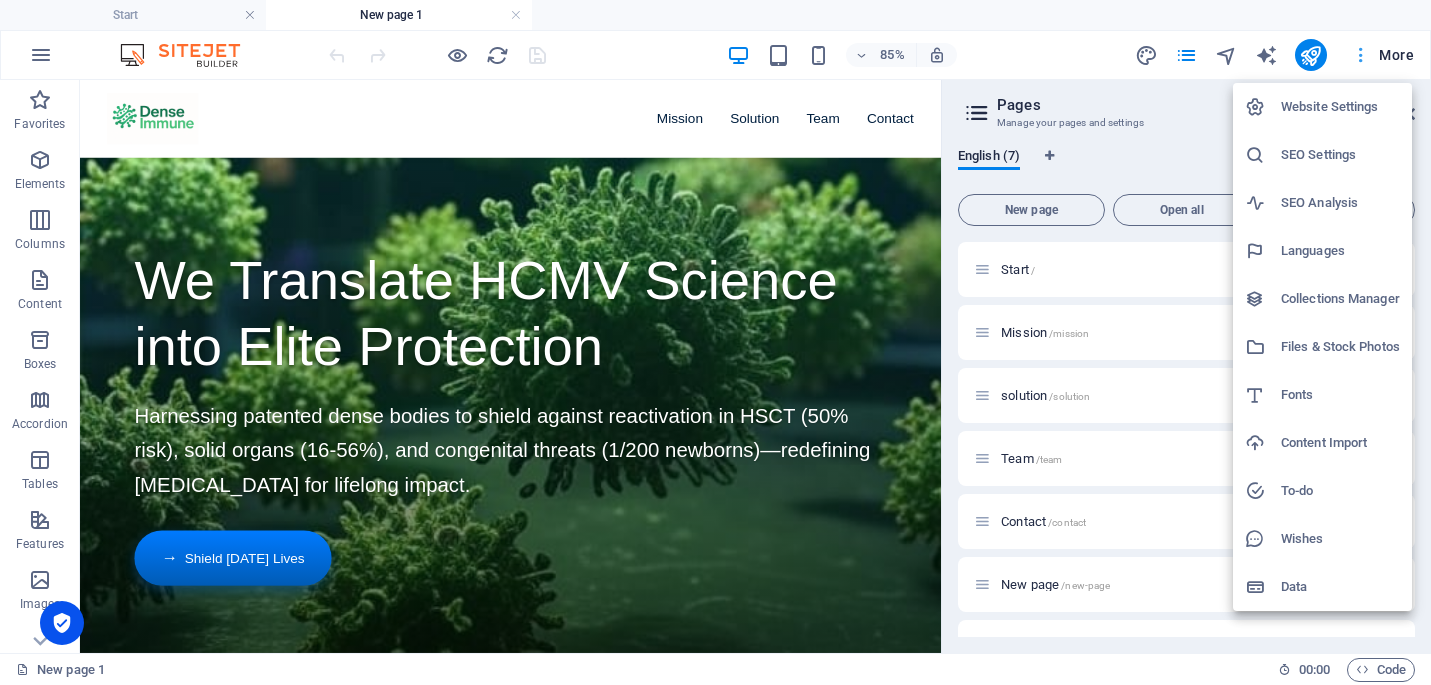 click at bounding box center (715, 342) 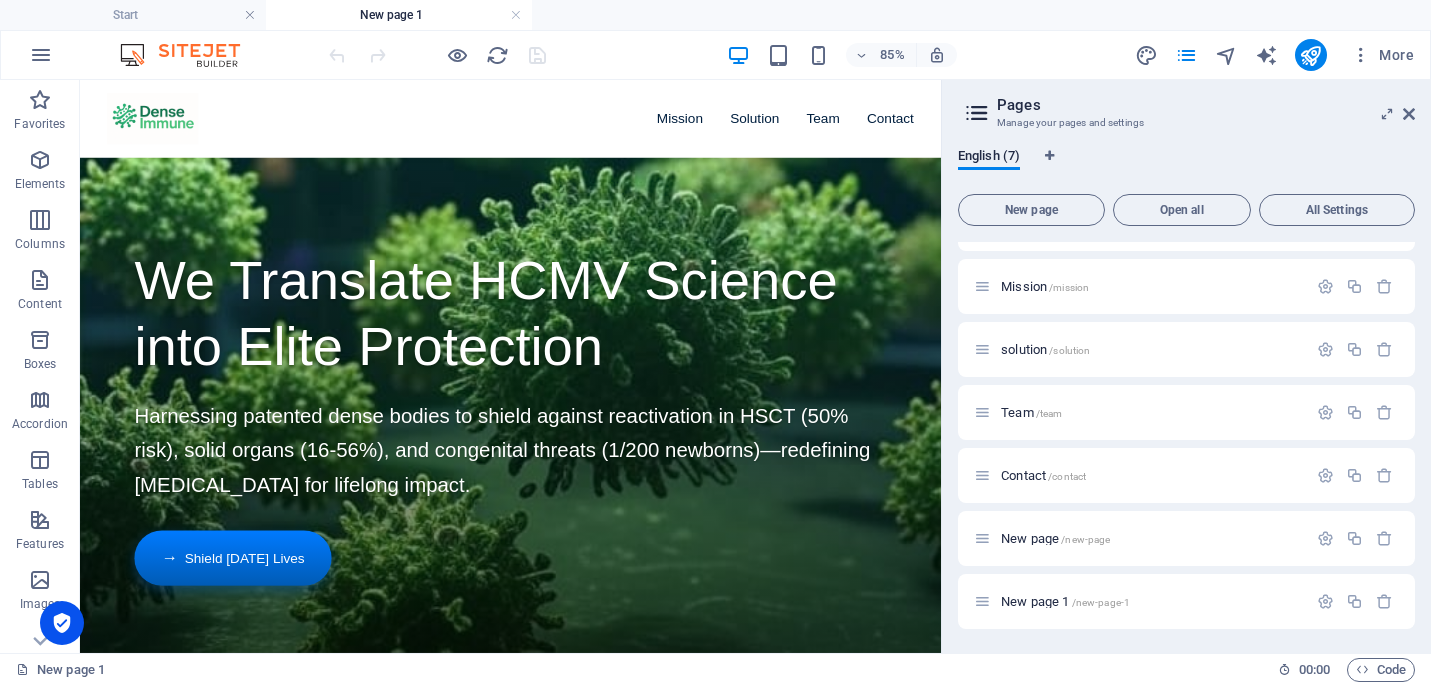 scroll, scrollTop: 46, scrollLeft: 0, axis: vertical 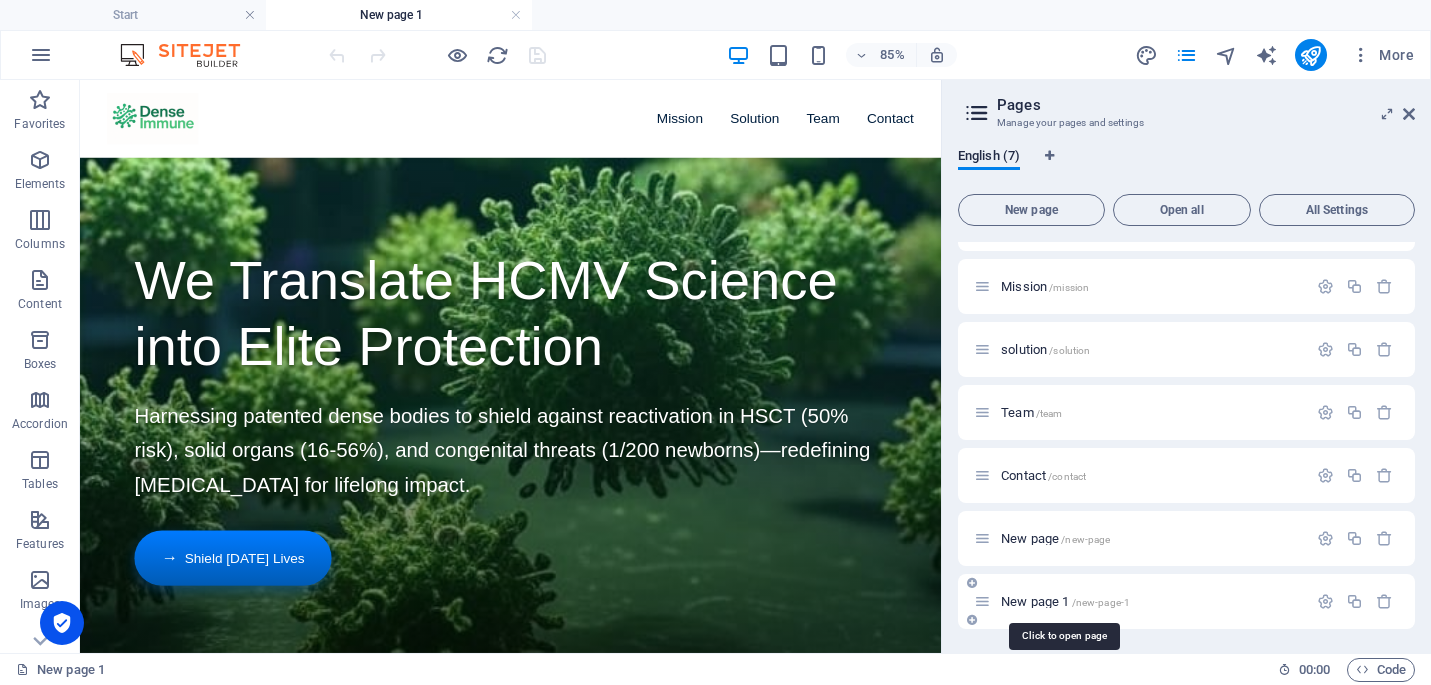 click on "/new-page-1" at bounding box center (1101, 602) 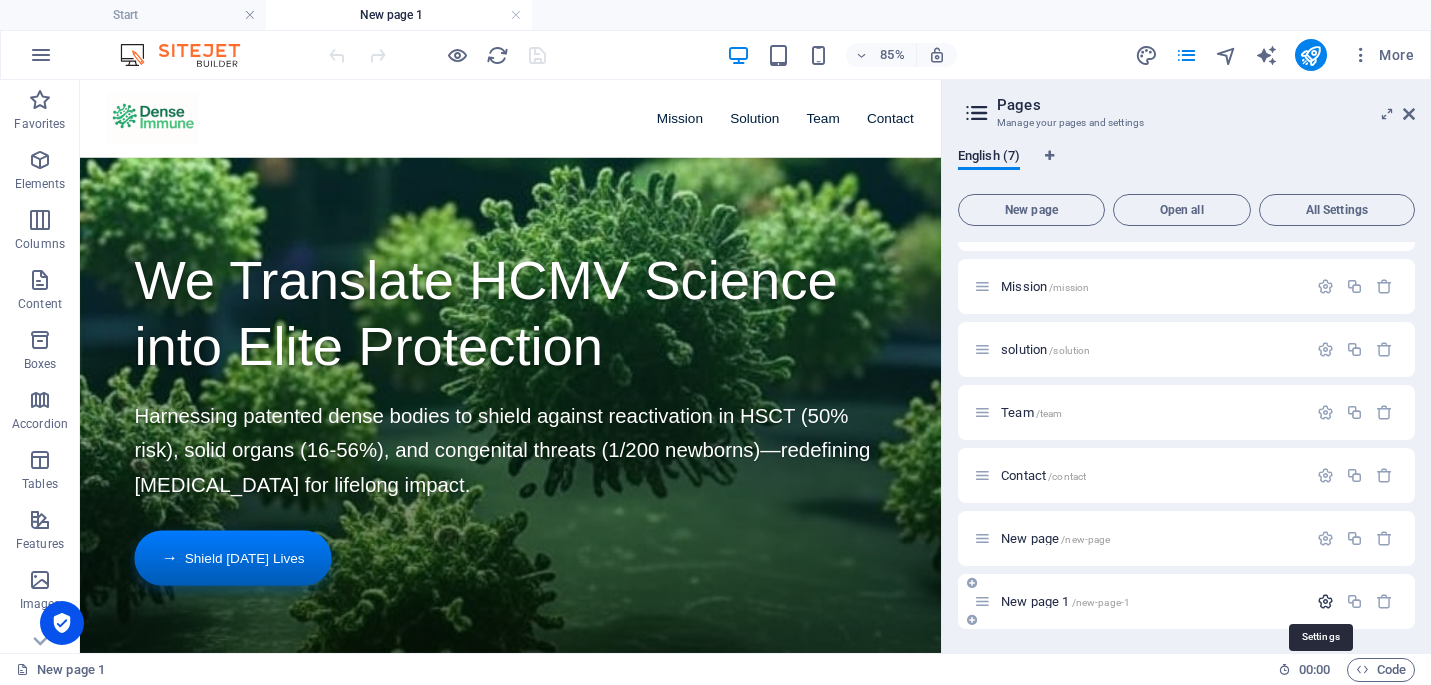 click at bounding box center (1325, 601) 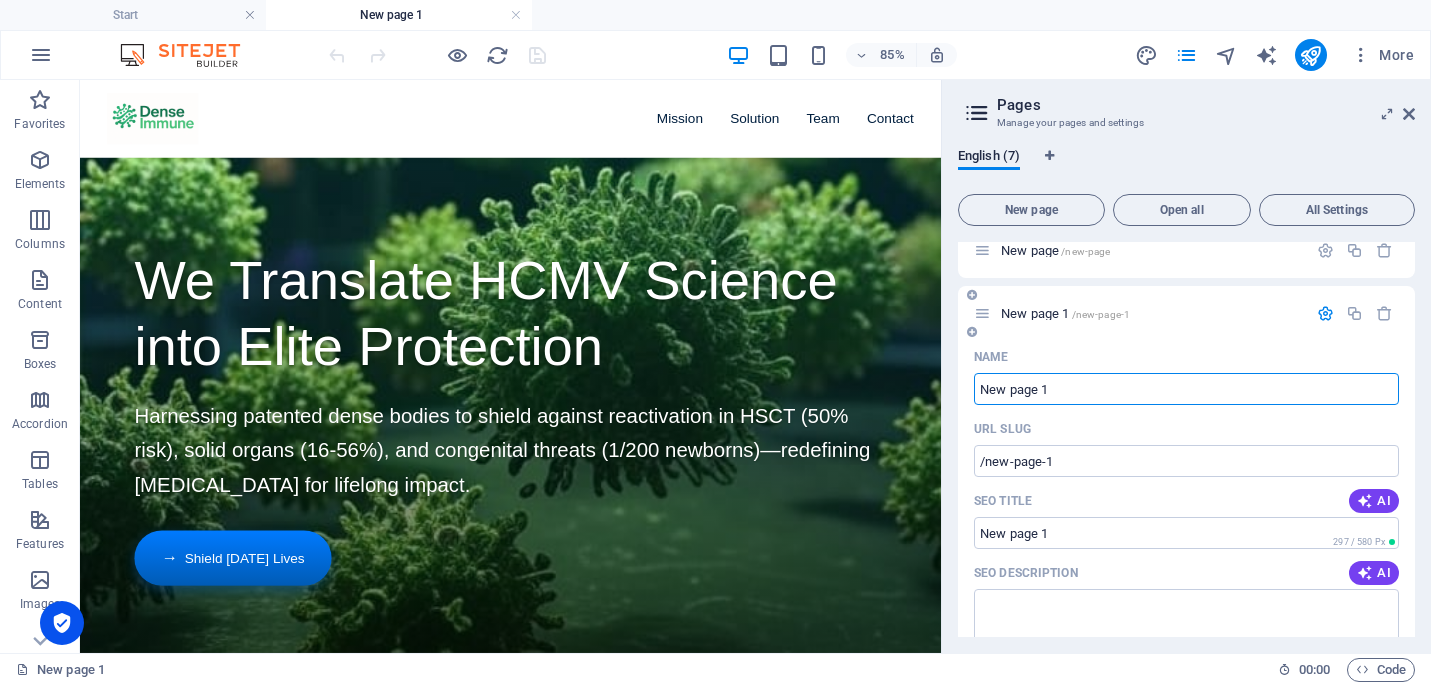 scroll, scrollTop: 335, scrollLeft: 0, axis: vertical 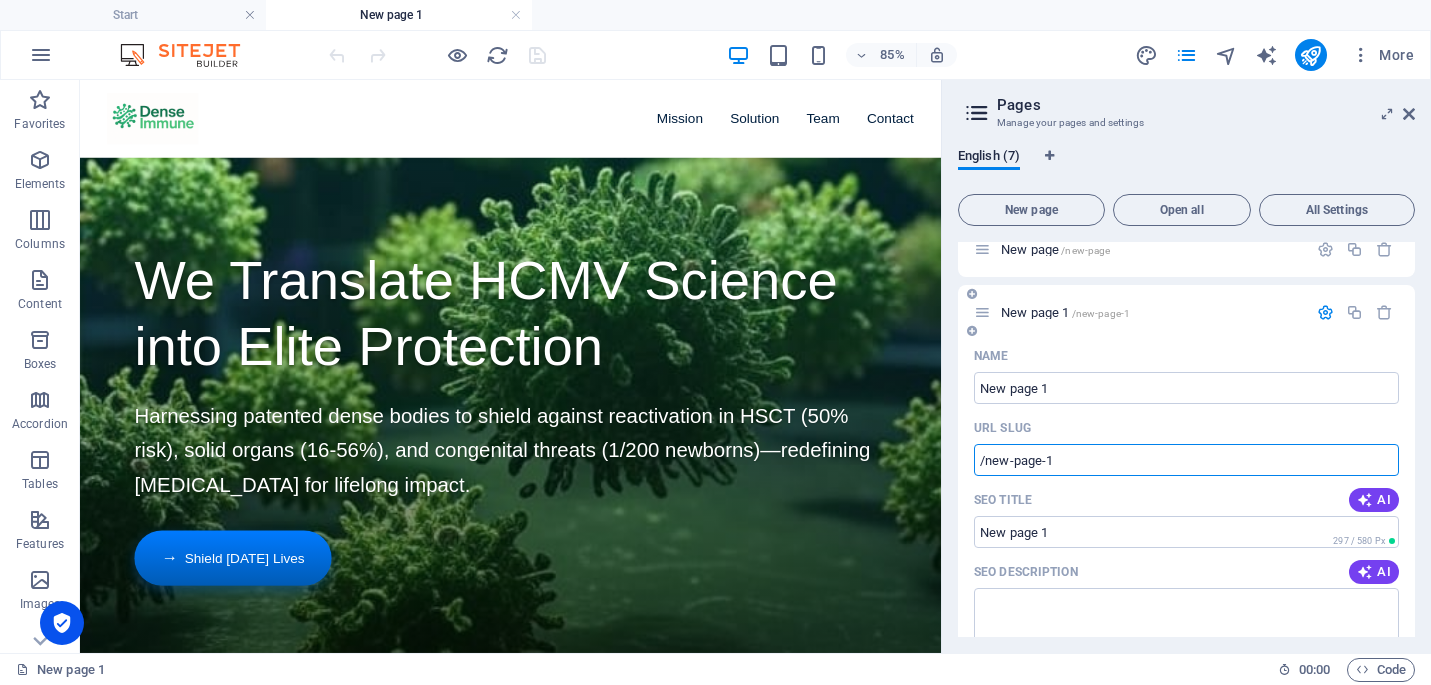 drag, startPoint x: 1082, startPoint y: 460, endPoint x: 987, endPoint y: 465, distance: 95.131485 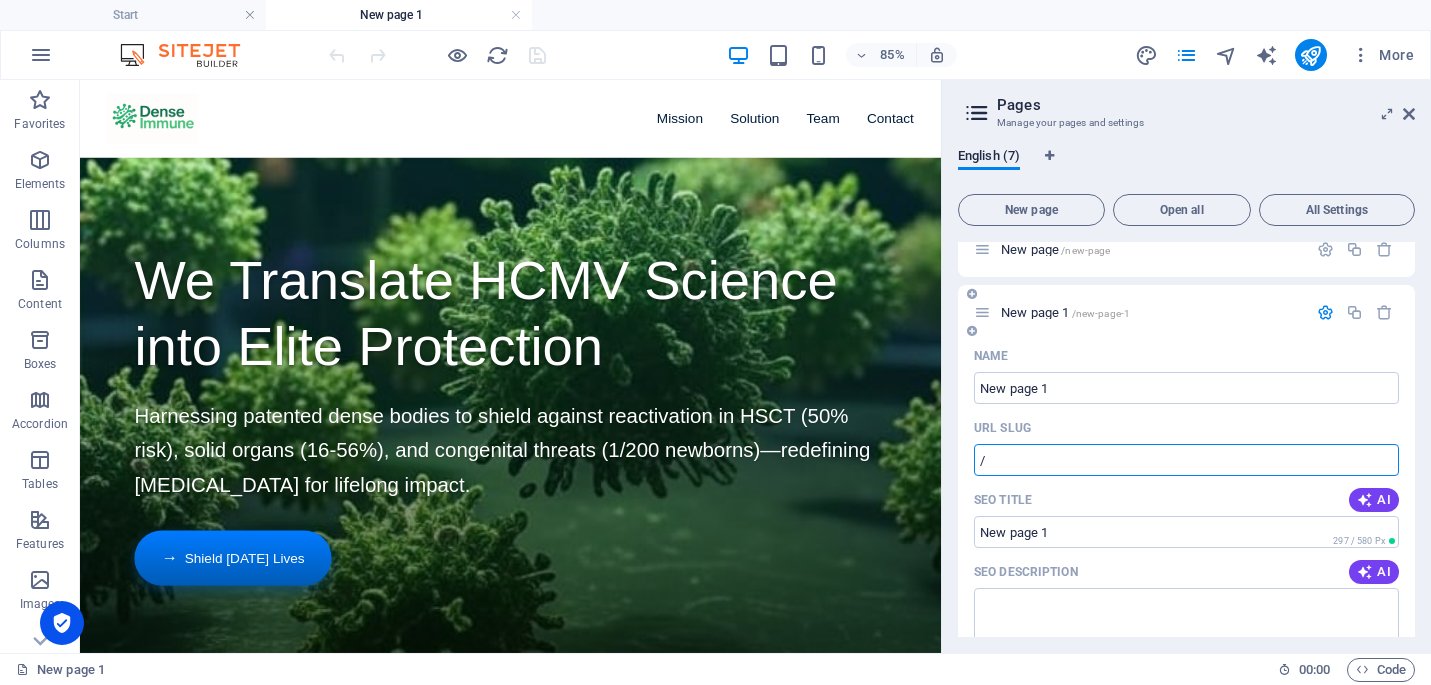 type on "/" 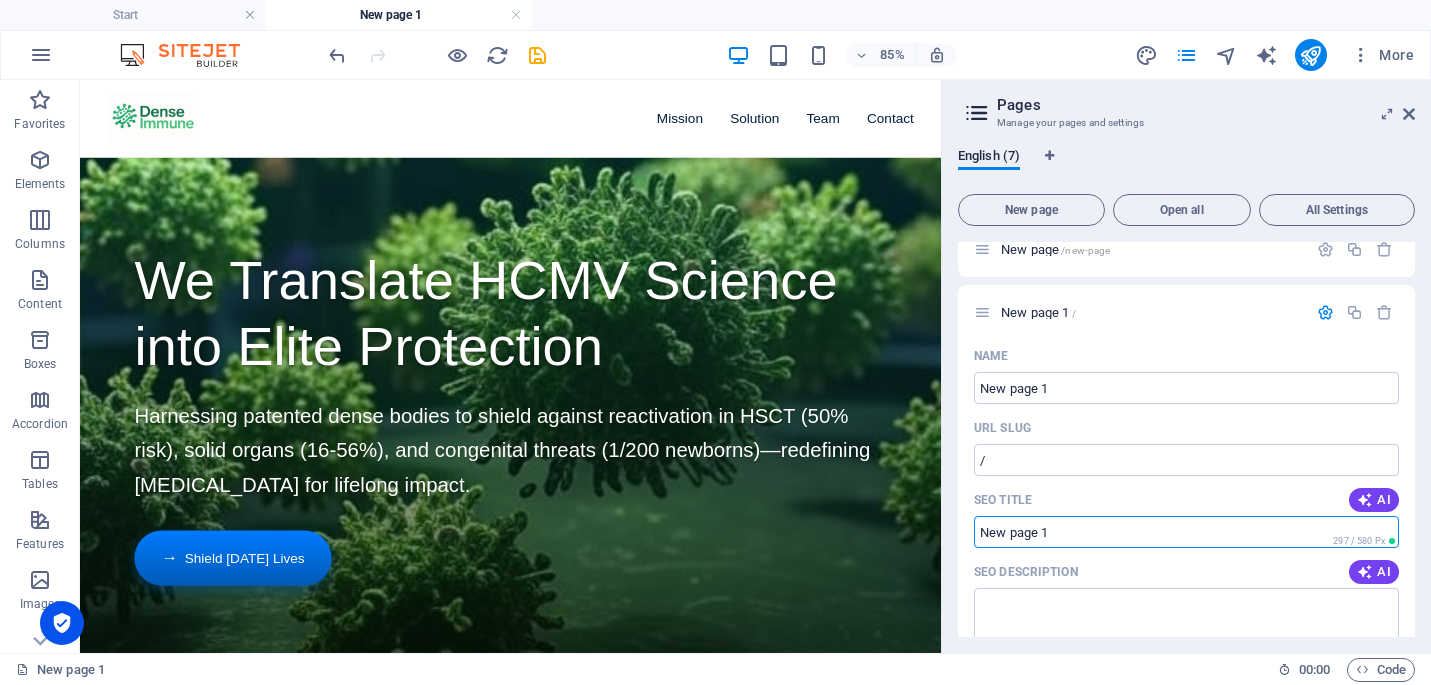 drag, startPoint x: 1071, startPoint y: 531, endPoint x: 943, endPoint y: 526, distance: 128.09763 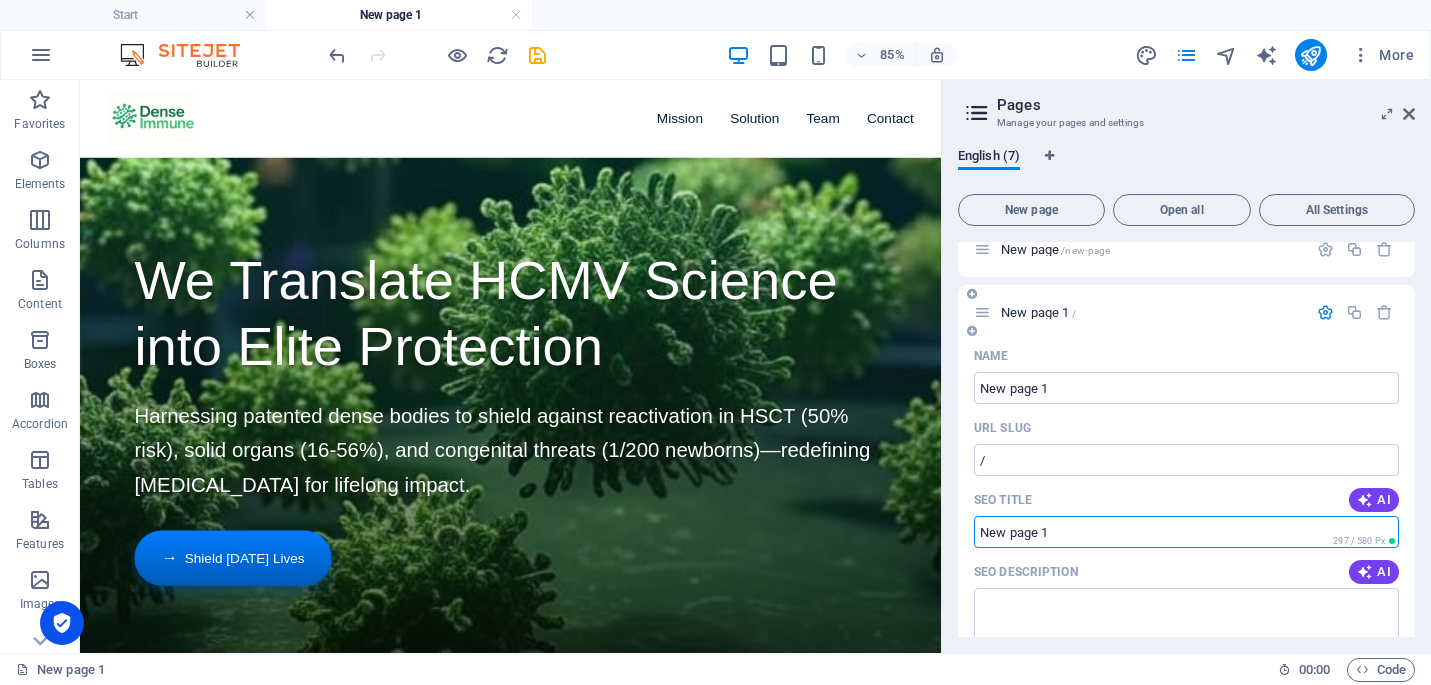 click on "SEO Title" at bounding box center (1186, 532) 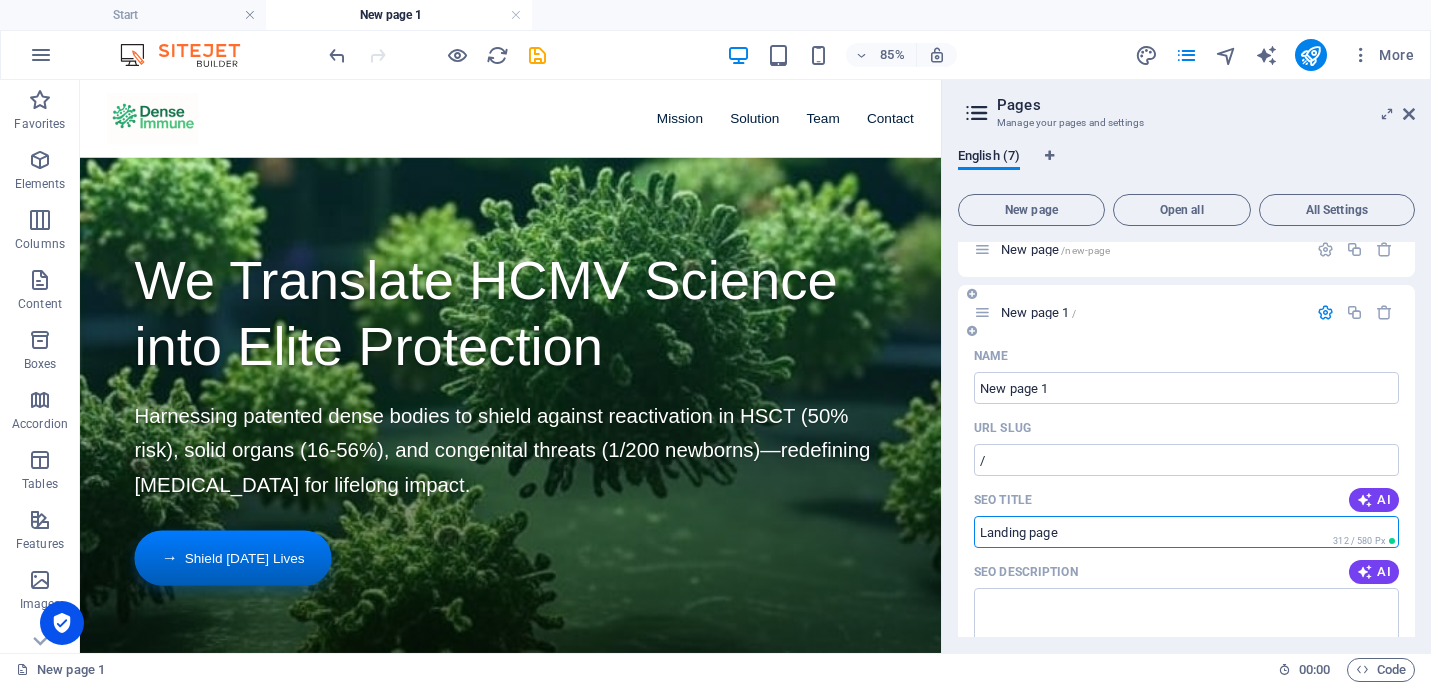 type on "Landing page" 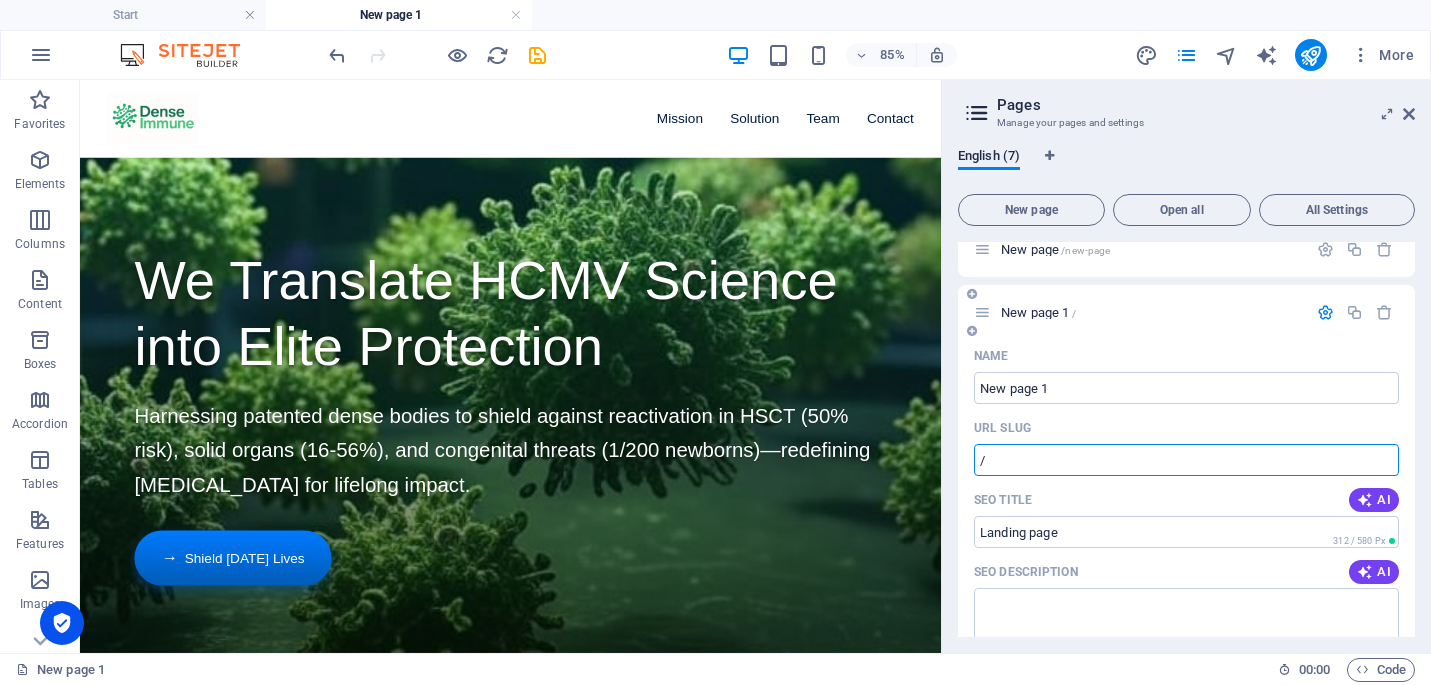 click on "/" at bounding box center [1186, 460] 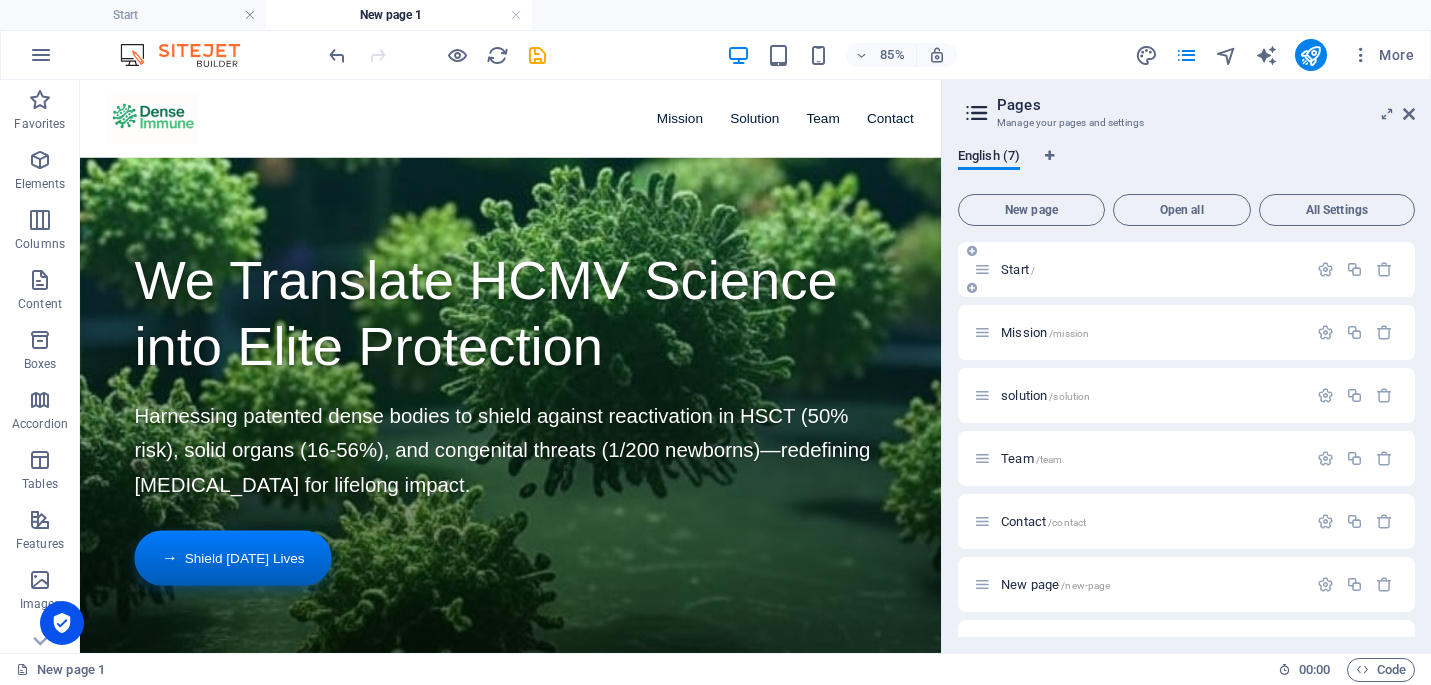 scroll, scrollTop: 0, scrollLeft: 0, axis: both 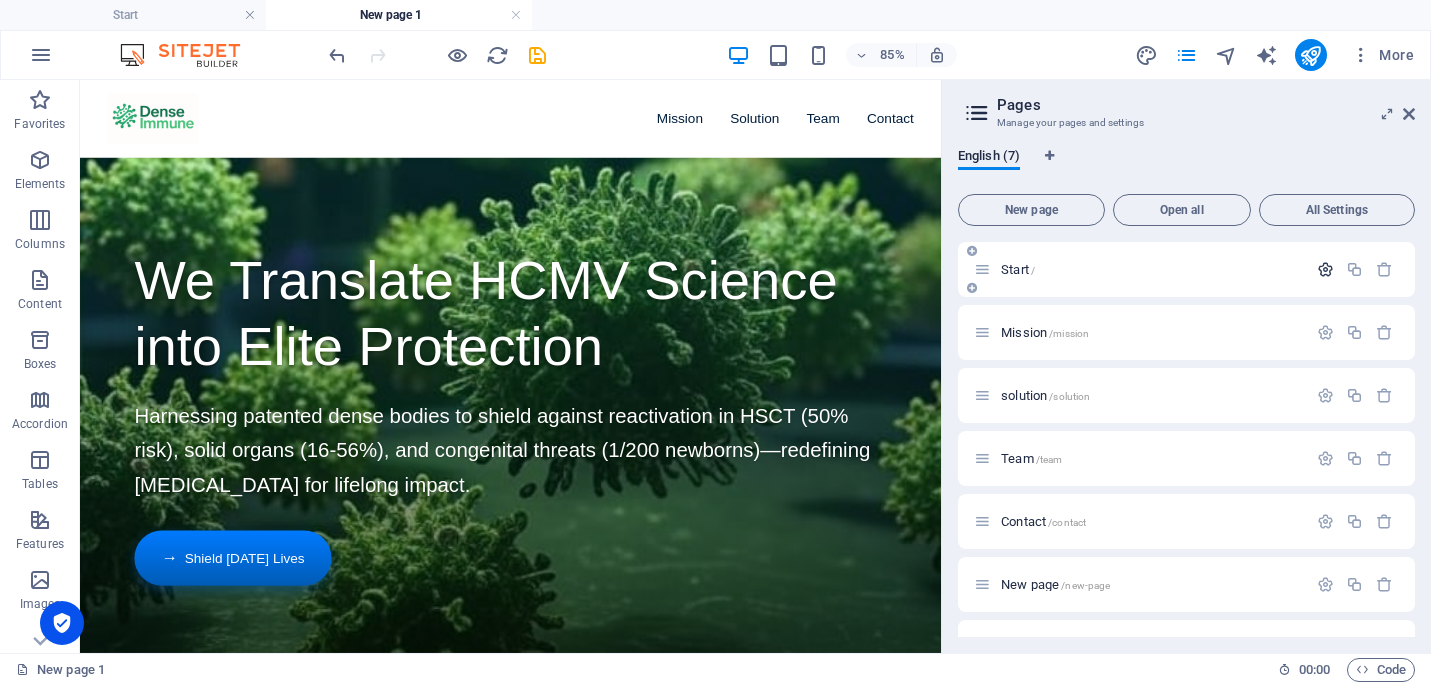 click at bounding box center (1325, 269) 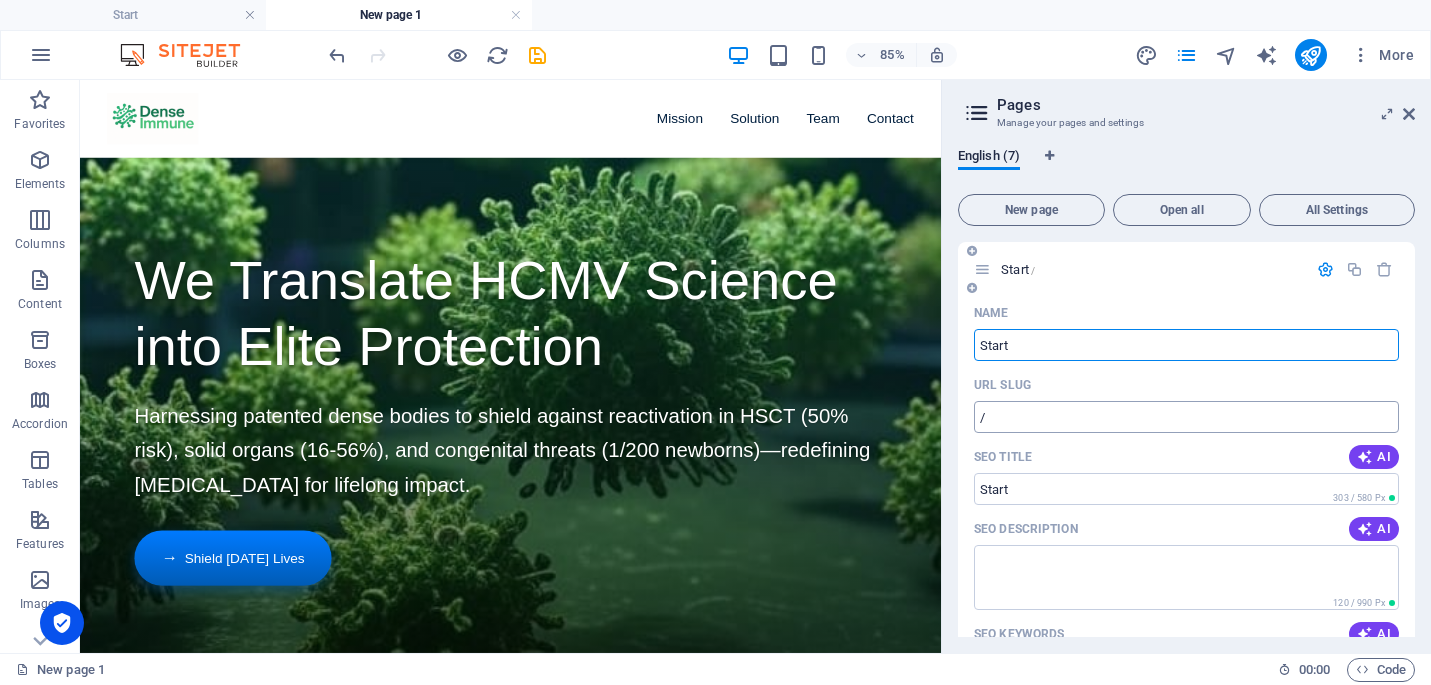 scroll, scrollTop: 25, scrollLeft: 0, axis: vertical 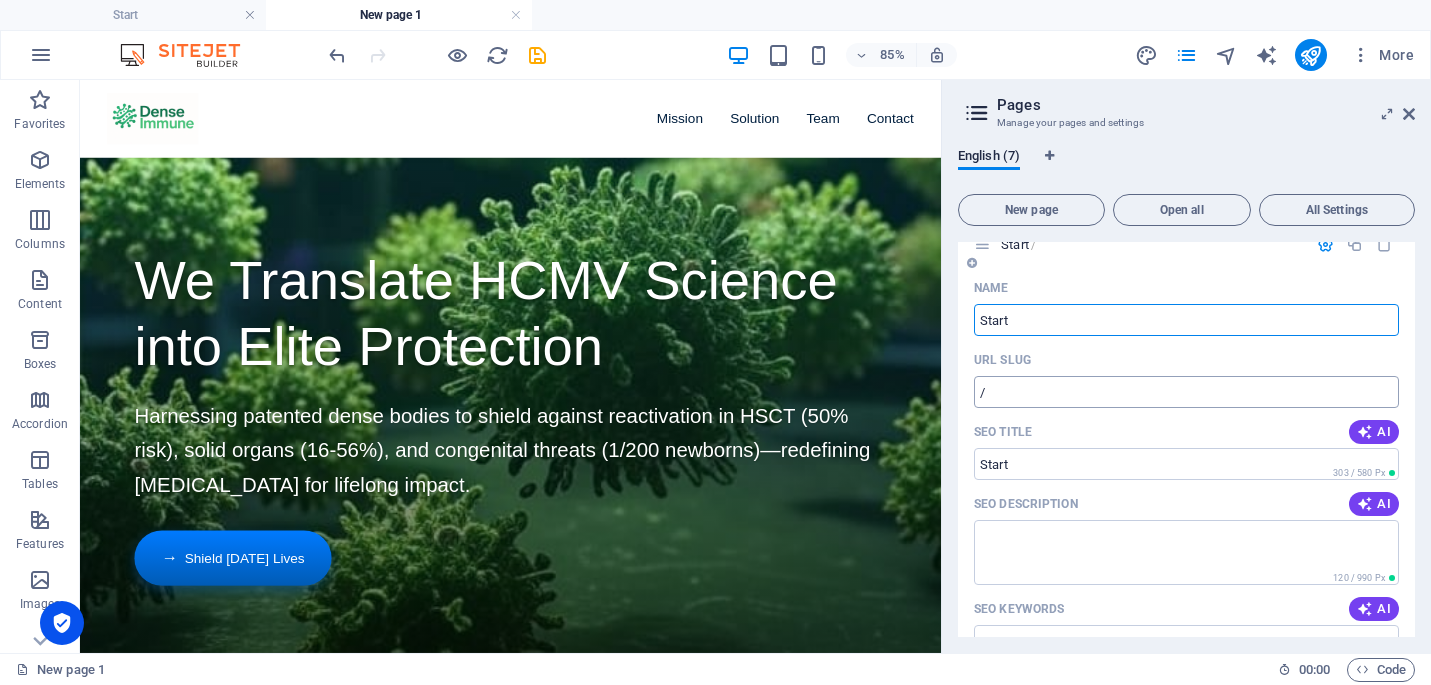 click on "/" at bounding box center [1186, 392] 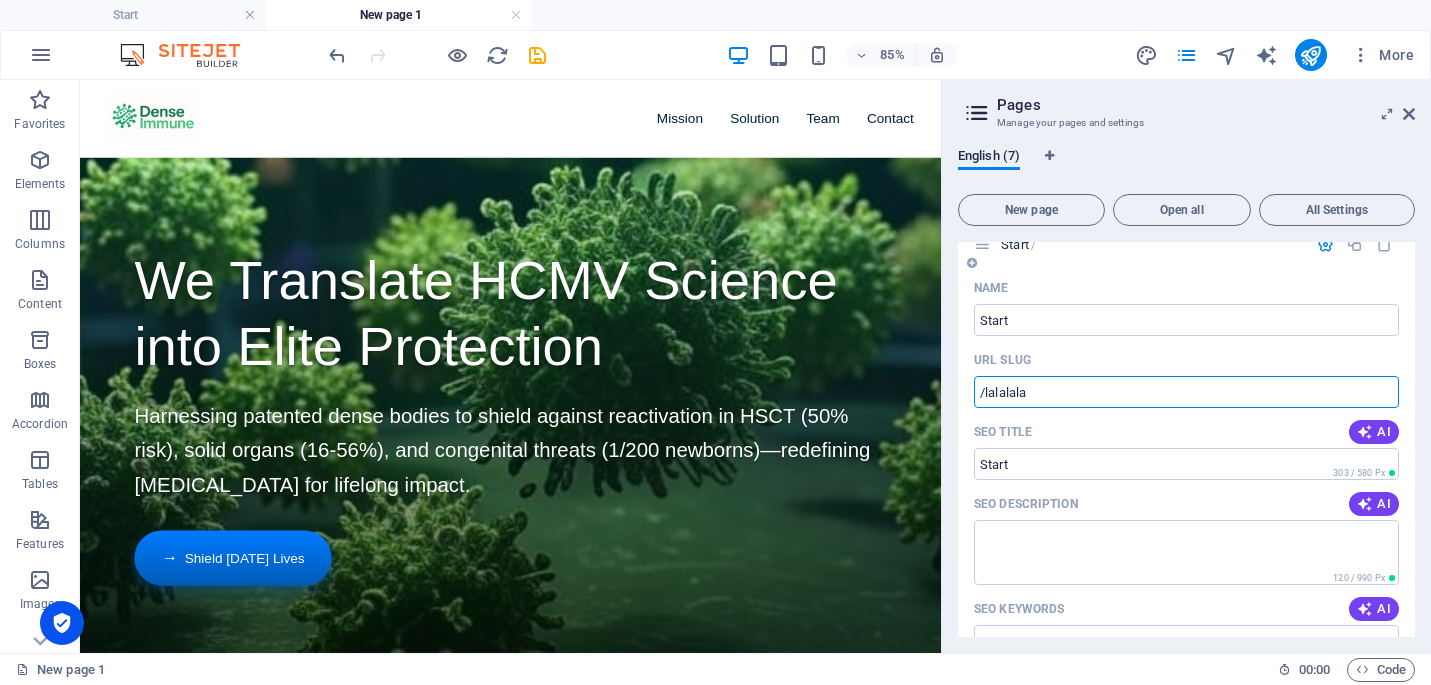 type on "/lalalala" 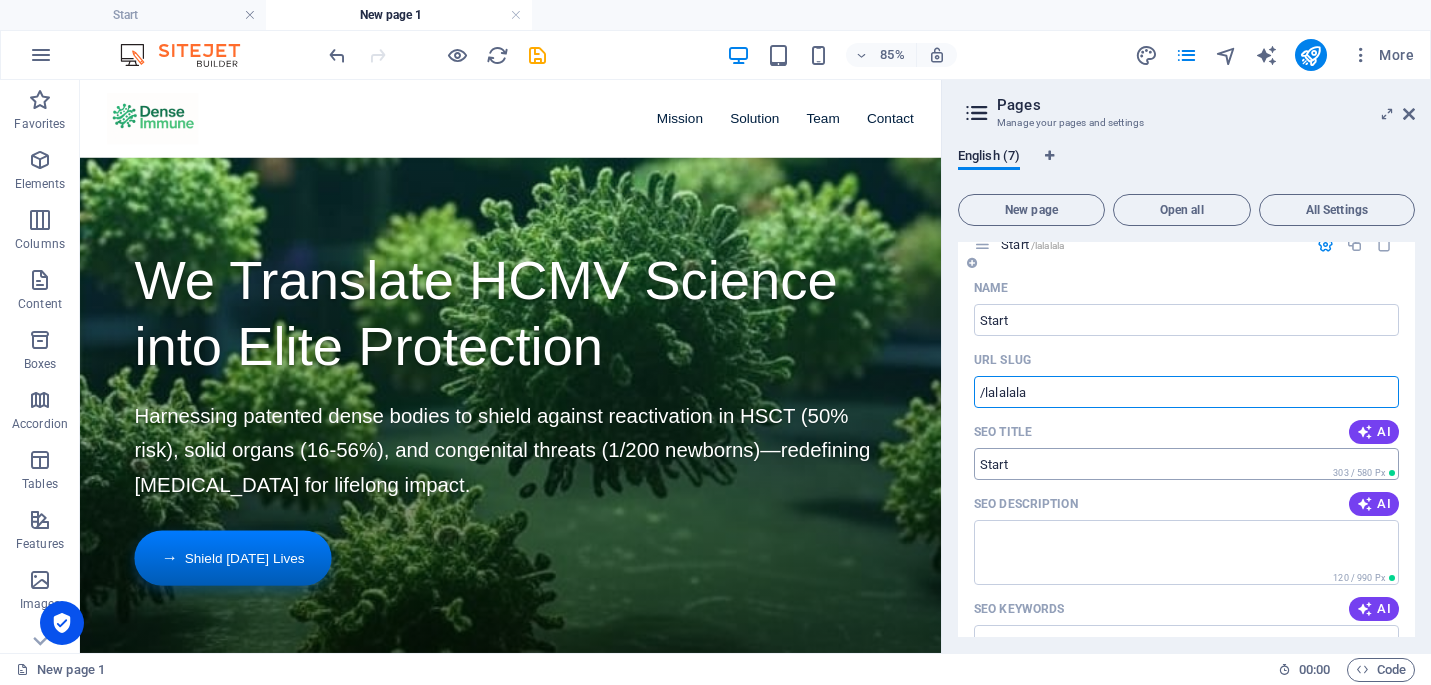 scroll, scrollTop: 75, scrollLeft: 0, axis: vertical 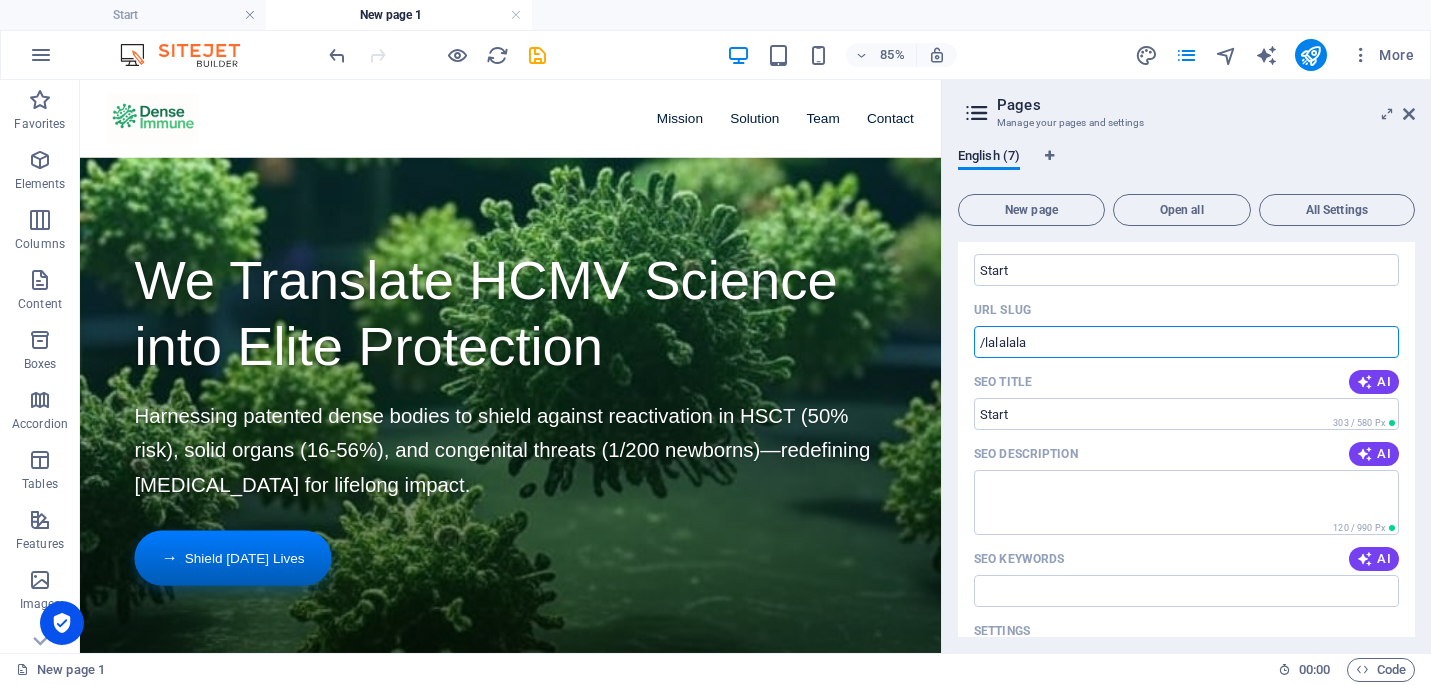 click on "Name Start ​ URL SLUG /lalalala ​ SEO Title AI ​ 303 / 580 Px SEO Description AI ​ 120 / 990 Px SEO Keywords AI ​ Settings Menu Noindex Preview Mobile Desktop www.example.com lalalala denseimmune.com - Dental Clinic denseimmune.com Meta tags ​ Preview Image (Open Graph) Drag files here, click to choose files or select files from Files or our free stock photos & videos More Settings" at bounding box center [1186, 594] 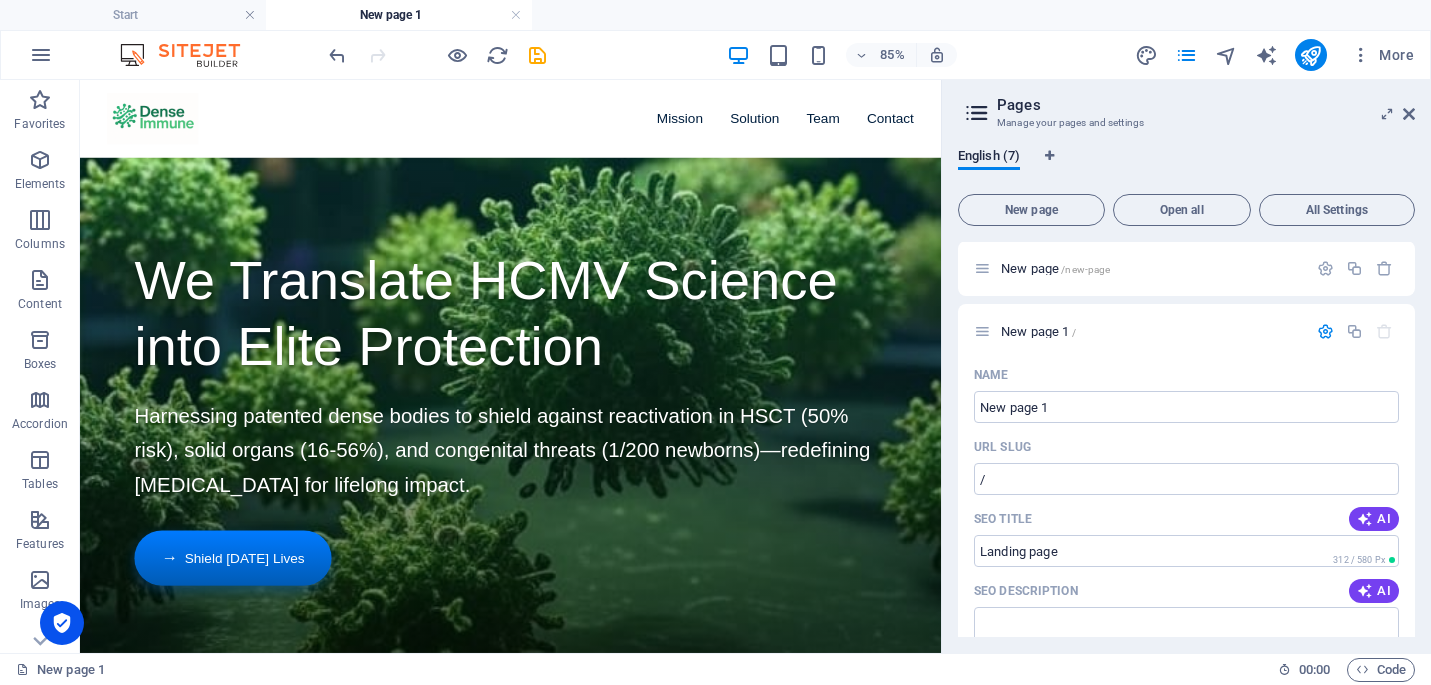 scroll, scrollTop: 1087, scrollLeft: 0, axis: vertical 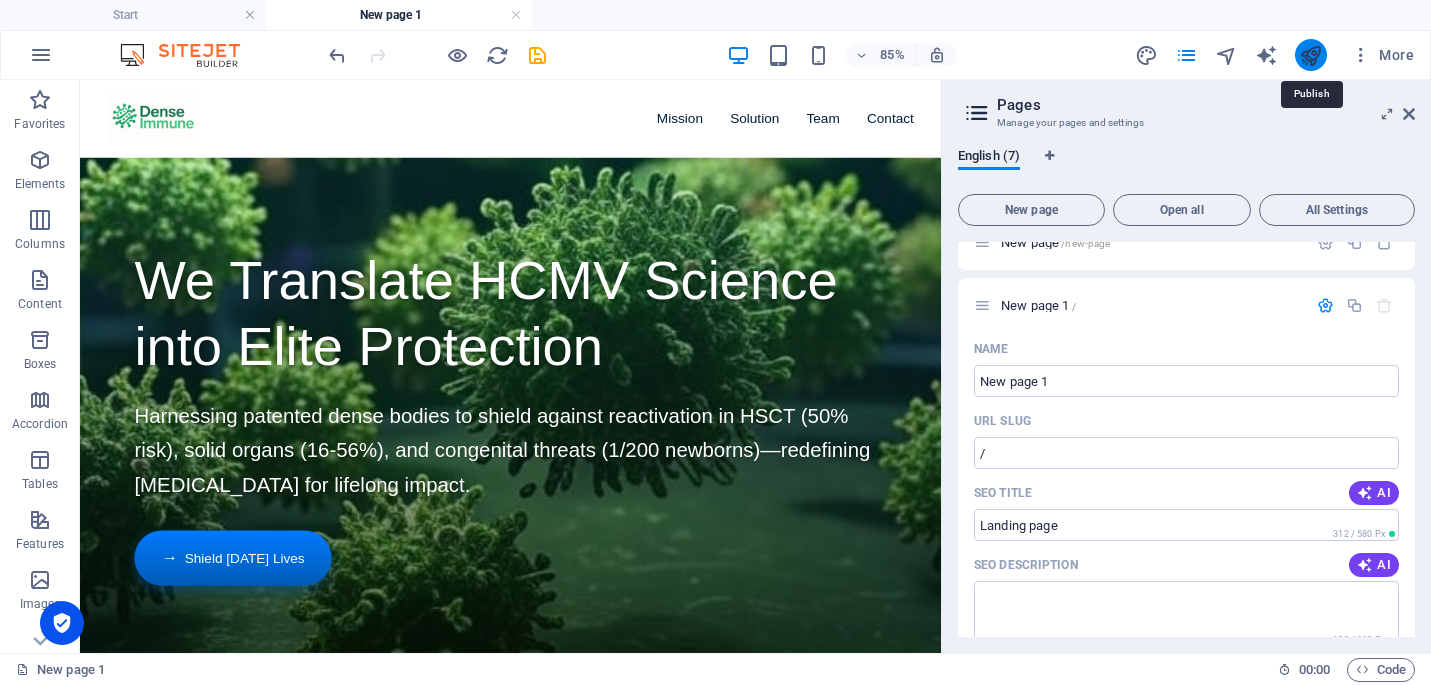 click at bounding box center [1310, 55] 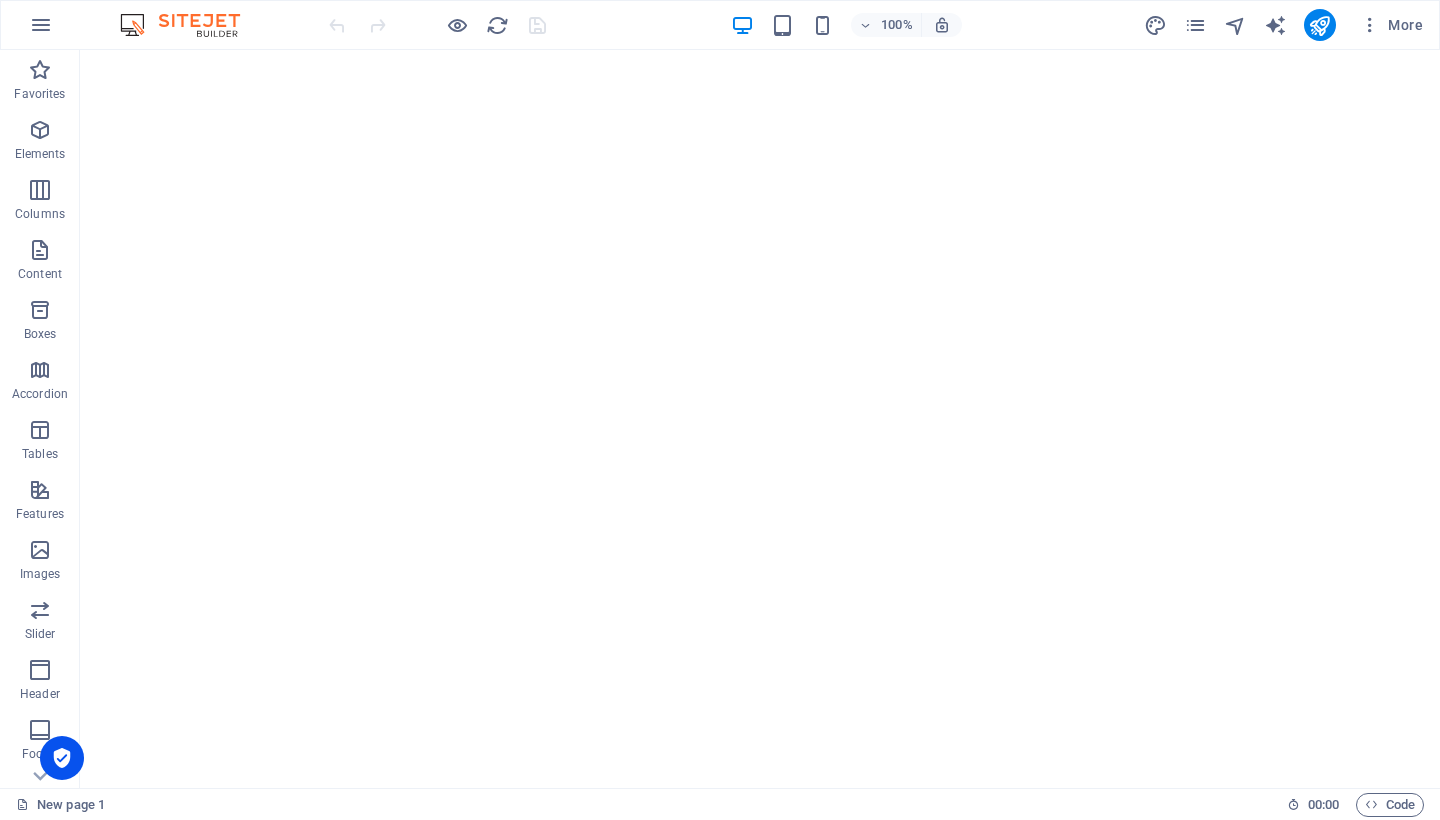 scroll, scrollTop: 0, scrollLeft: 0, axis: both 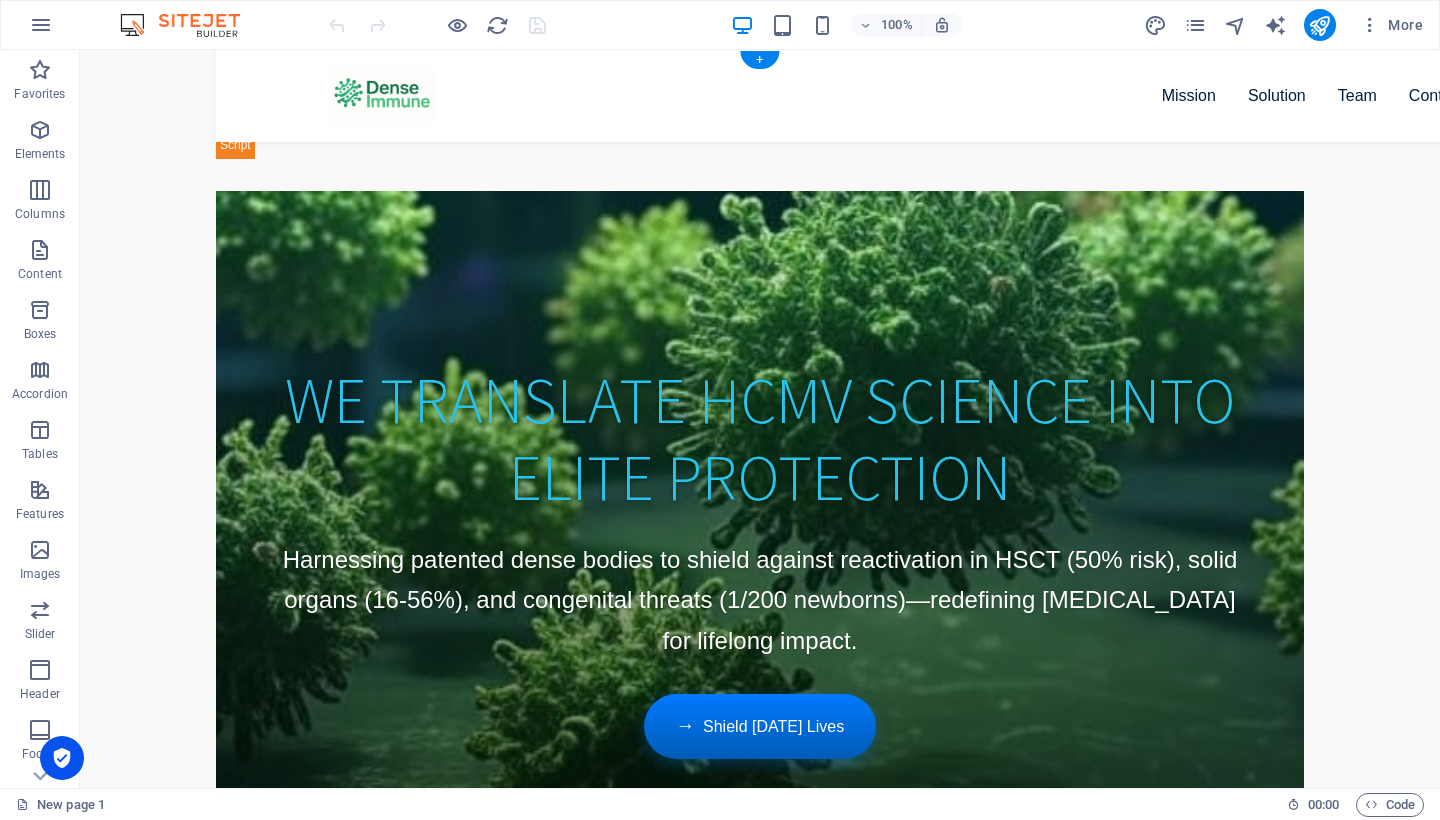 click on "Dense Immune - Elite HCMV [MEDICAL_DATA] Innovation
Mission
Solution
Team
Contact
We Translate HCMV Science into Elite Protection
Harnessing patented dense bodies to shield against reactivation in HSCT (50% risk), solid organs (16-56%), and congenital threats (1/200 newborns)—redefining [MEDICAL_DATA] for lifelong impact.
Shield [DATE] Lives
Our Vision: Conquering HCMV's Hidden Threat
Global Prevalence
83% carry HCMV latently; reactivation surges in [MEDICAL_DATA]." at bounding box center [760, 2838] 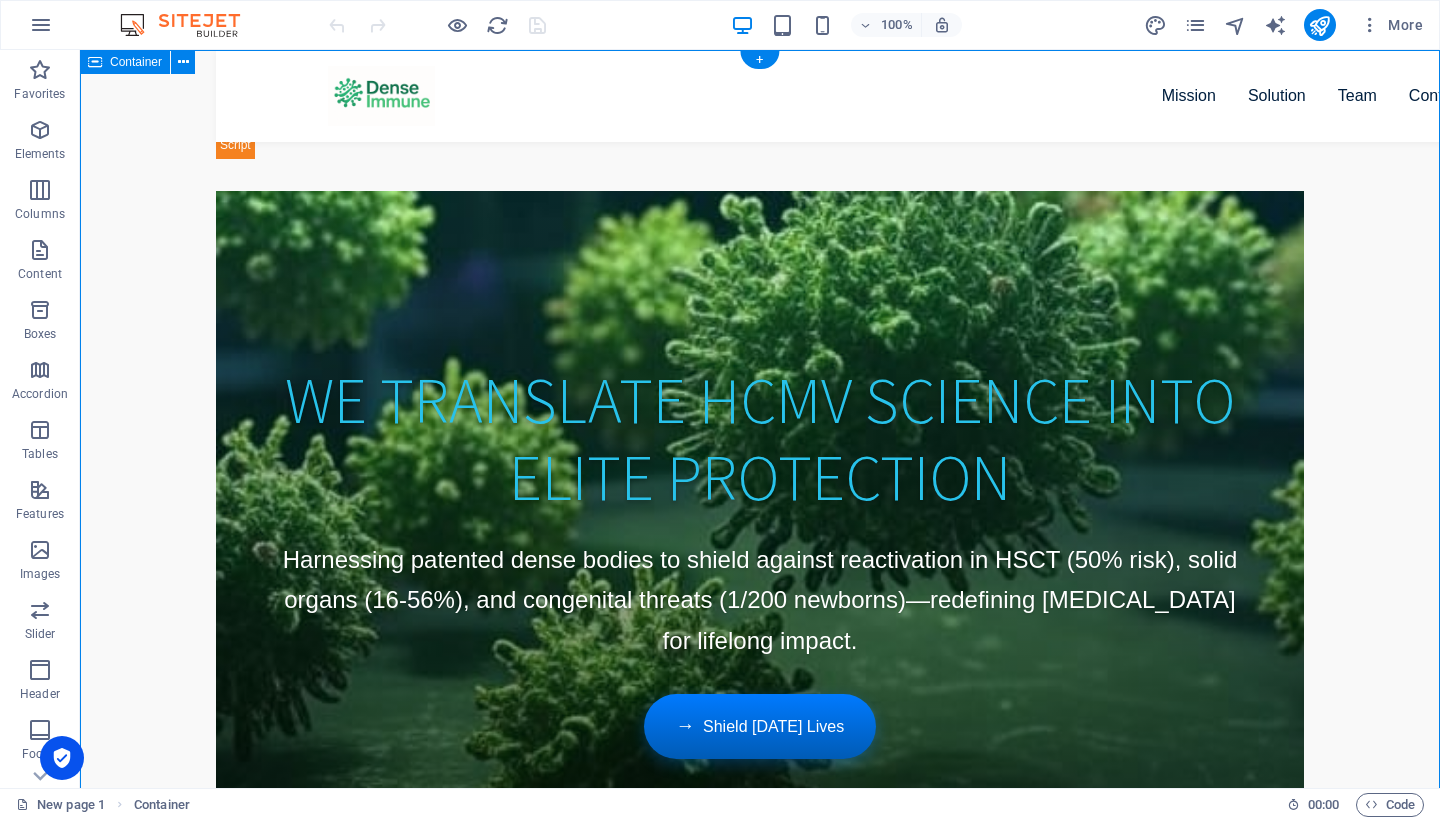 click on "Container" at bounding box center [136, 62] 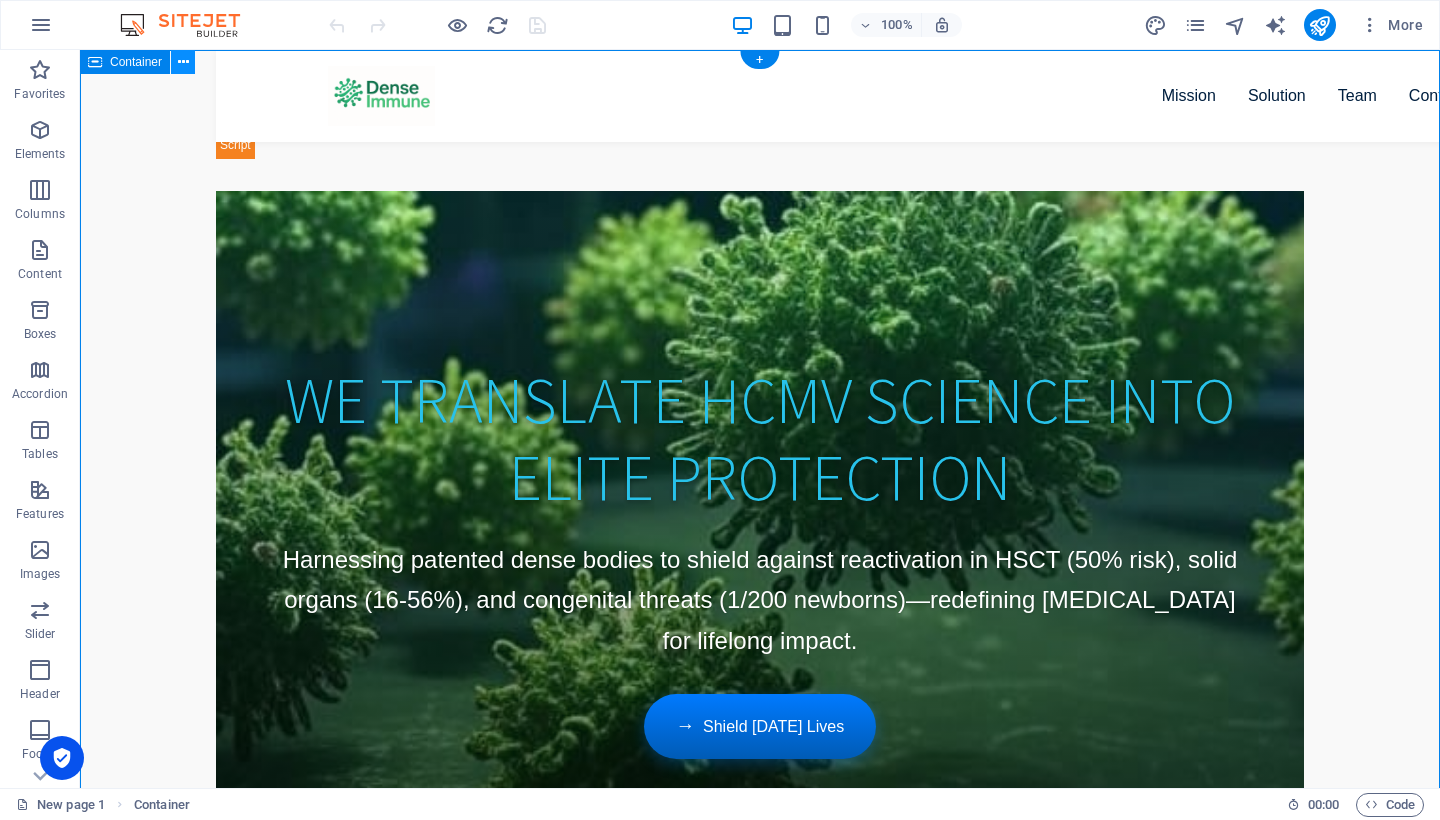 click at bounding box center [183, 62] 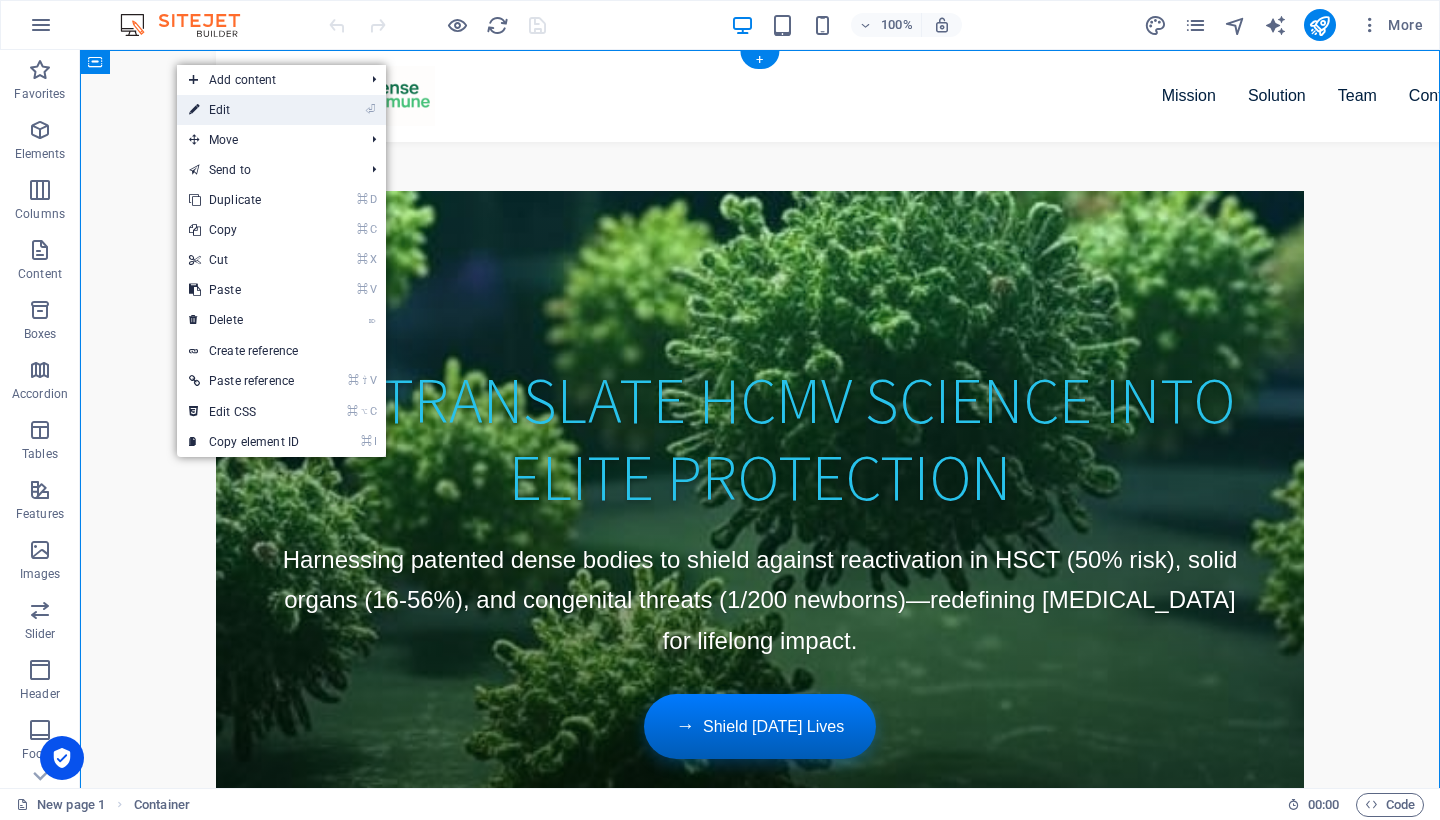 click on "⏎  Edit" at bounding box center [244, 110] 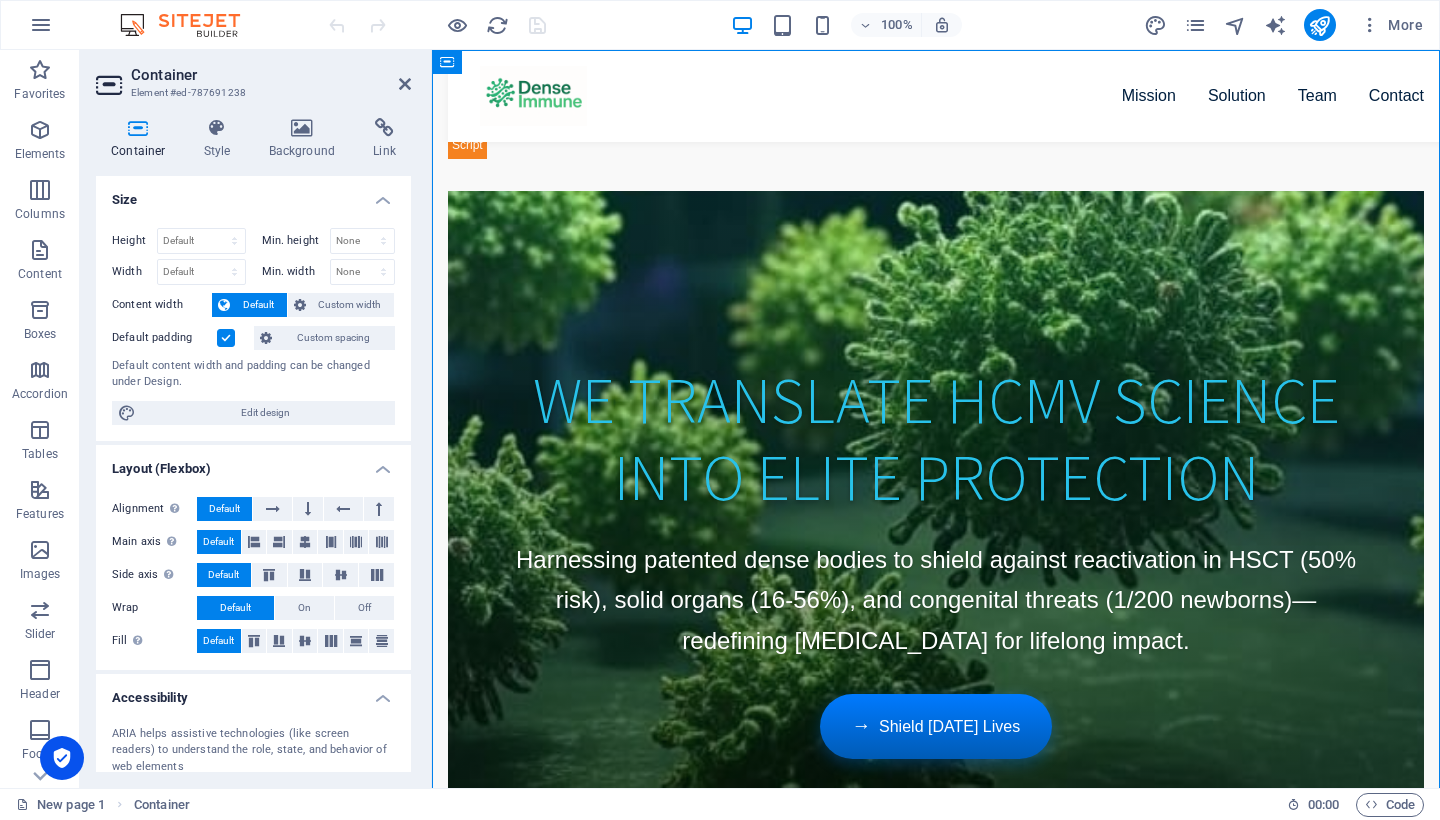 scroll, scrollTop: 0, scrollLeft: 0, axis: both 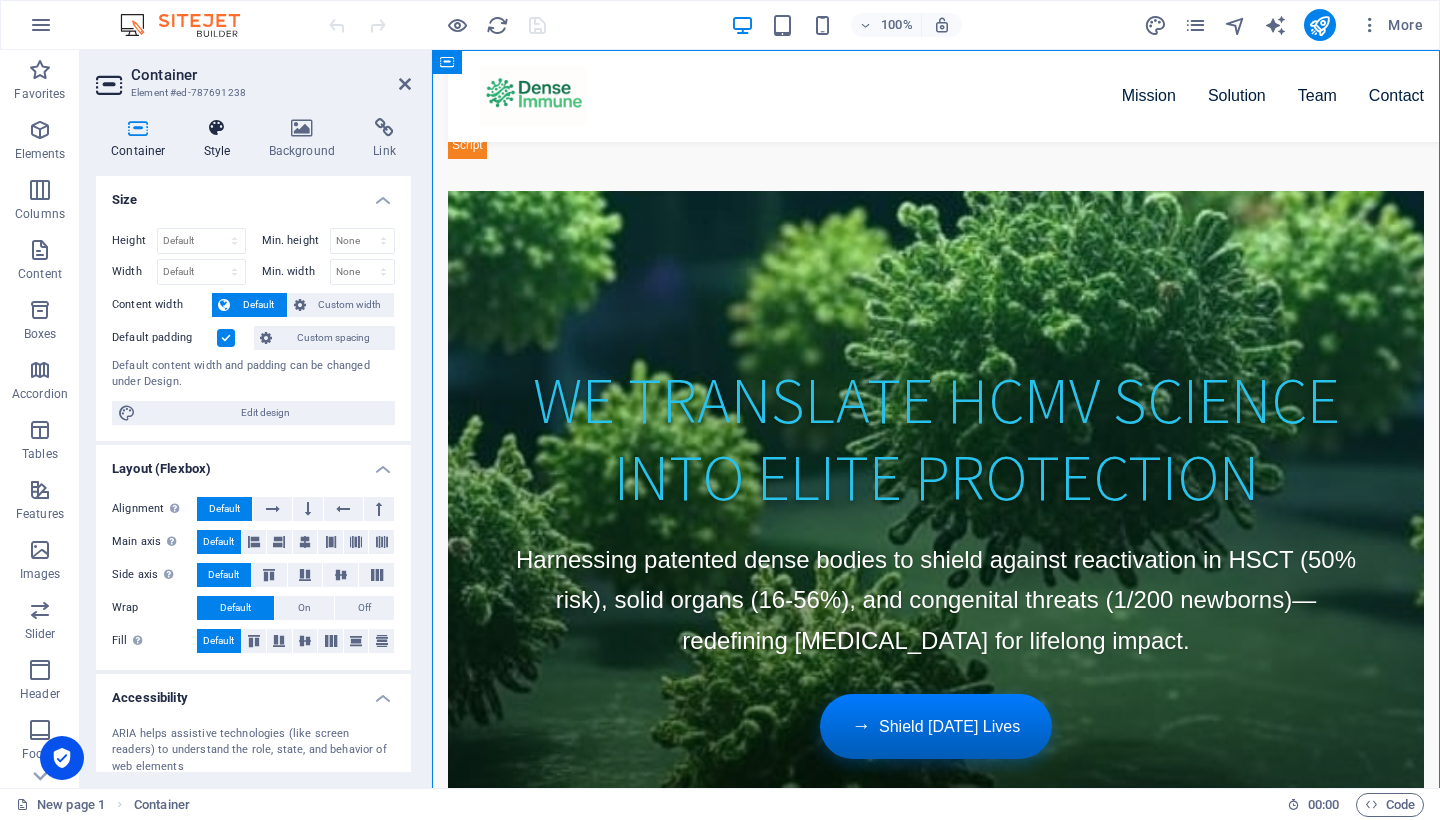 click on "Style" at bounding box center (221, 139) 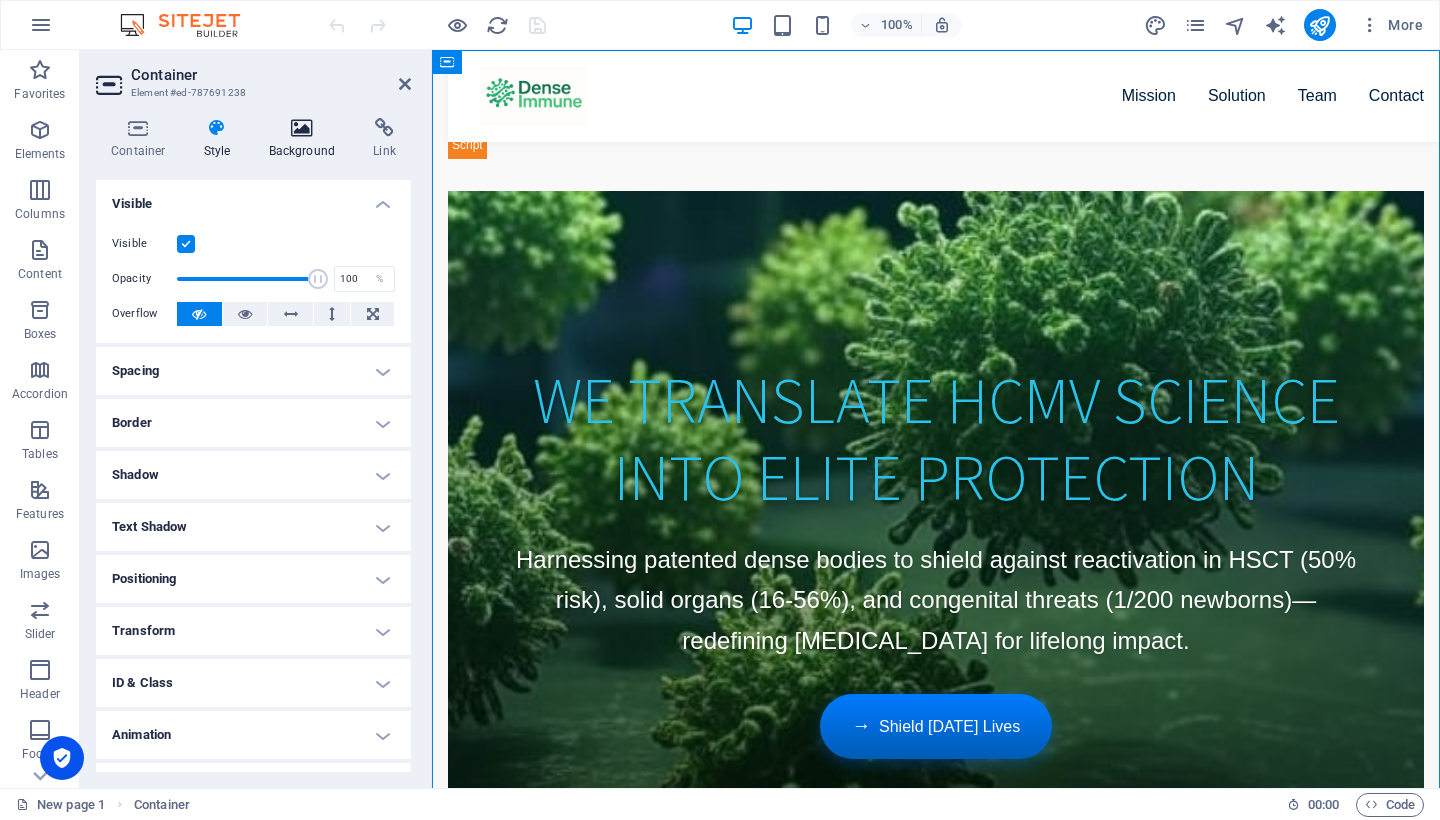 click on "Background" at bounding box center [306, 139] 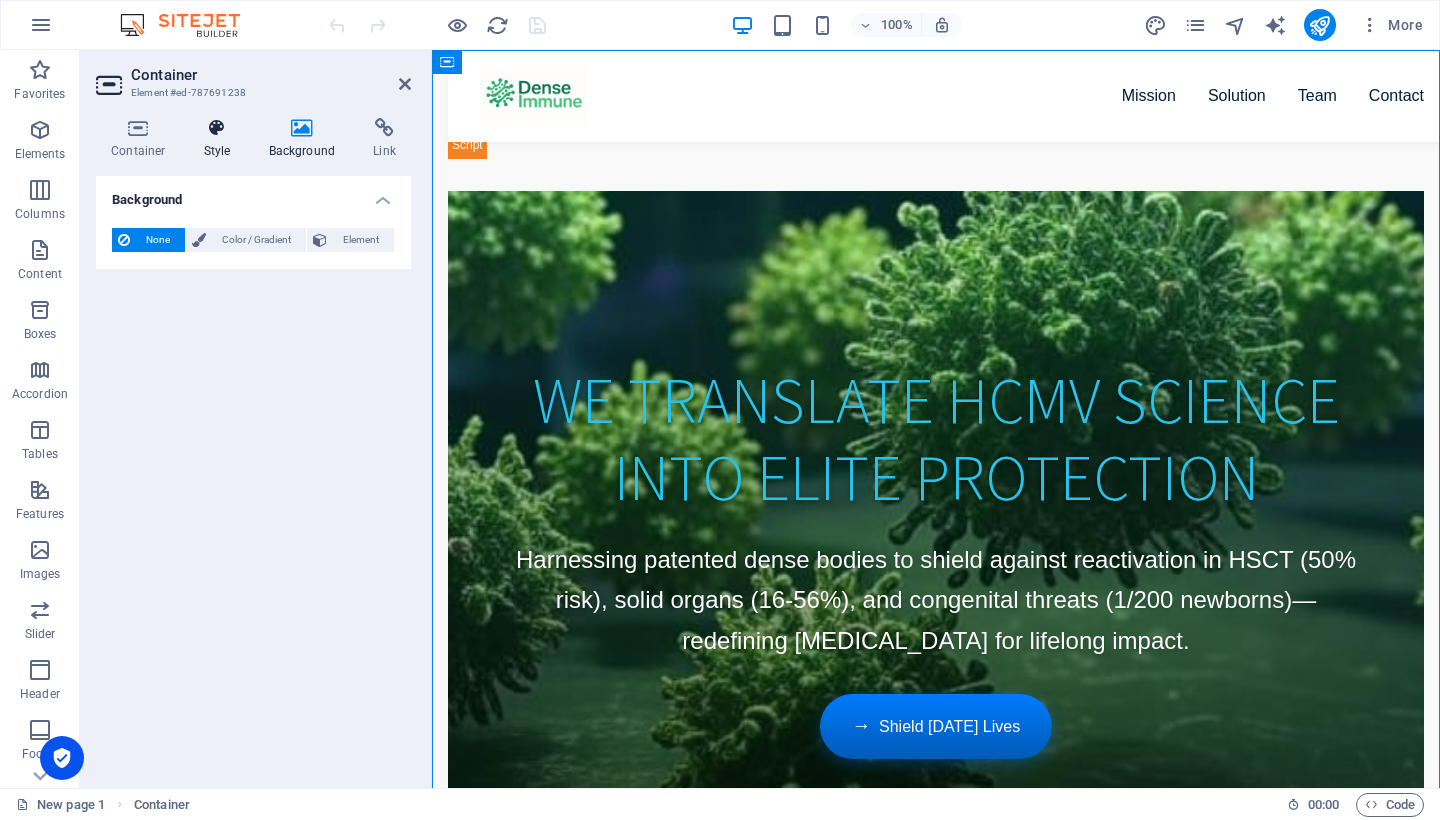click at bounding box center (217, 128) 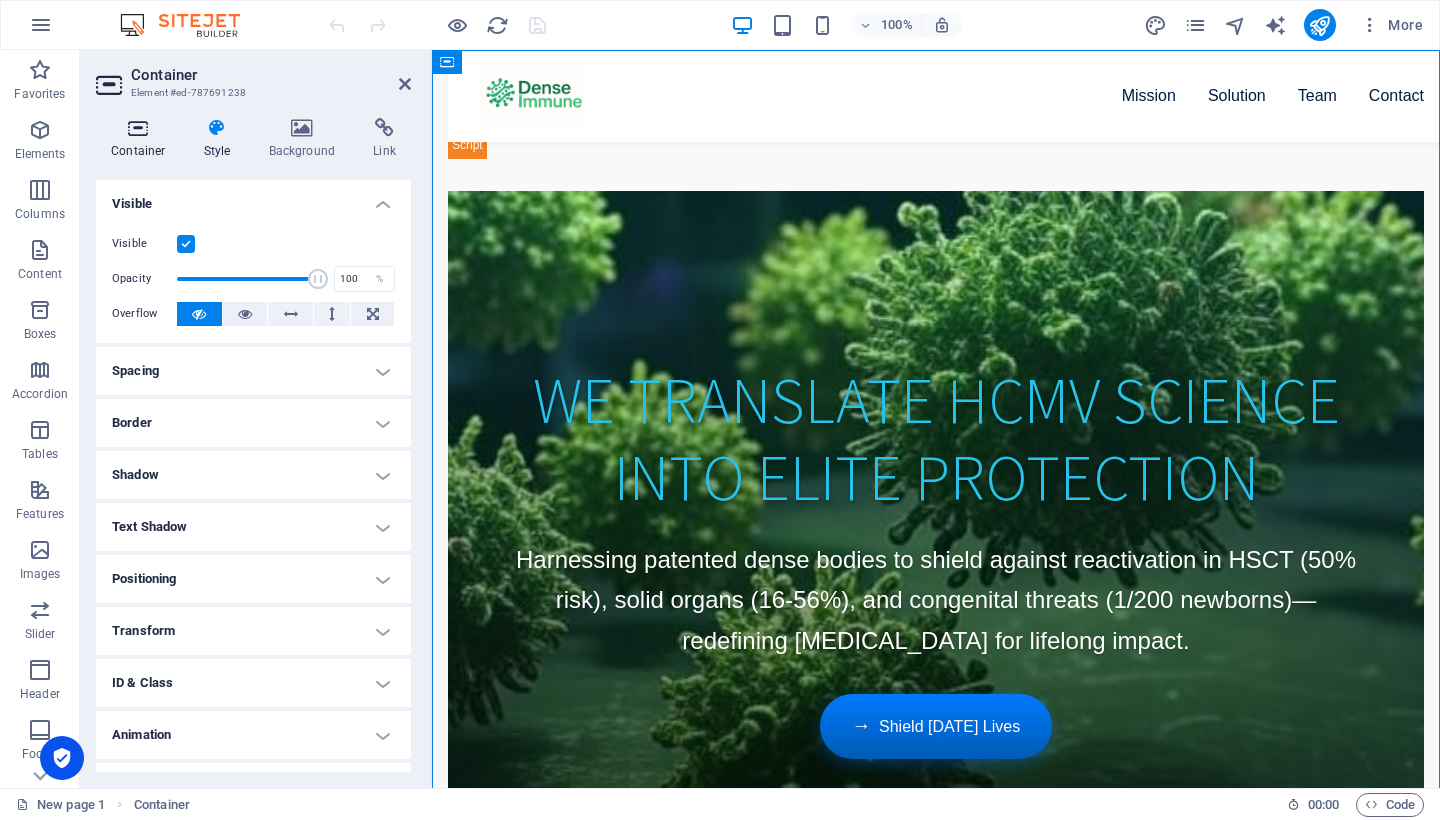 click at bounding box center (138, 128) 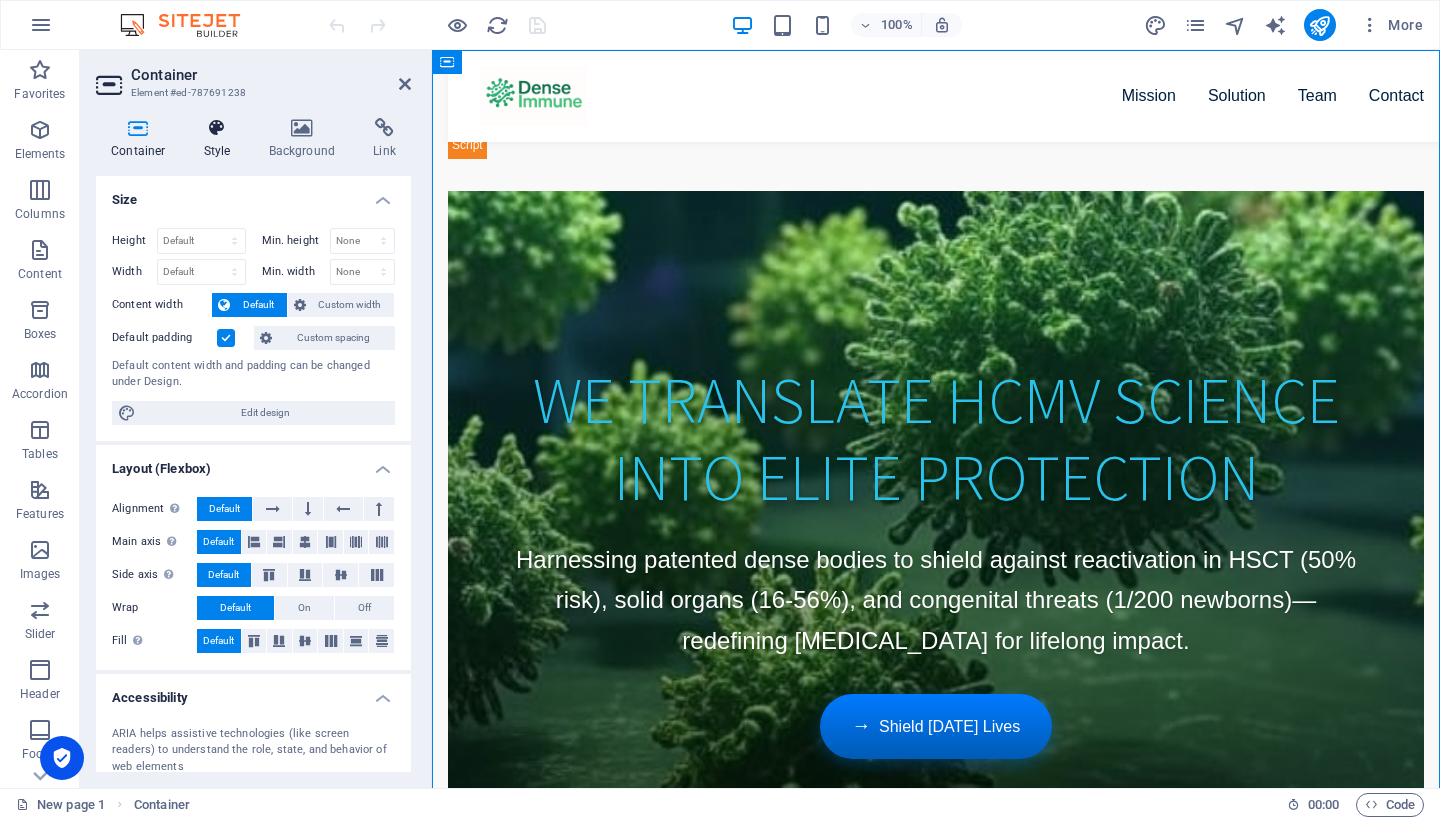 click at bounding box center [217, 128] 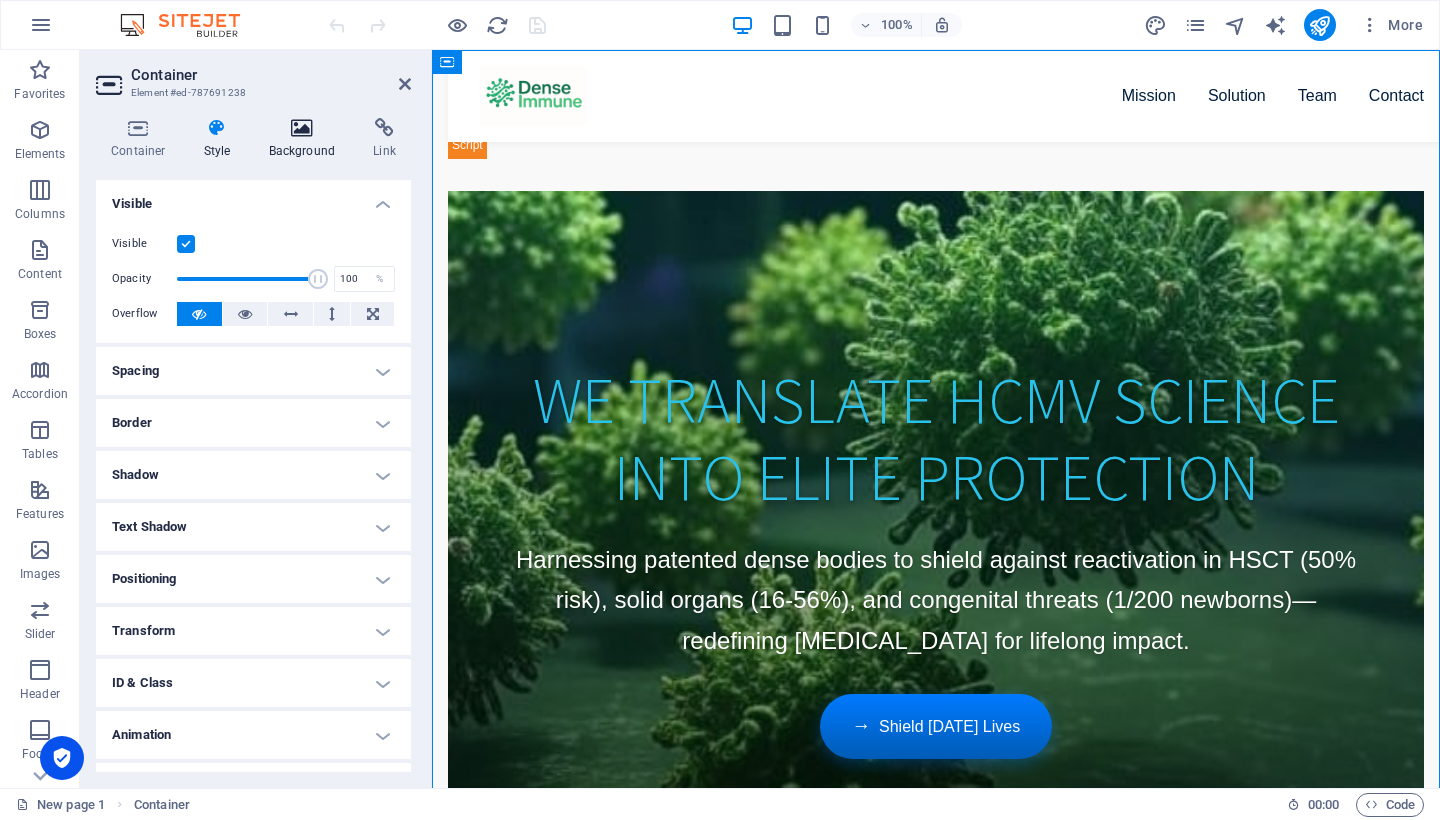click at bounding box center (302, 128) 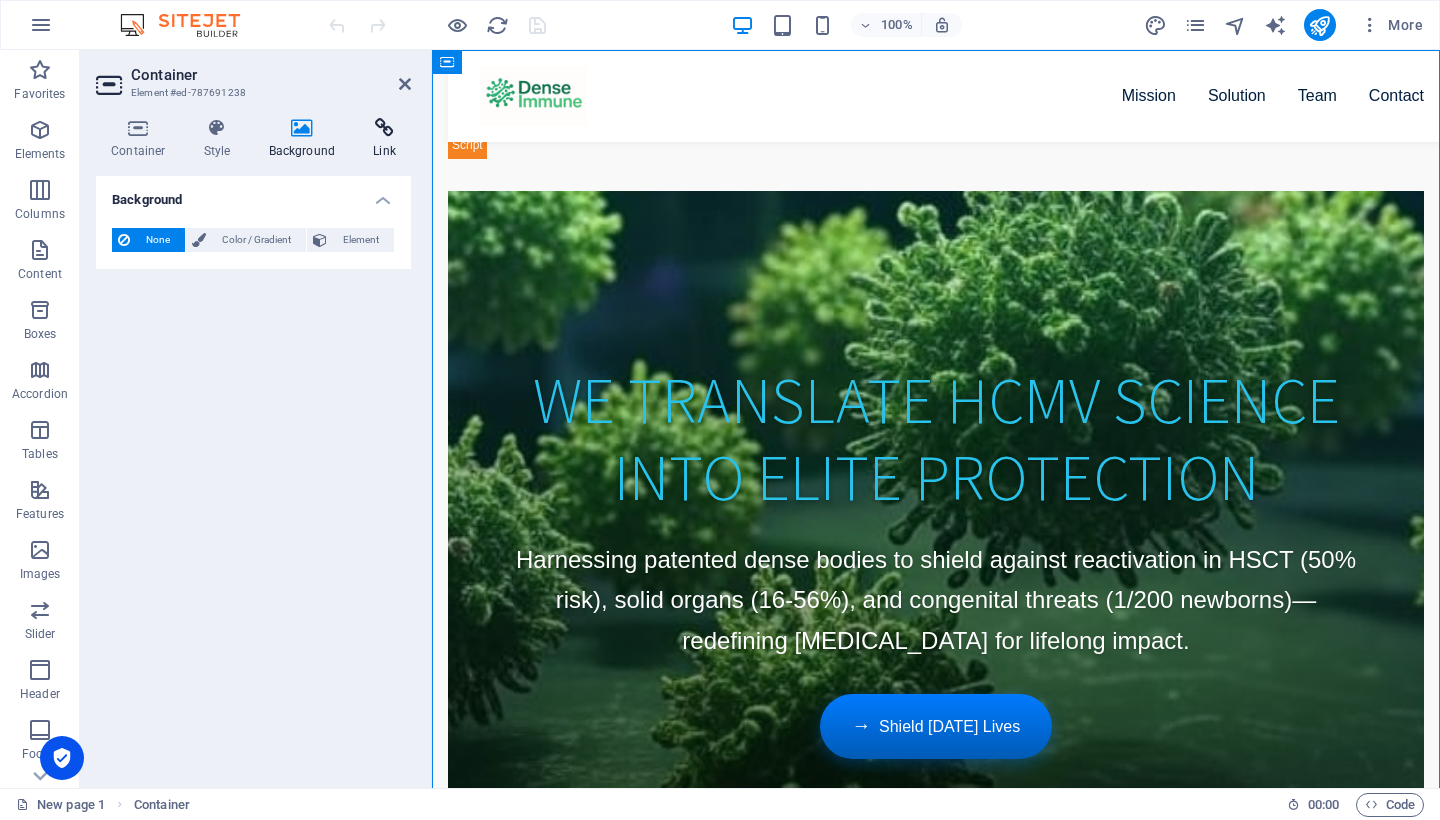 click on "Link" at bounding box center (384, 139) 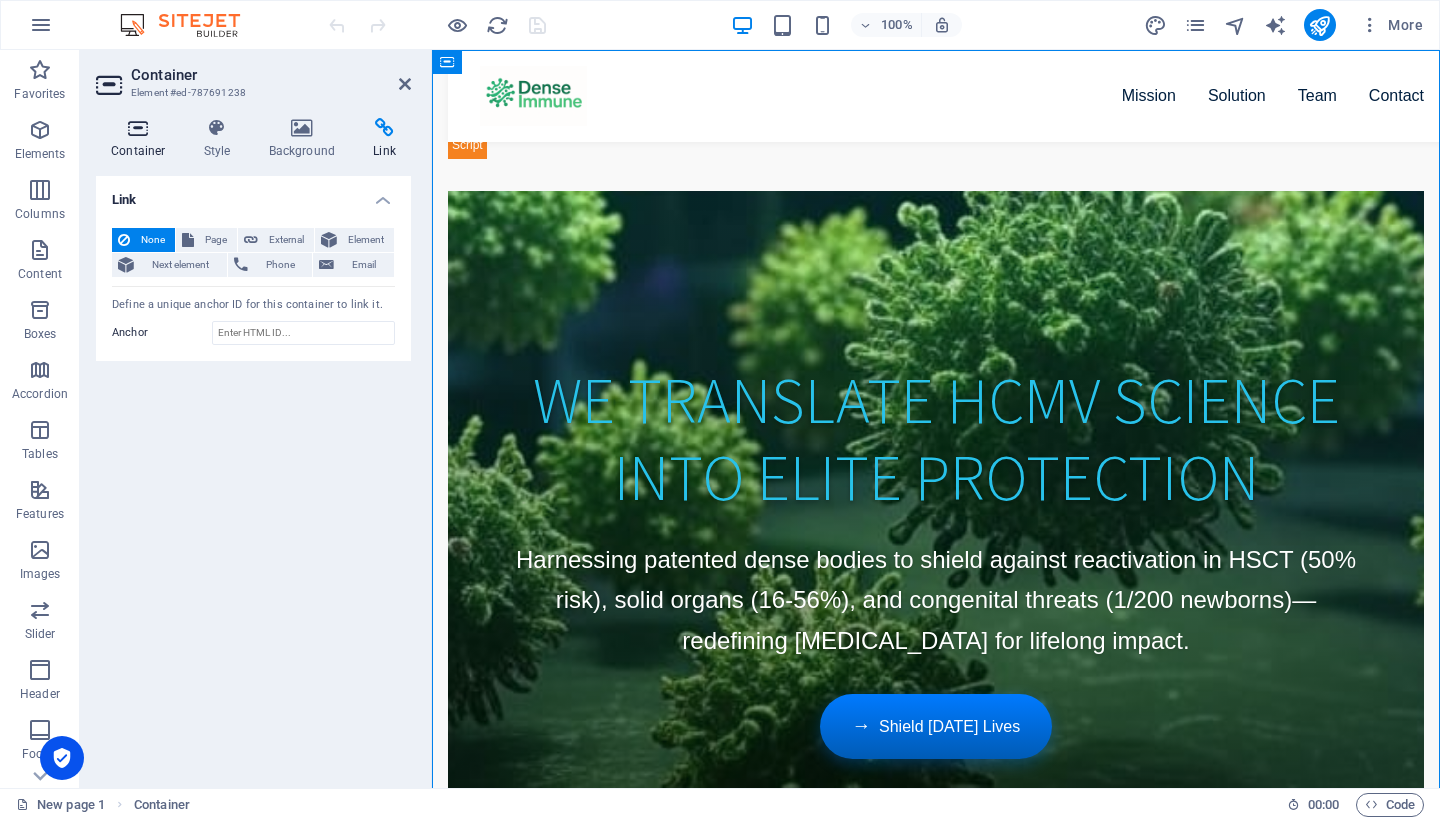 click at bounding box center (138, 128) 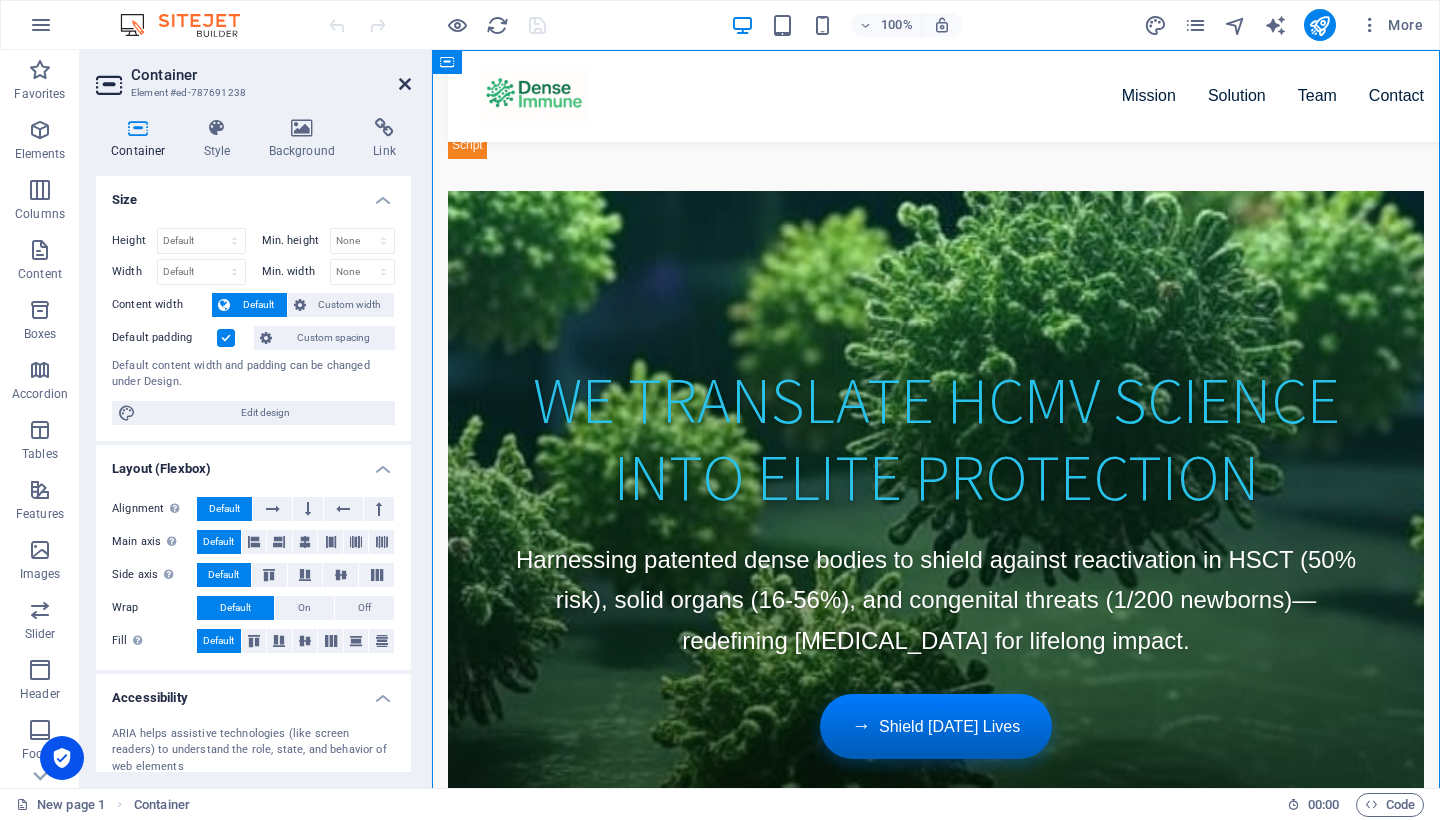 click at bounding box center [405, 84] 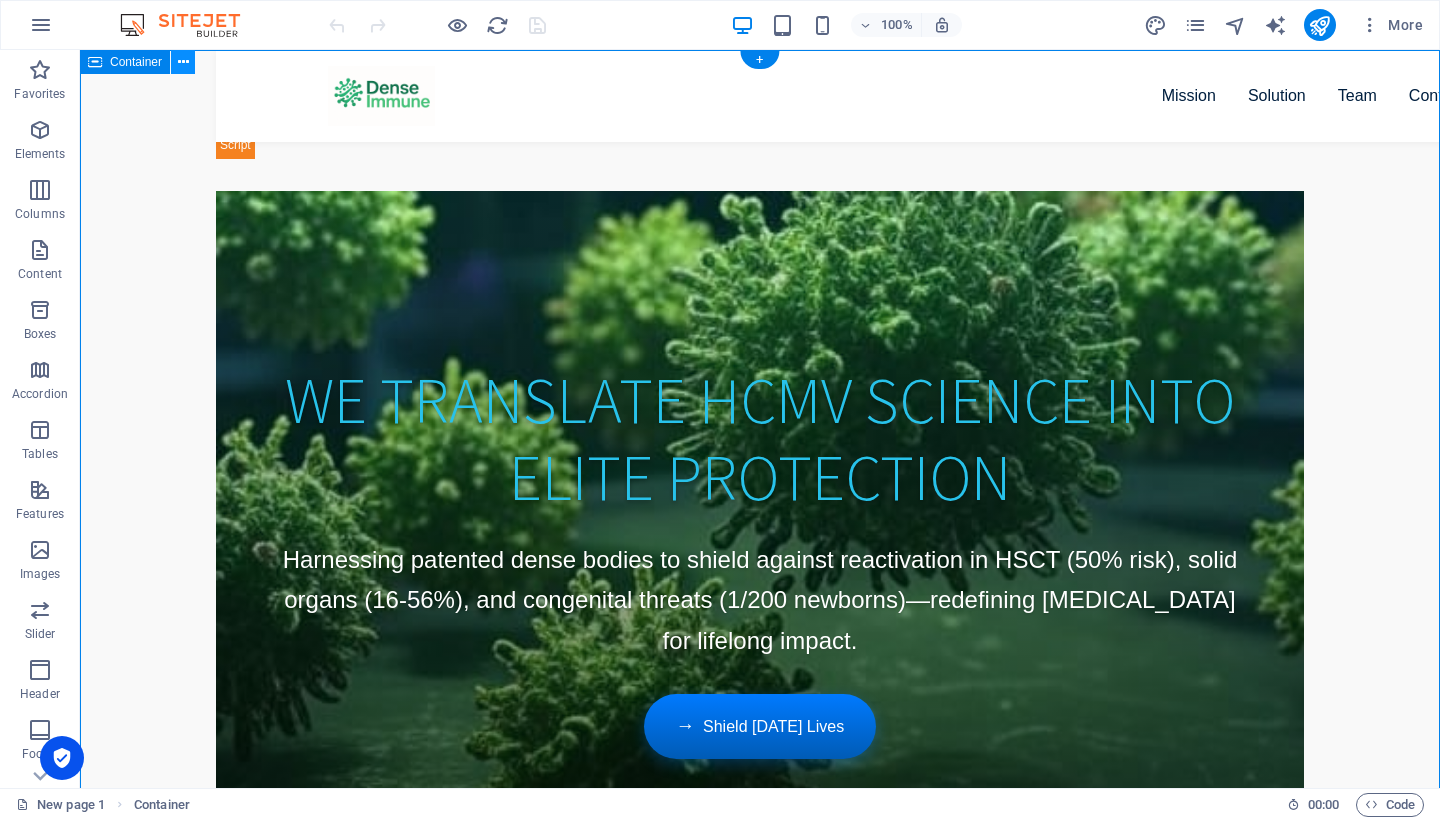 click at bounding box center [183, 62] 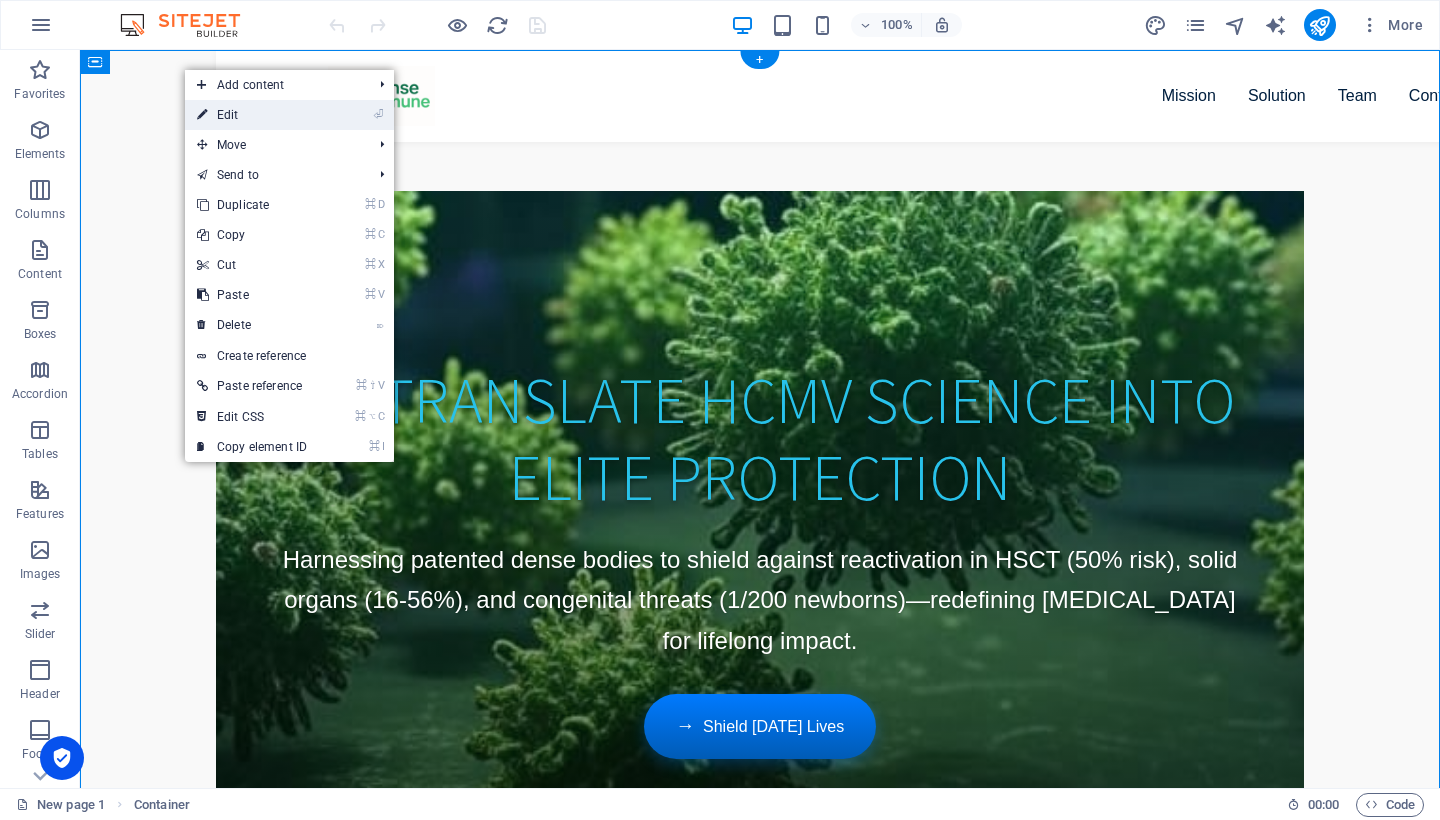 click on "⏎  Edit" at bounding box center (252, 115) 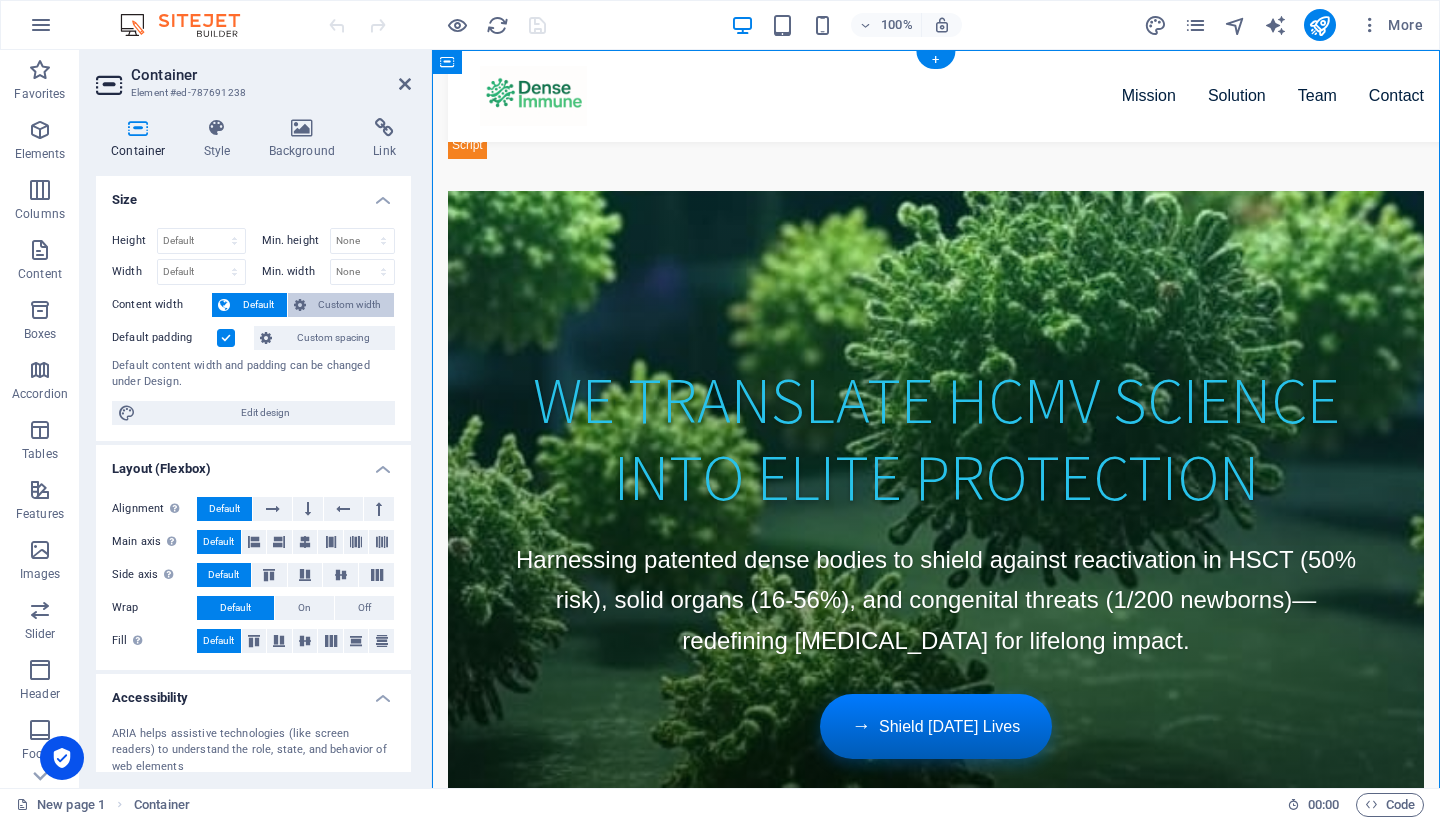 click on "Custom width" at bounding box center (350, 305) 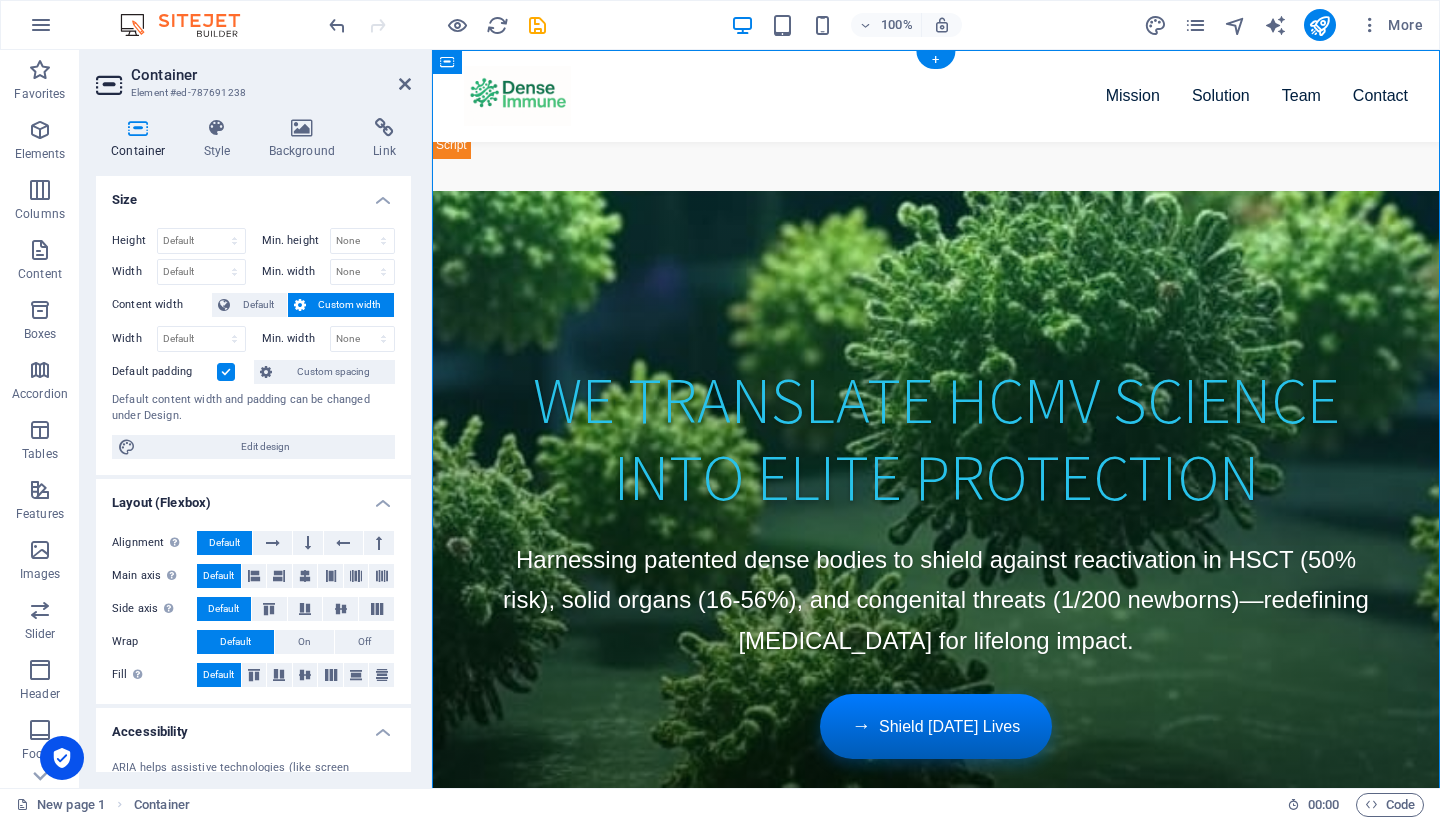 click on "Custom width" at bounding box center [350, 305] 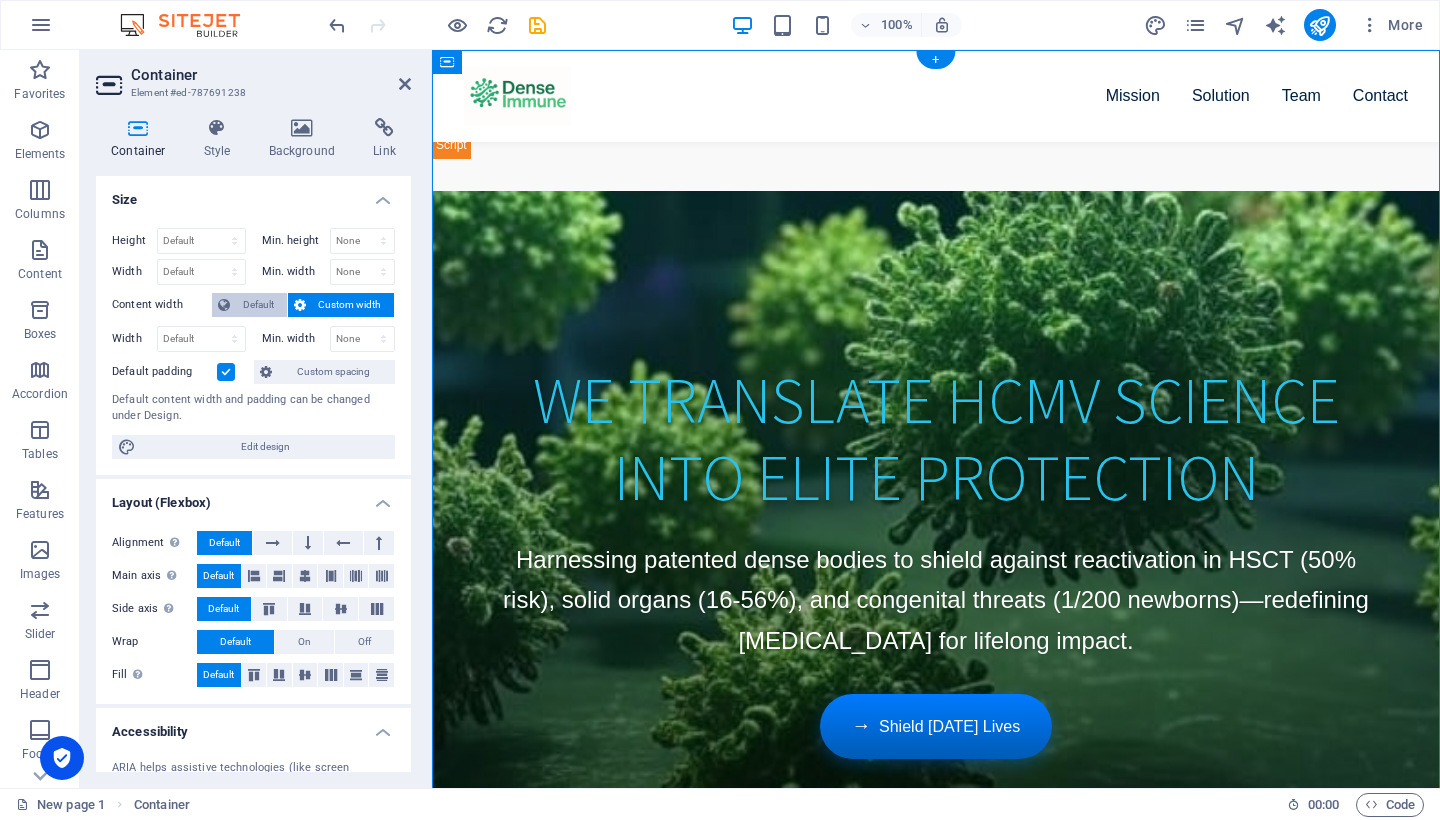 click on "Default" at bounding box center (258, 305) 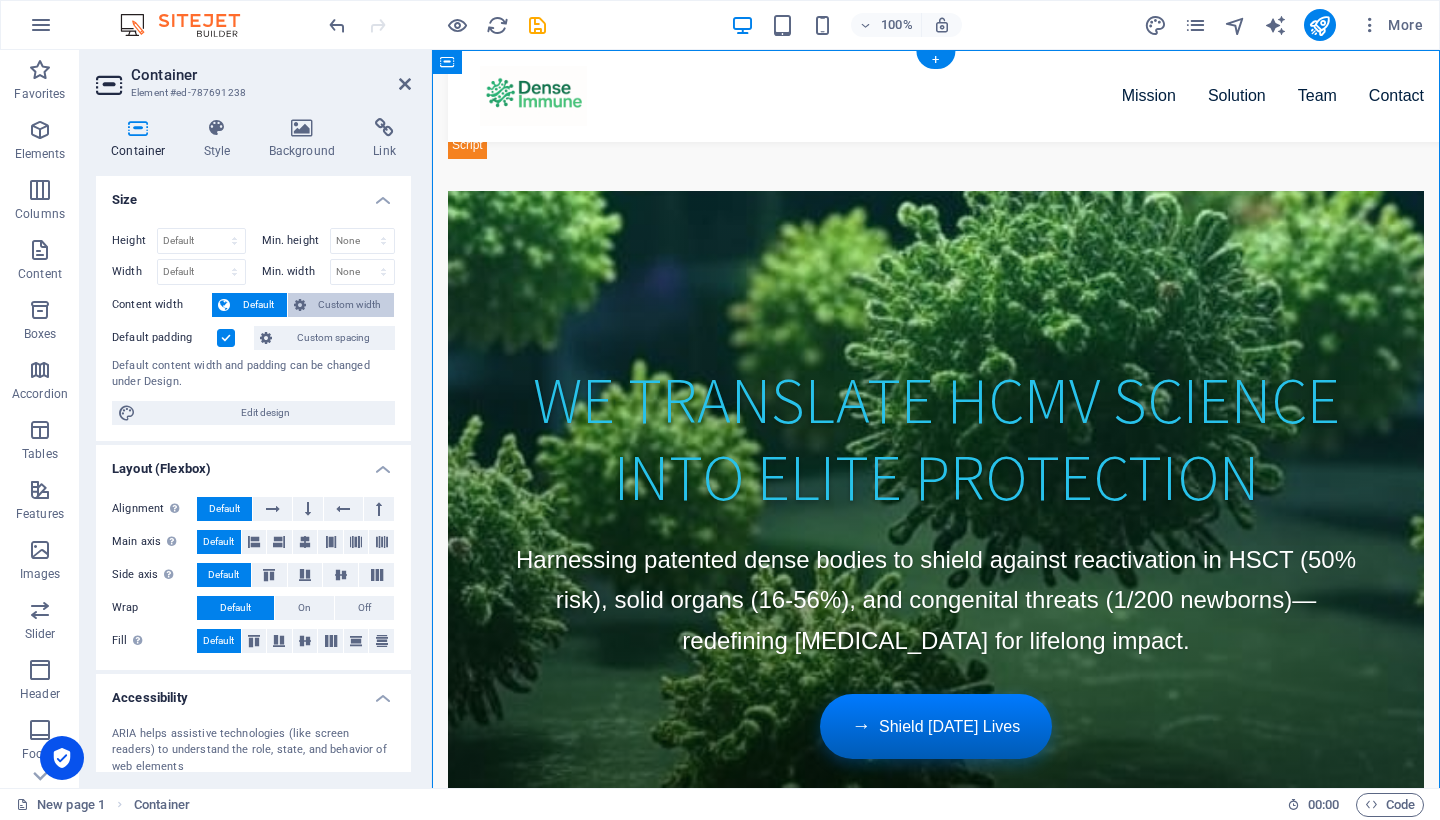 click on "Custom width" at bounding box center (350, 305) 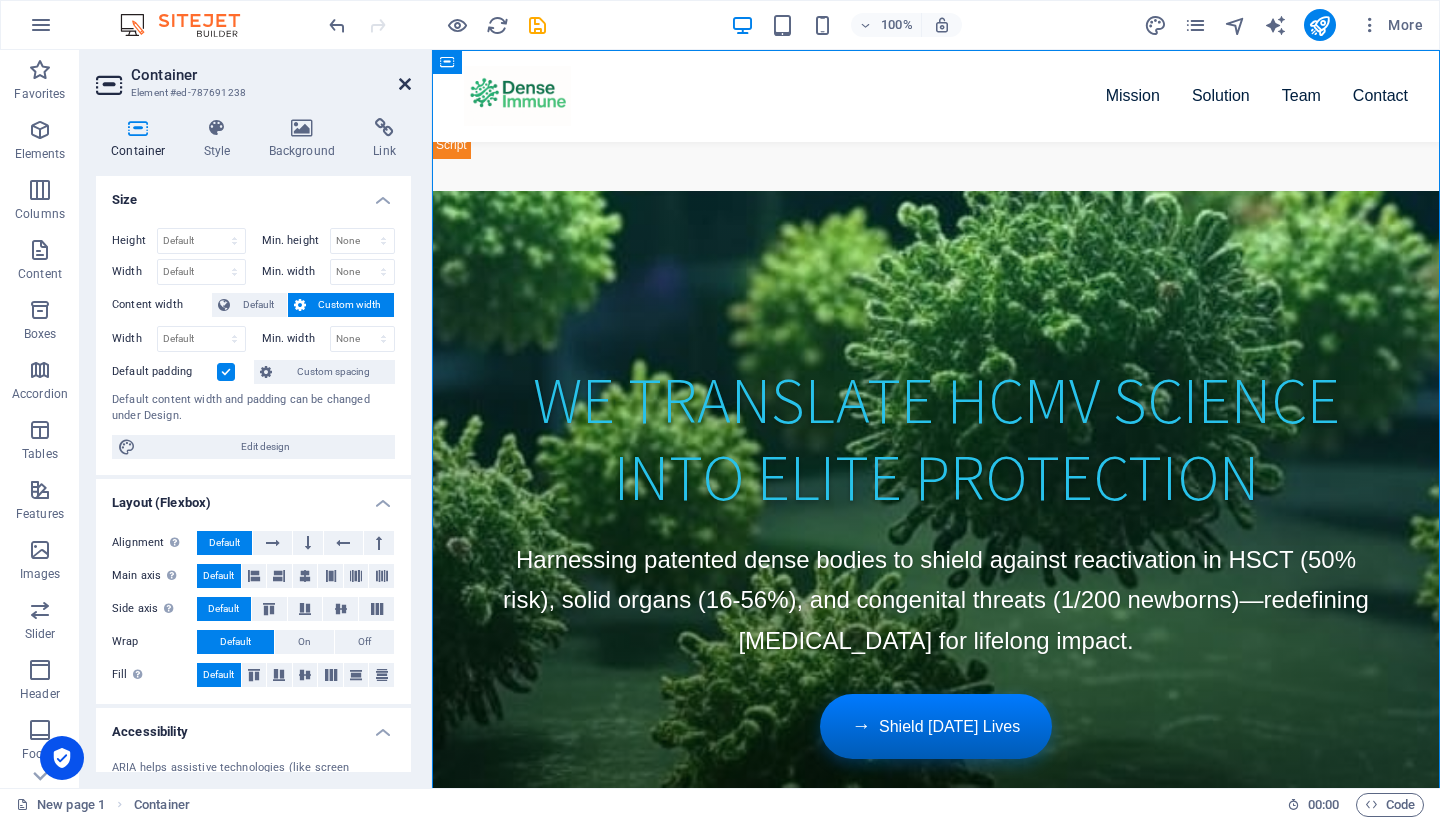 click at bounding box center [405, 84] 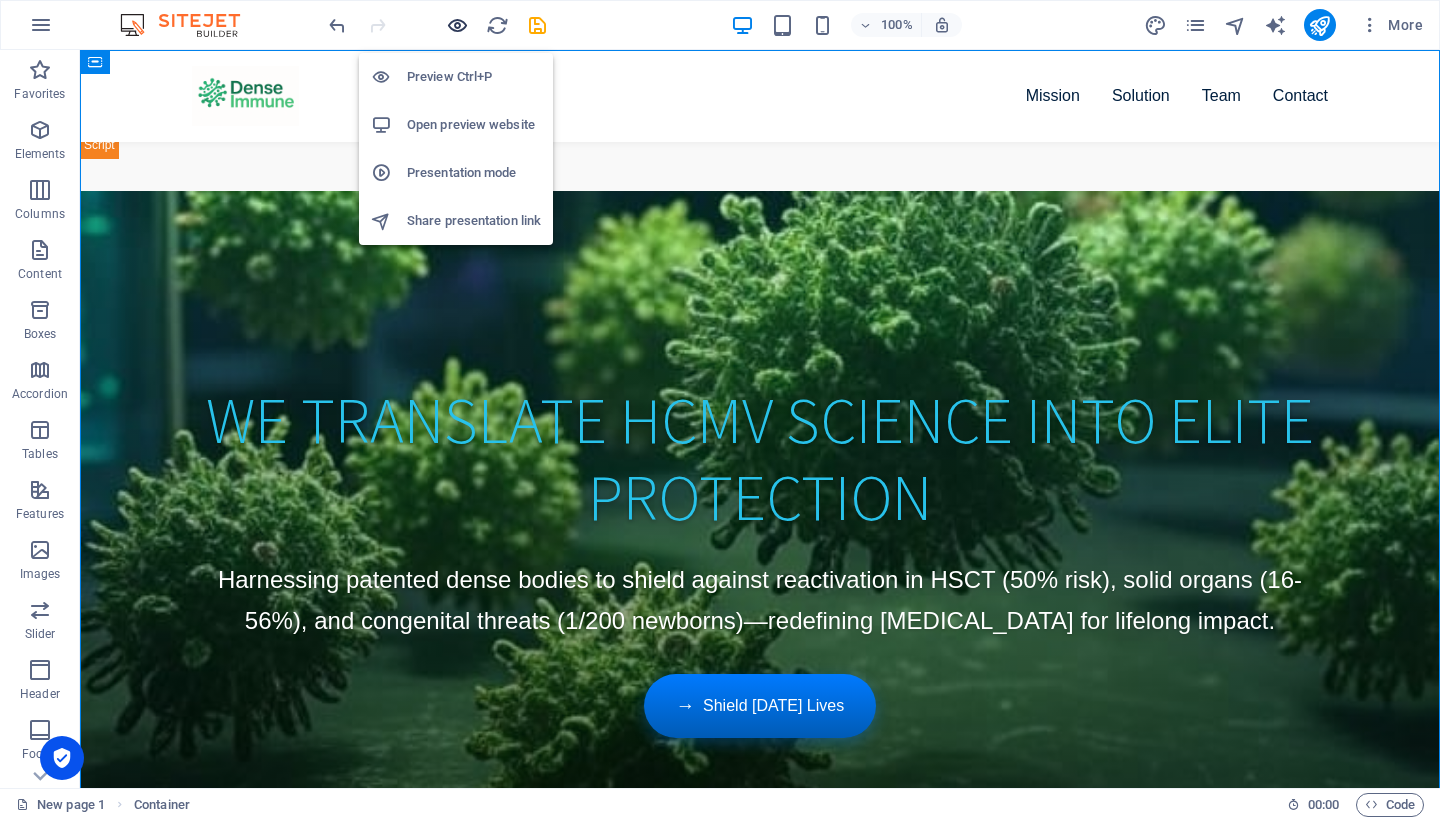 click at bounding box center [457, 25] 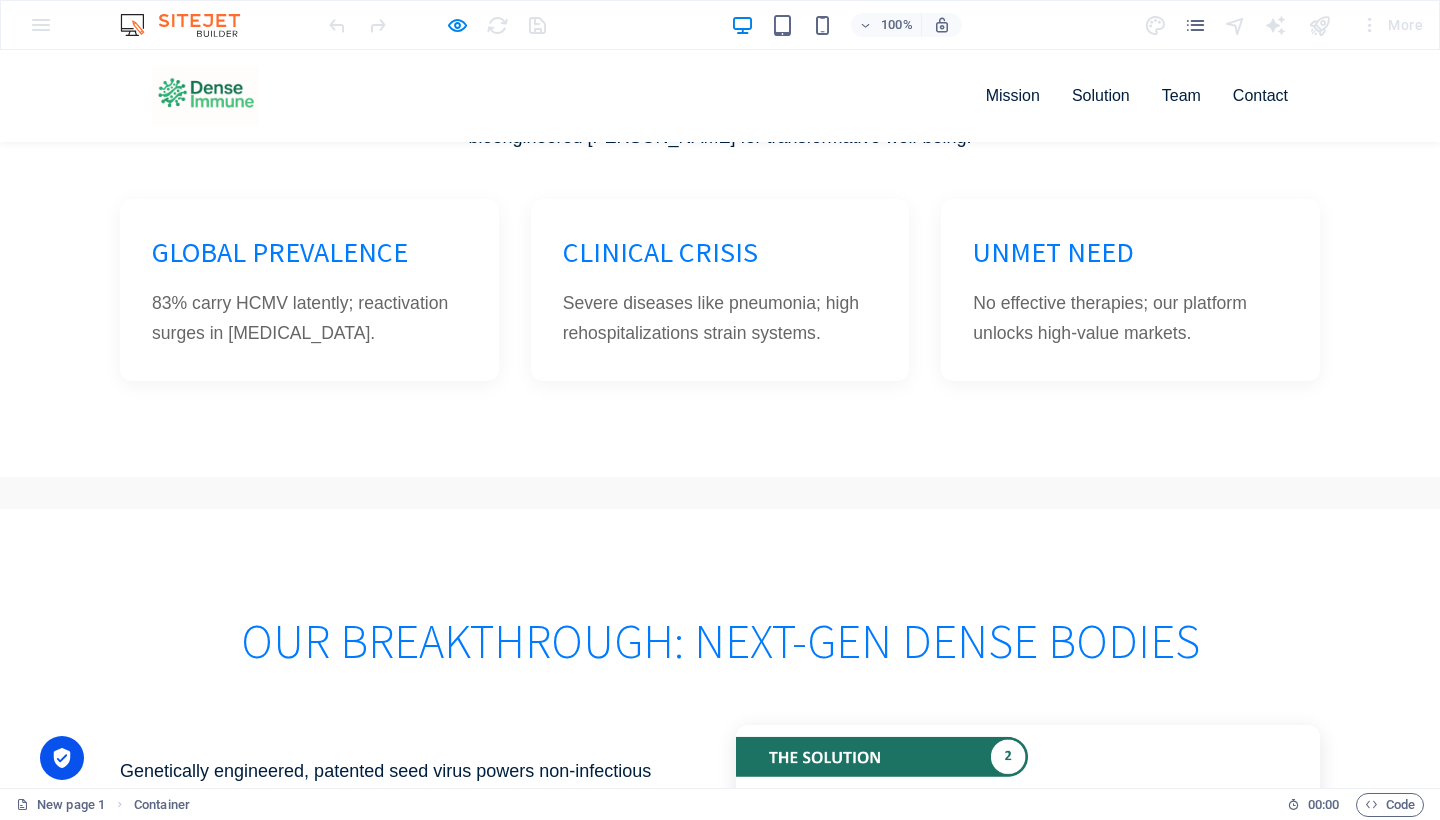 scroll, scrollTop: 1149, scrollLeft: 0, axis: vertical 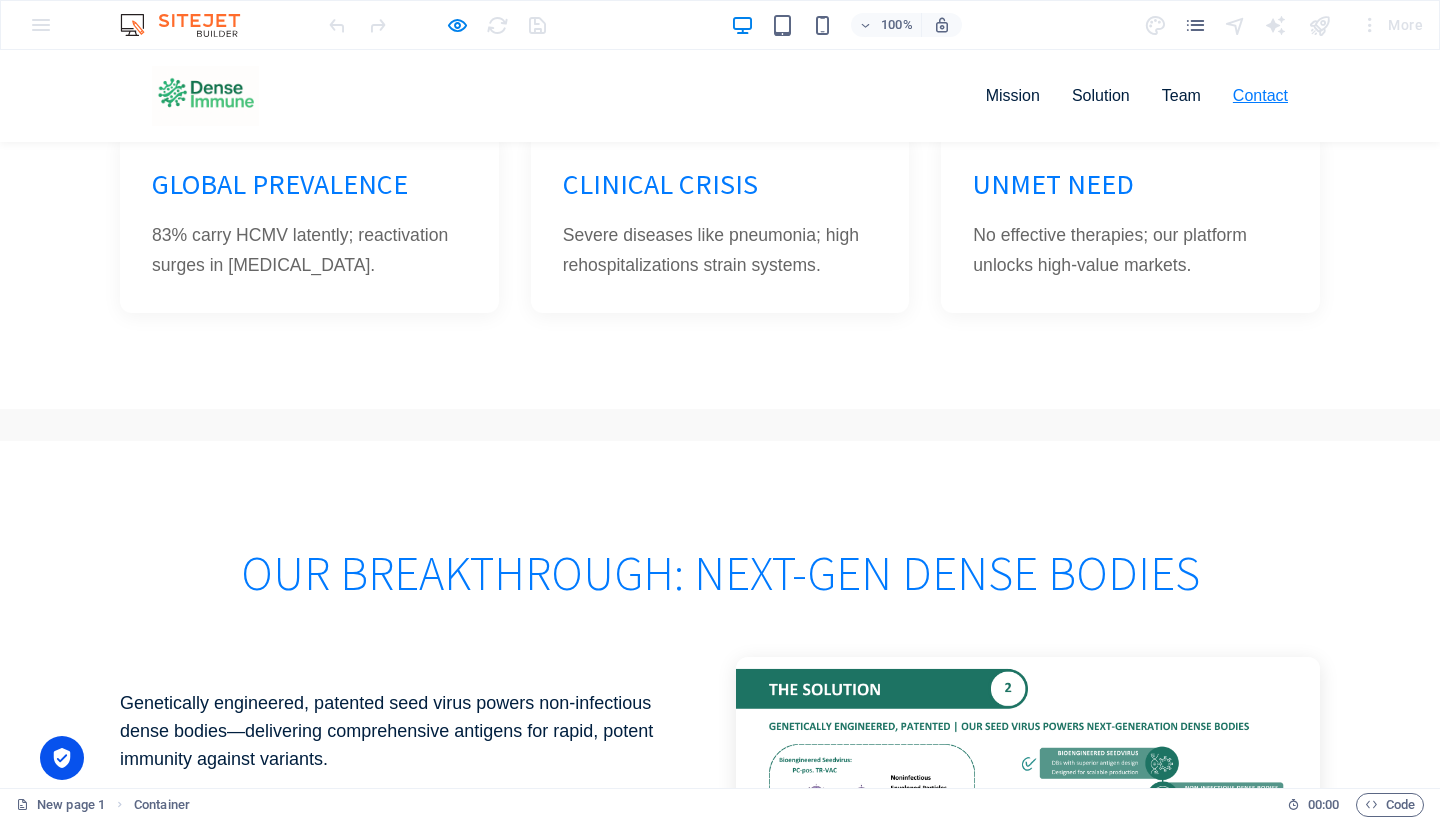 click on "Contact" at bounding box center (1260, 95) 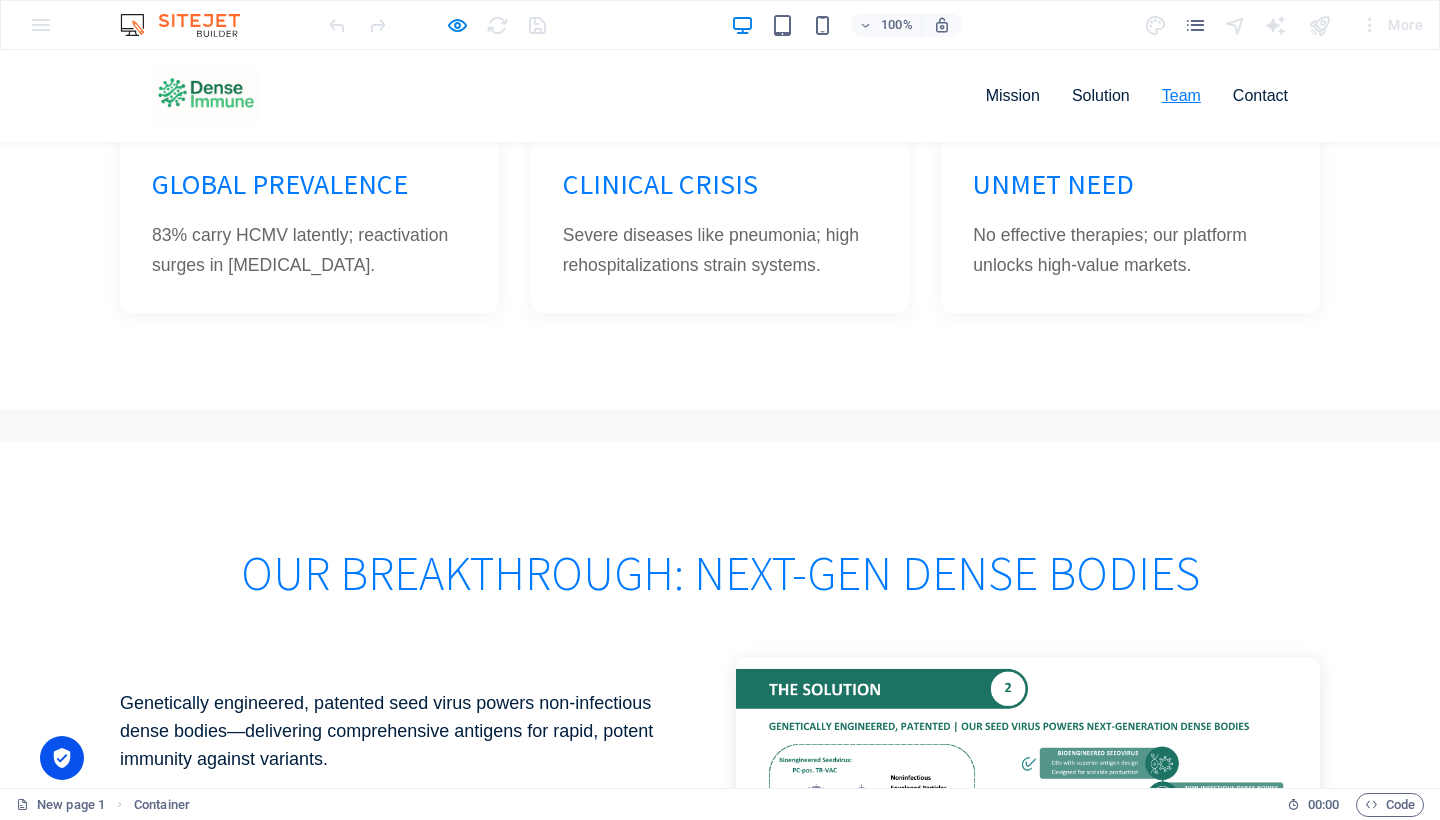 click on "Team" at bounding box center [1181, 95] 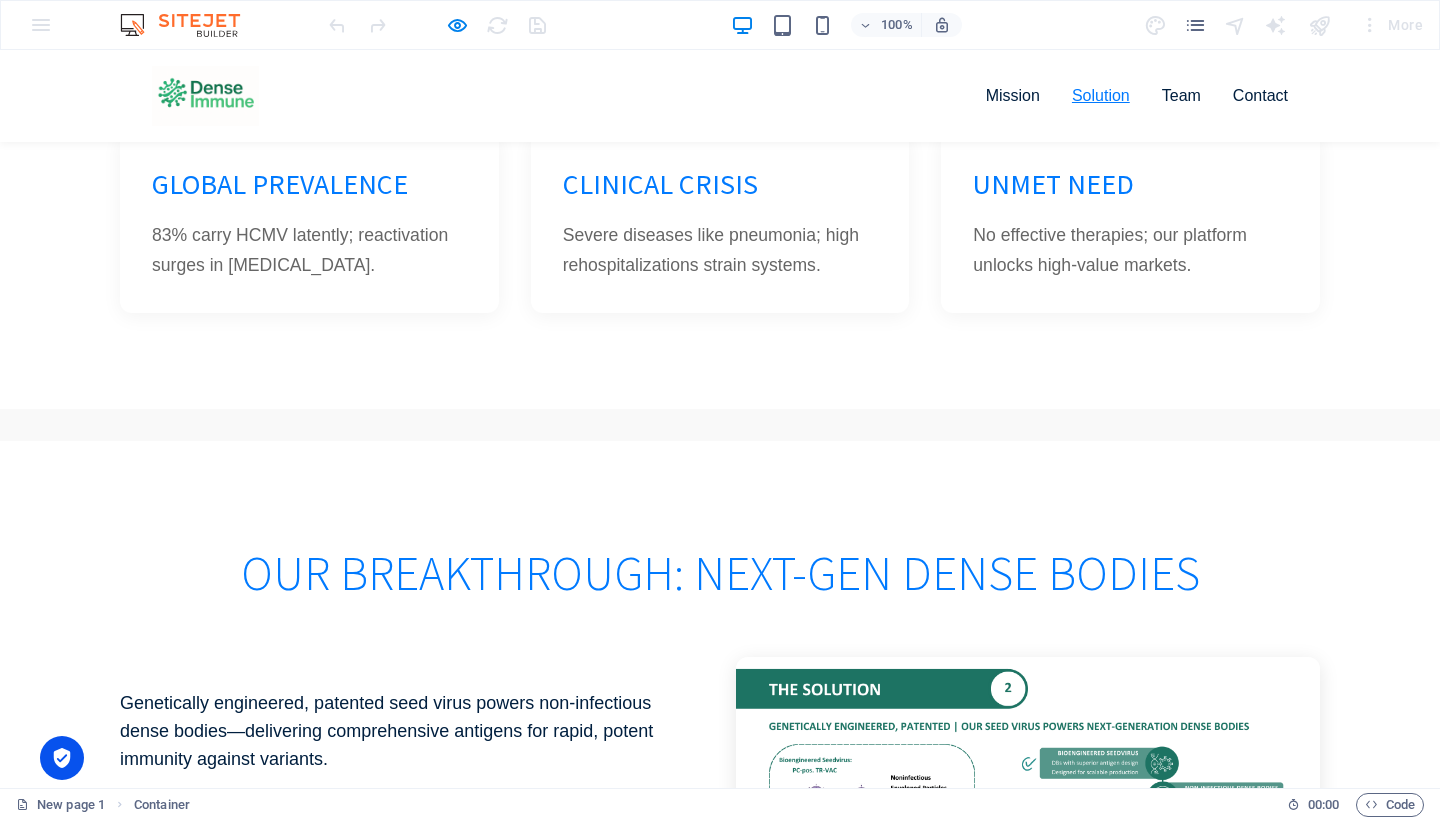 click on "Solution" at bounding box center (1101, 95) 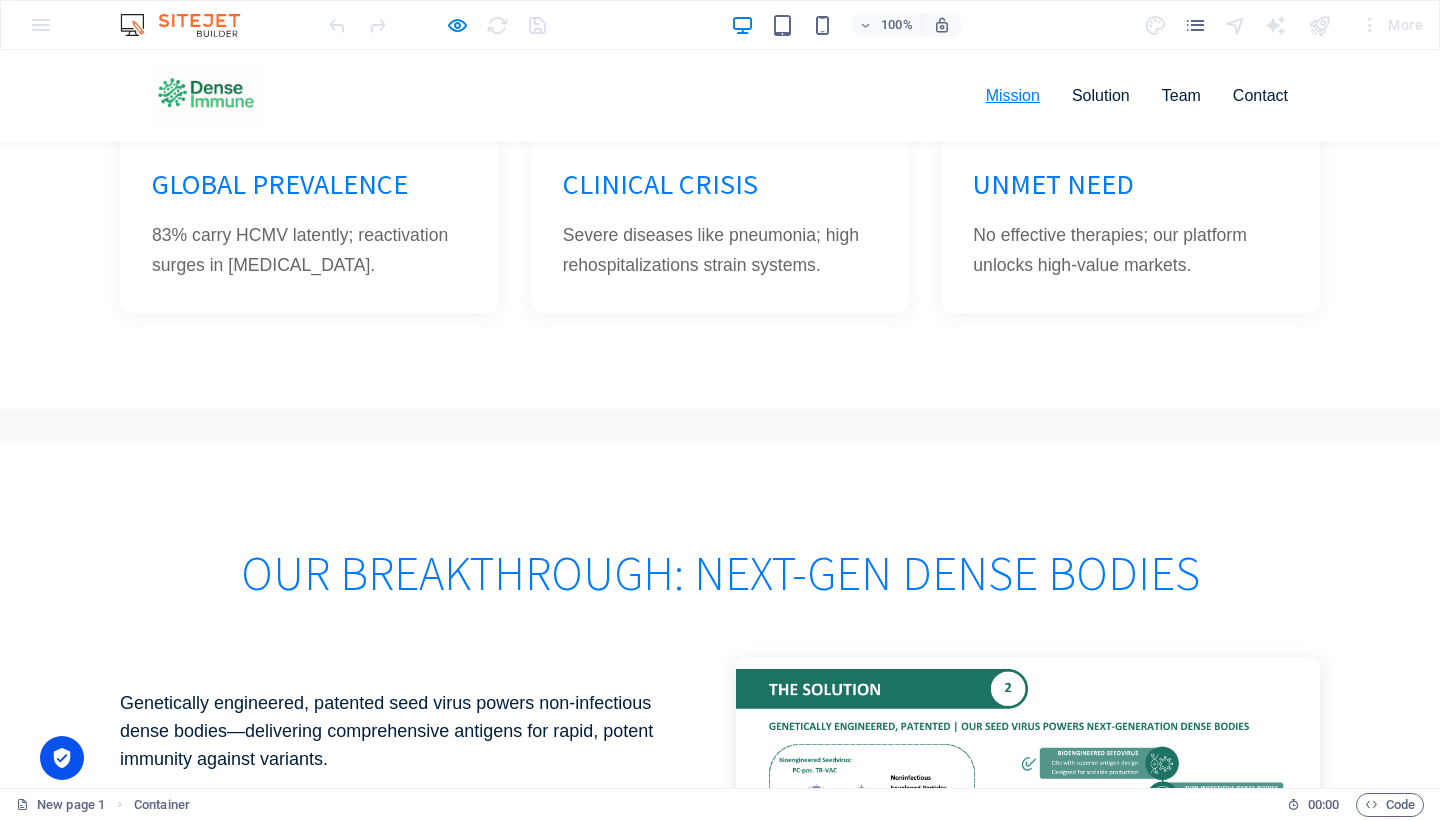 click on "Mission" at bounding box center [1013, 95] 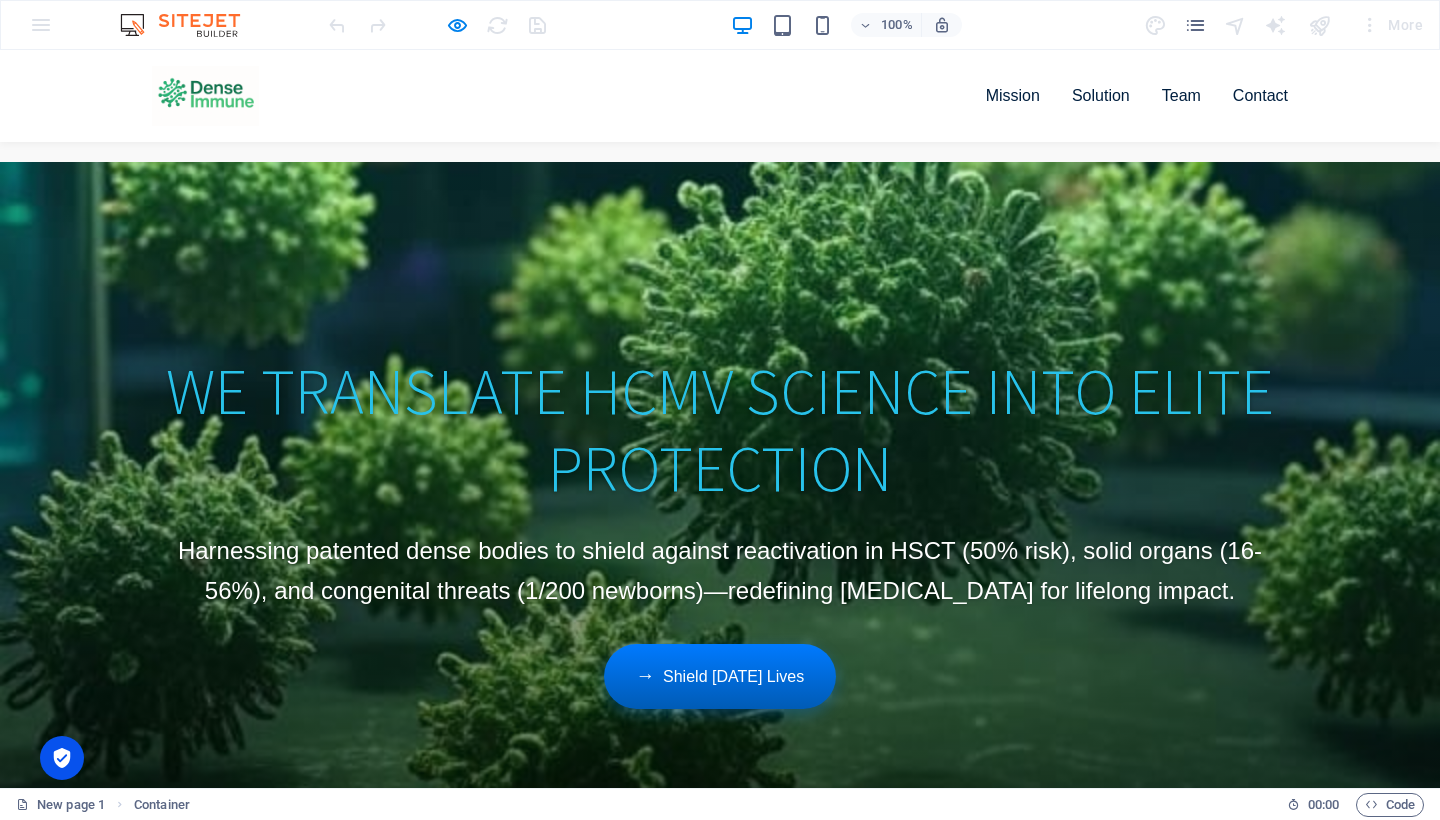 scroll, scrollTop: 0, scrollLeft: 0, axis: both 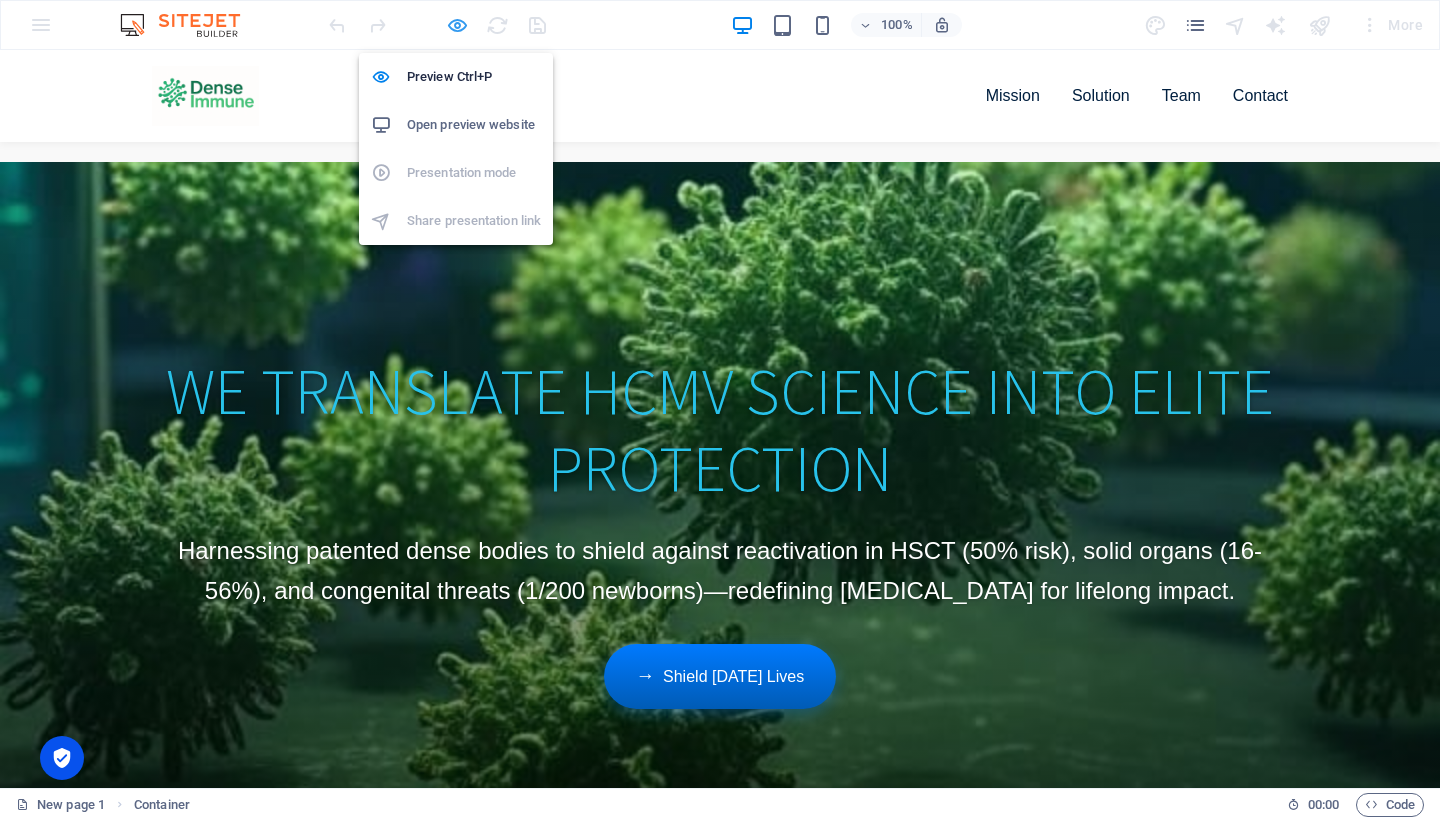 click at bounding box center [457, 25] 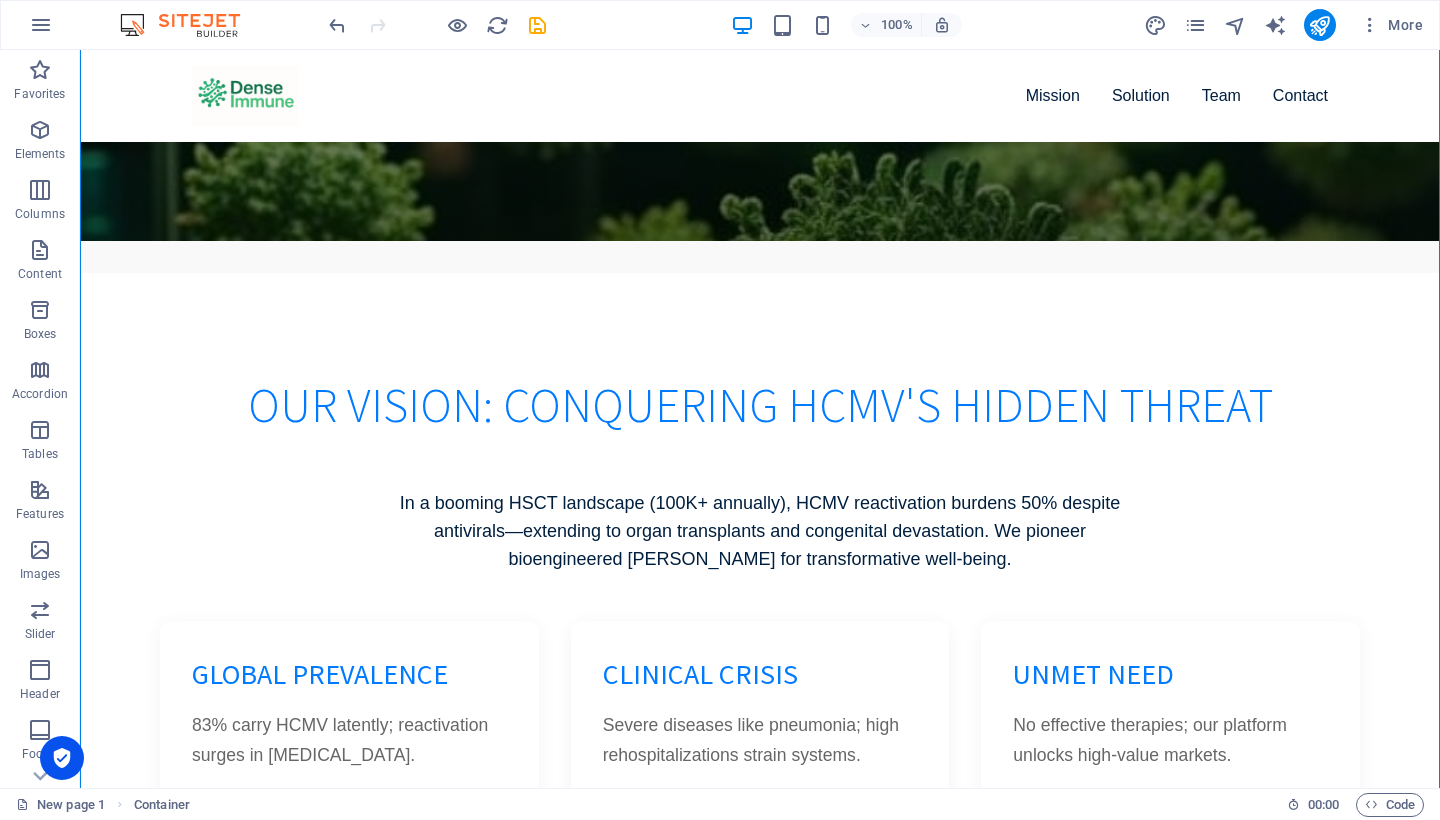 scroll, scrollTop: 915, scrollLeft: 0, axis: vertical 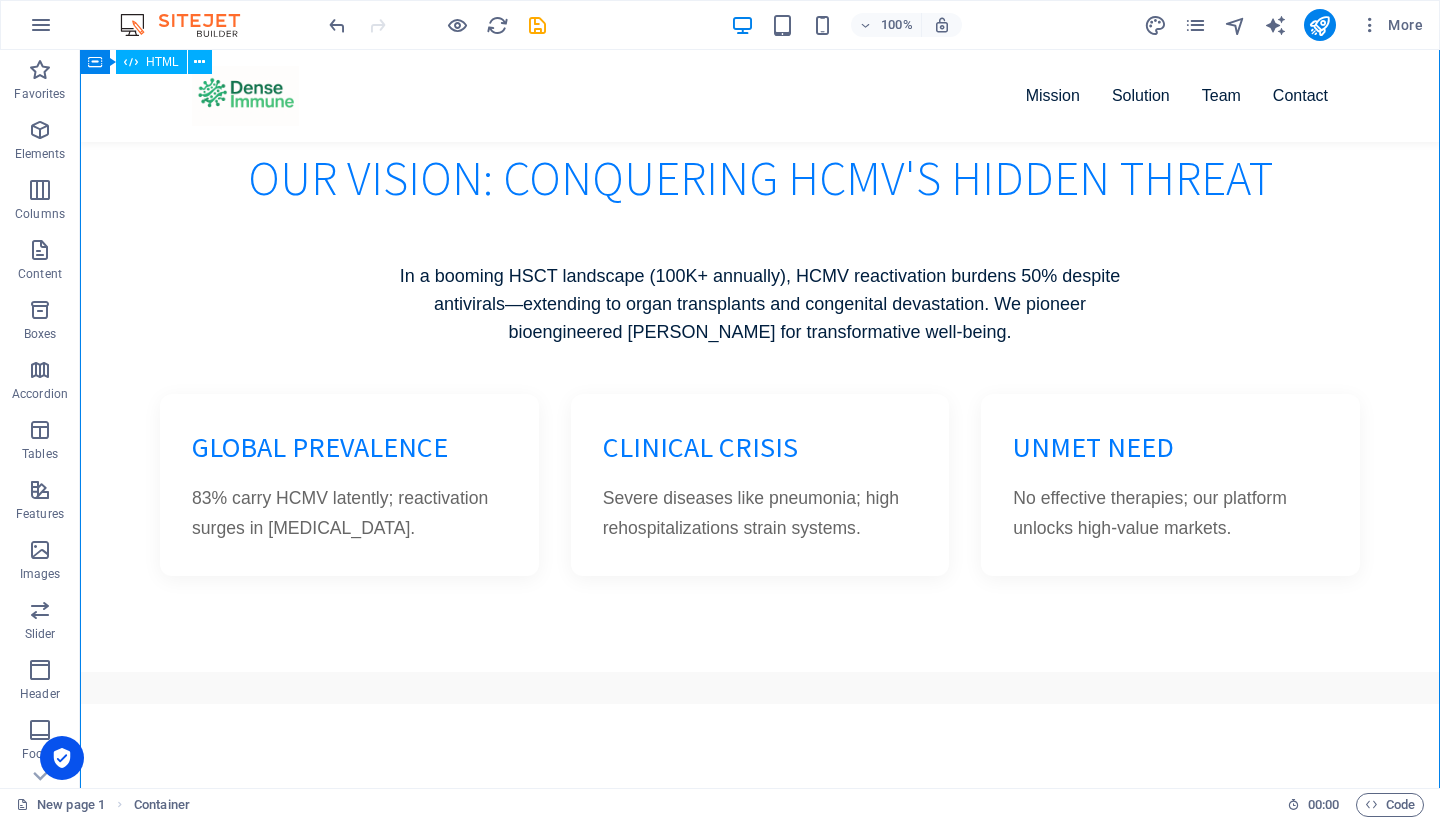click on "Dense Immune - Elite HCMV [MEDICAL_DATA] Innovation
Mission
Solution
Team
Contact
We Translate HCMV Science into Elite Protection
Harnessing patented dense bodies to shield against reactivation in HSCT (50% risk), solid organs (16-56%), and congenital threats (1/200 newborns)—redefining [MEDICAL_DATA] for lifelong impact.
Shield [DATE] Lives
Our Vision: Conquering HCMV's Hidden Threat
Global Prevalence
83% carry HCMV latently; reactivation surges in [MEDICAL_DATA]." at bounding box center [760, 1891] 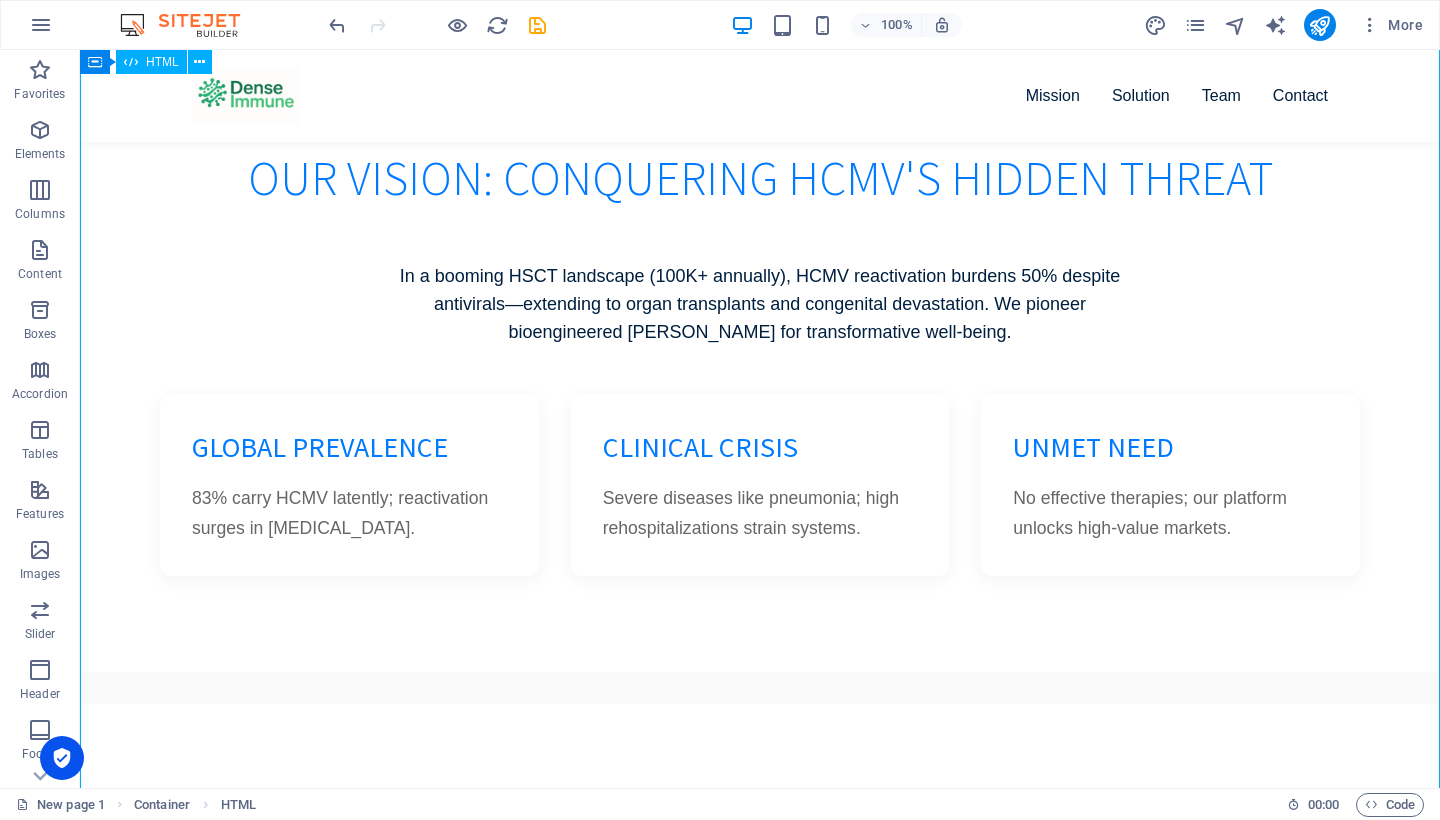 click on "Dense Immune - Elite HCMV [MEDICAL_DATA] Innovation
Mission
Solution
Team
Contact
We Translate HCMV Science into Elite Protection
Harnessing patented dense bodies to shield against reactivation in HSCT (50% risk), solid organs (16-56%), and congenital threats (1/200 newborns)—redefining [MEDICAL_DATA] for lifelong impact.
Shield [DATE] Lives
Our Vision: Conquering HCMV's Hidden Threat
Global Prevalence
83% carry HCMV latently; reactivation surges in [MEDICAL_DATA]." at bounding box center [760, 1891] 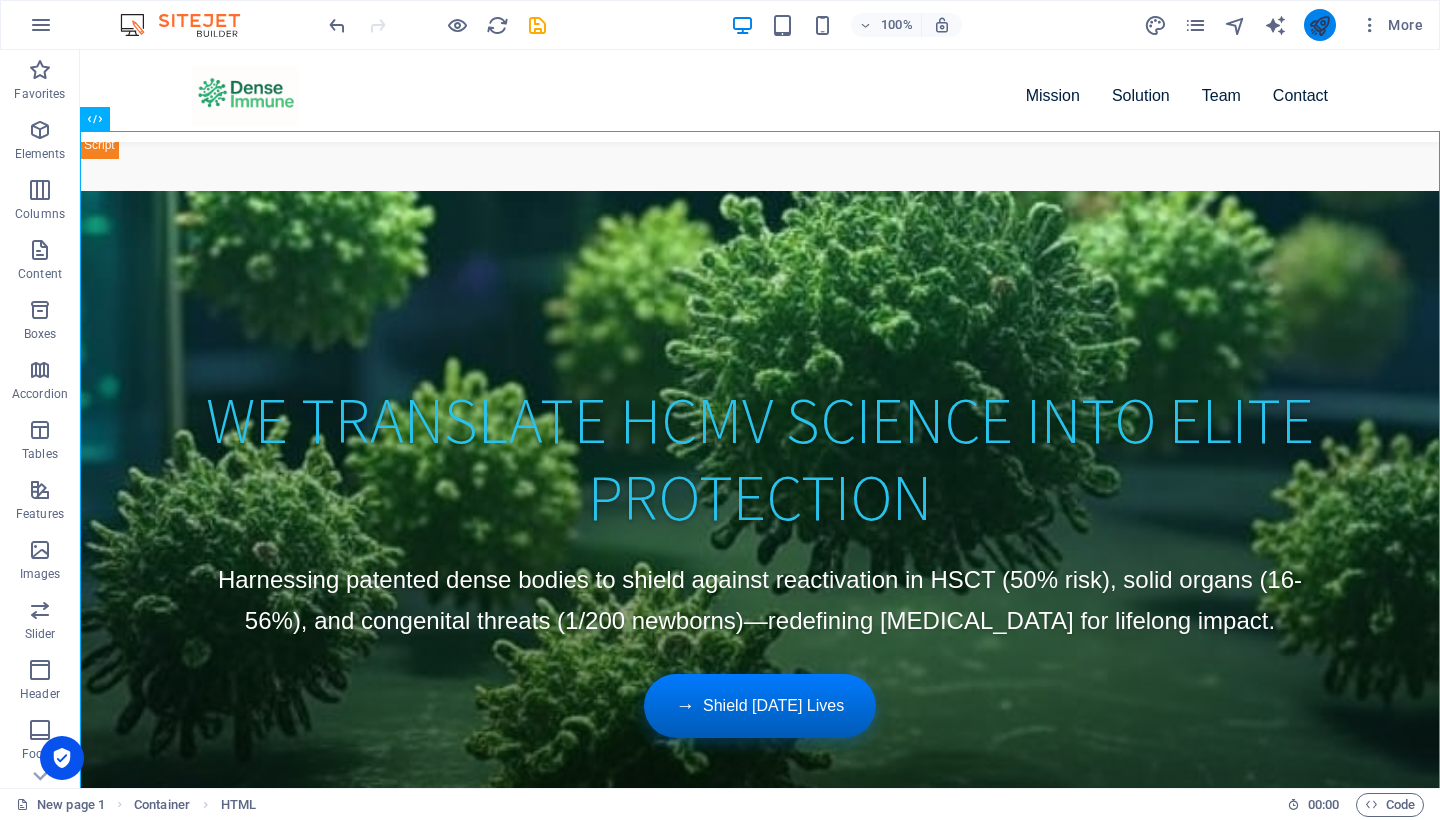 scroll, scrollTop: 0, scrollLeft: 0, axis: both 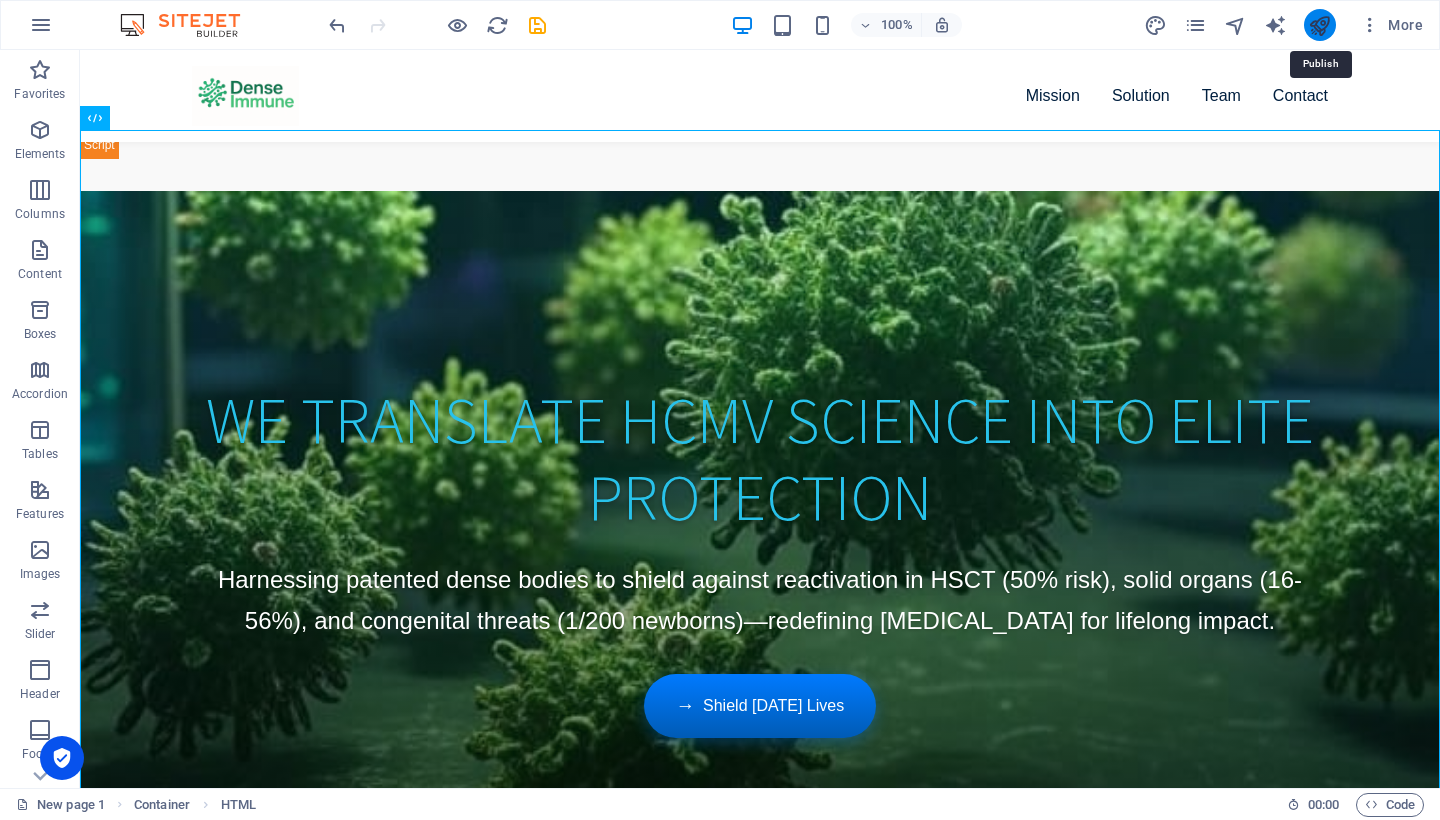 click at bounding box center [1319, 25] 